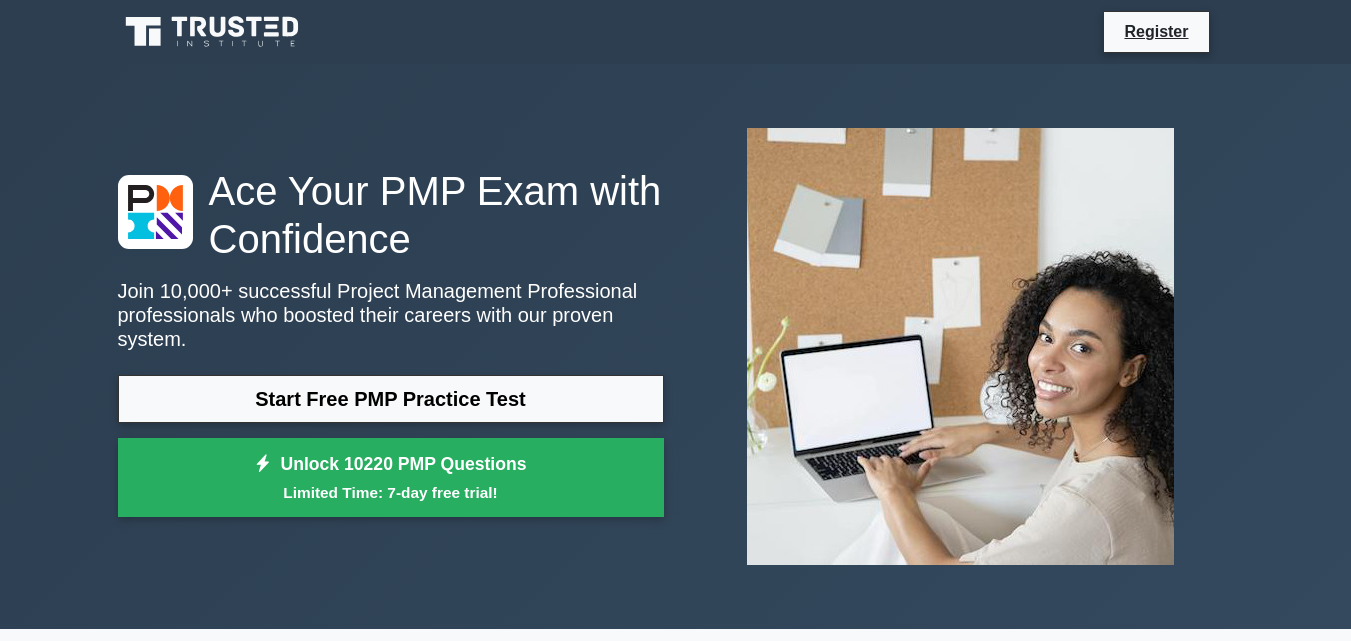 scroll, scrollTop: 0, scrollLeft: 0, axis: both 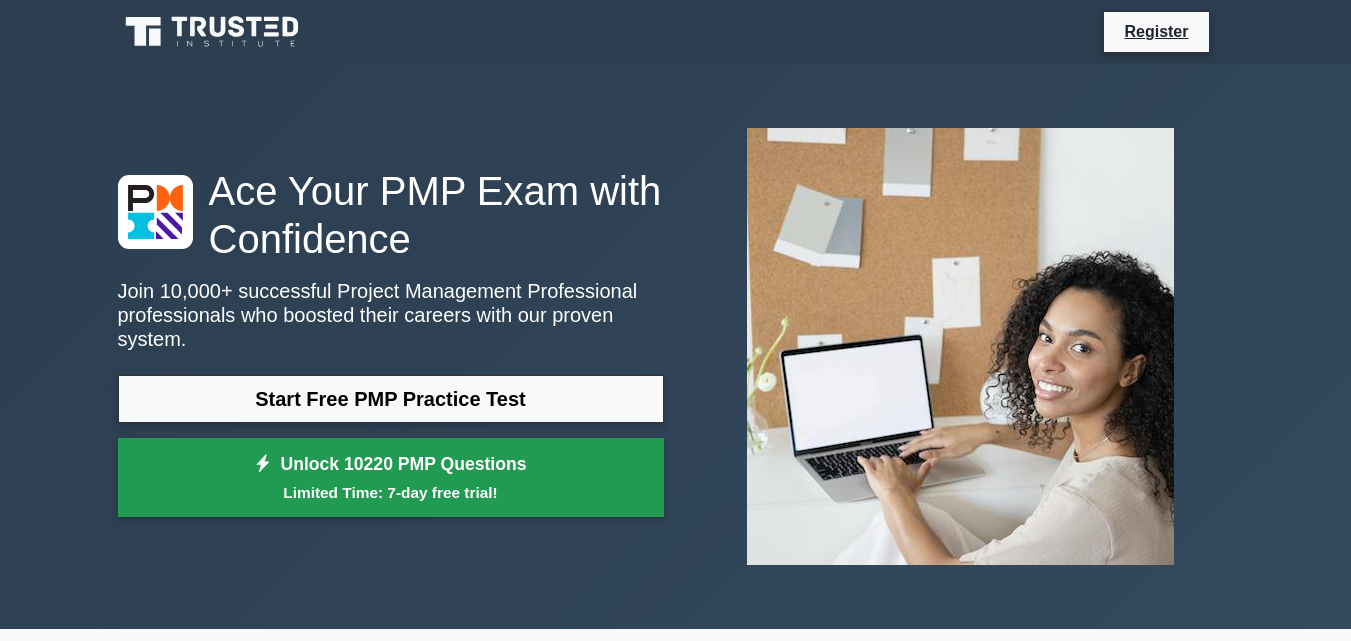 click on "Unlock 10220 PMP Questions
Limited Time: 7-day free trial!" at bounding box center [391, 478] 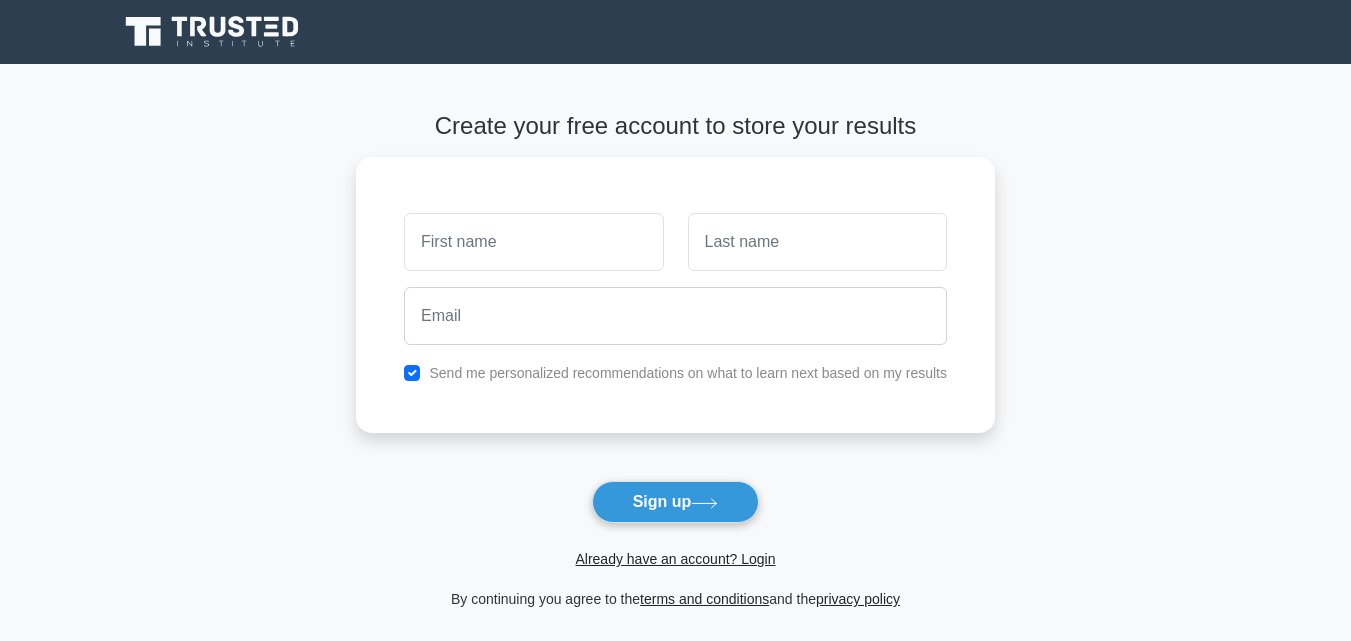 scroll, scrollTop: 0, scrollLeft: 0, axis: both 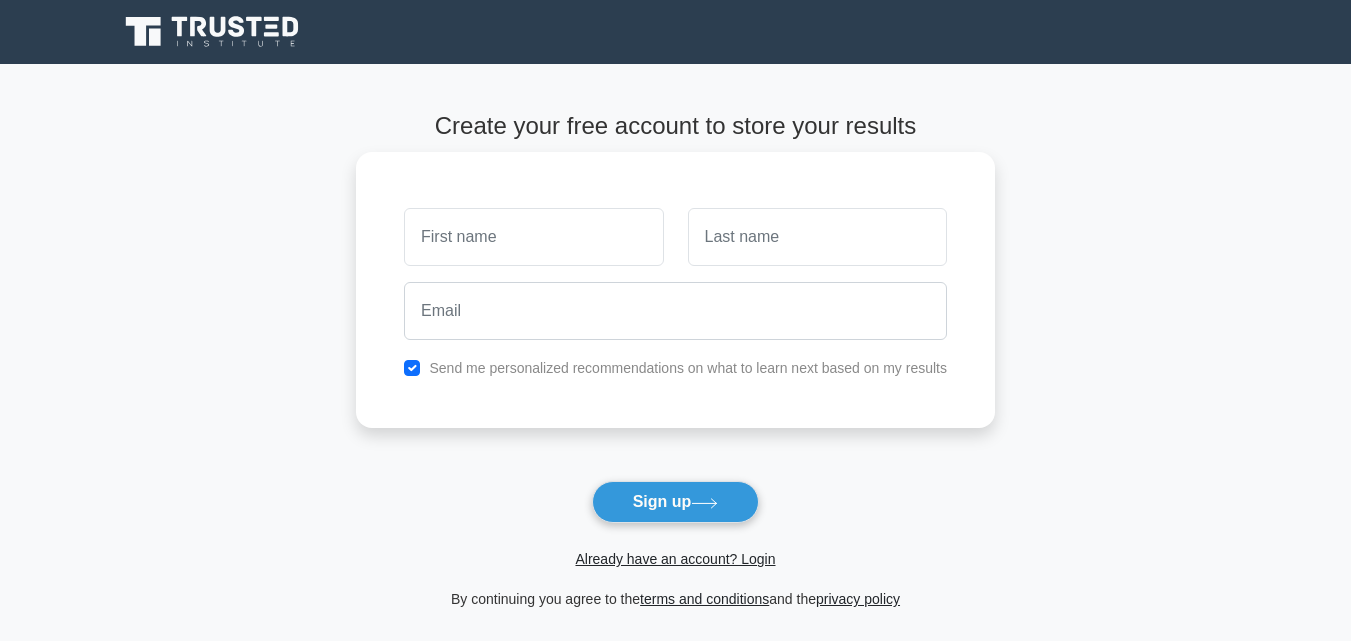 click at bounding box center [533, 237] 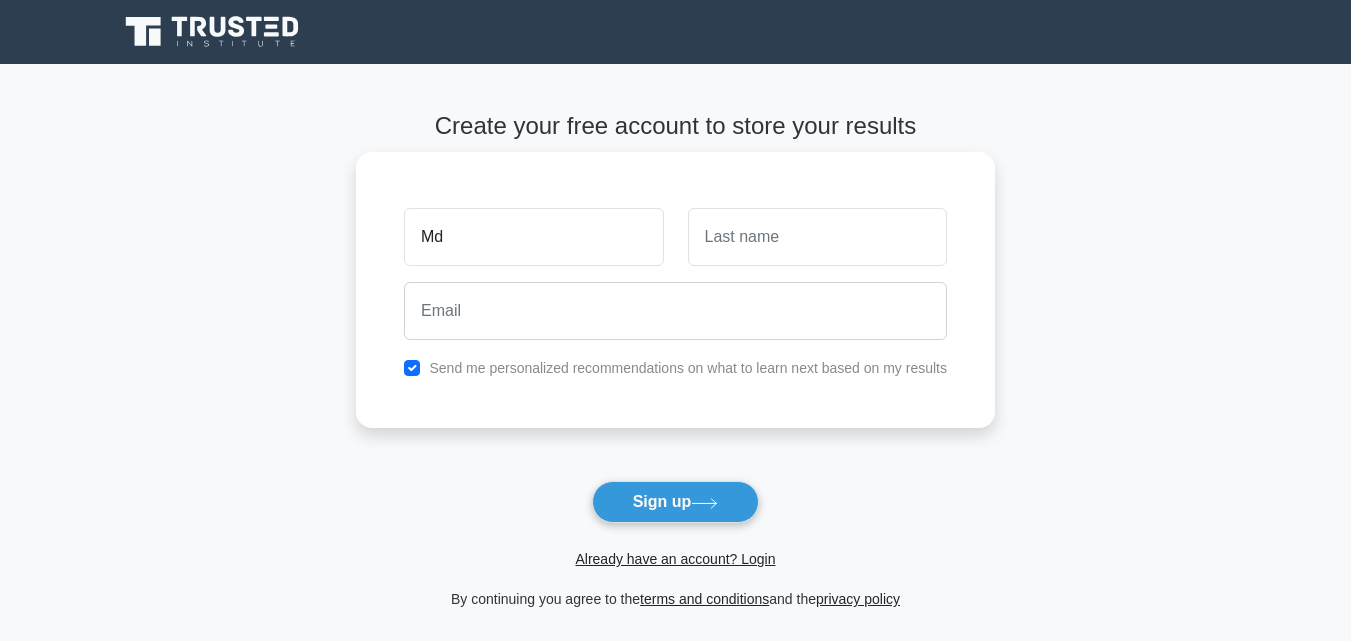 type on "Md" 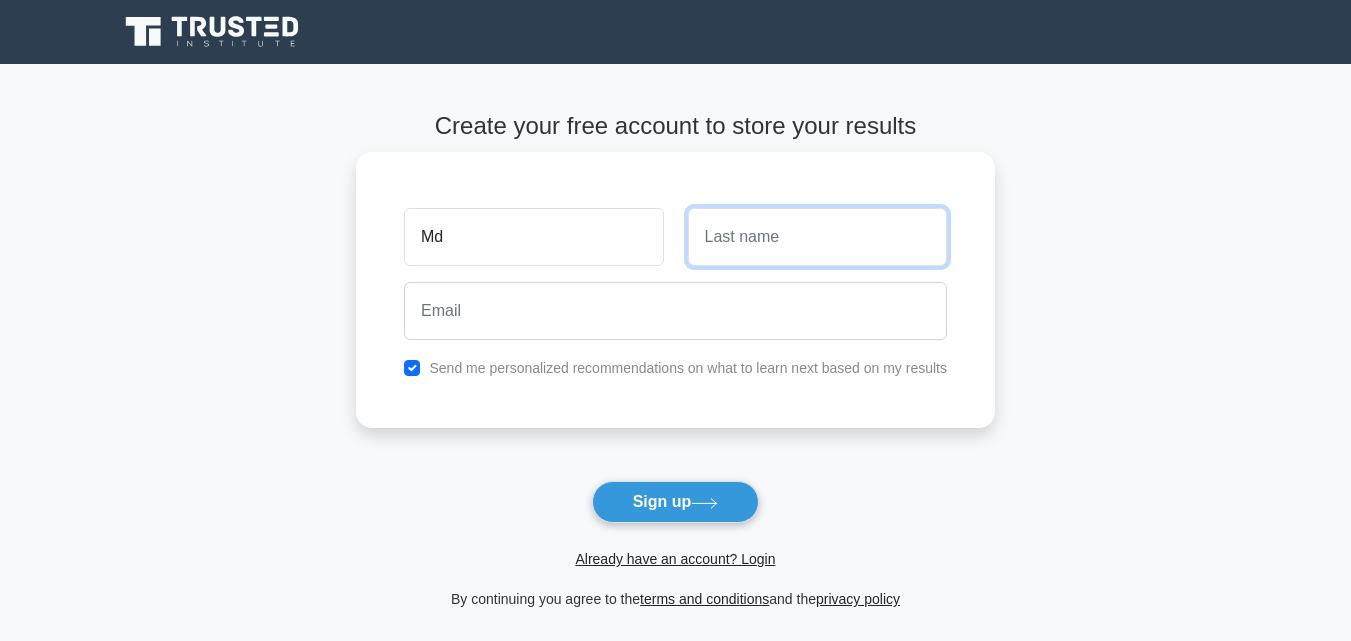click at bounding box center (817, 237) 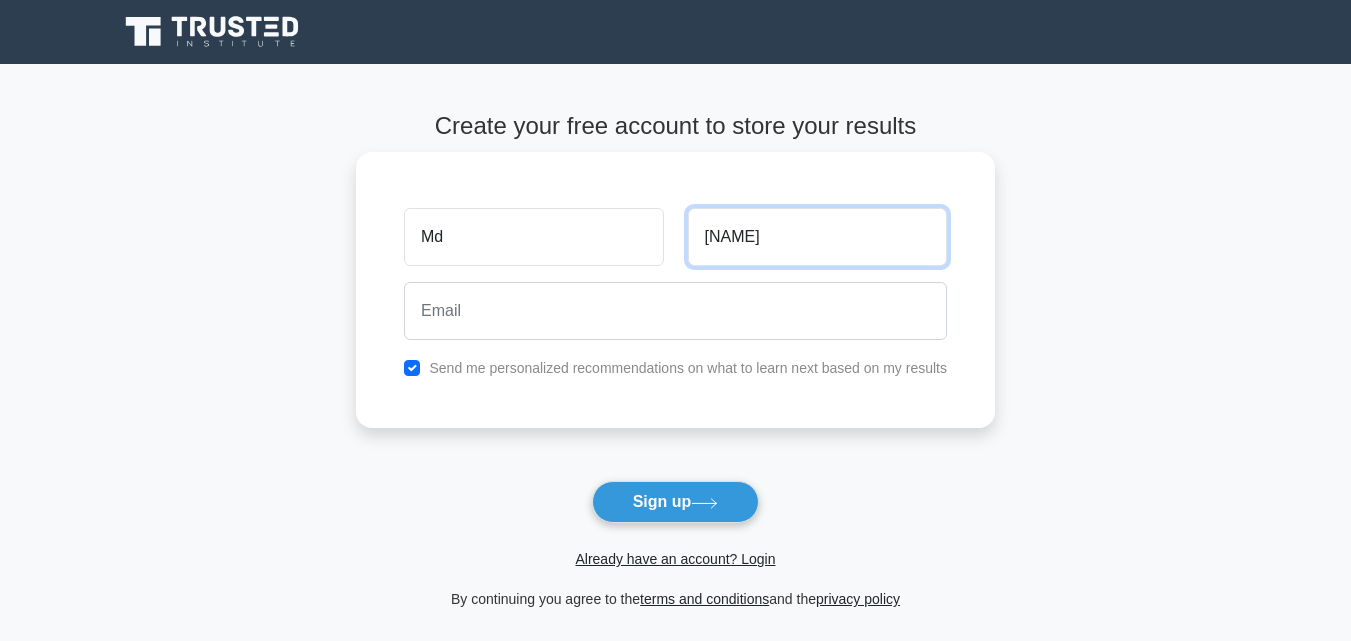 type on "[FIRST]" 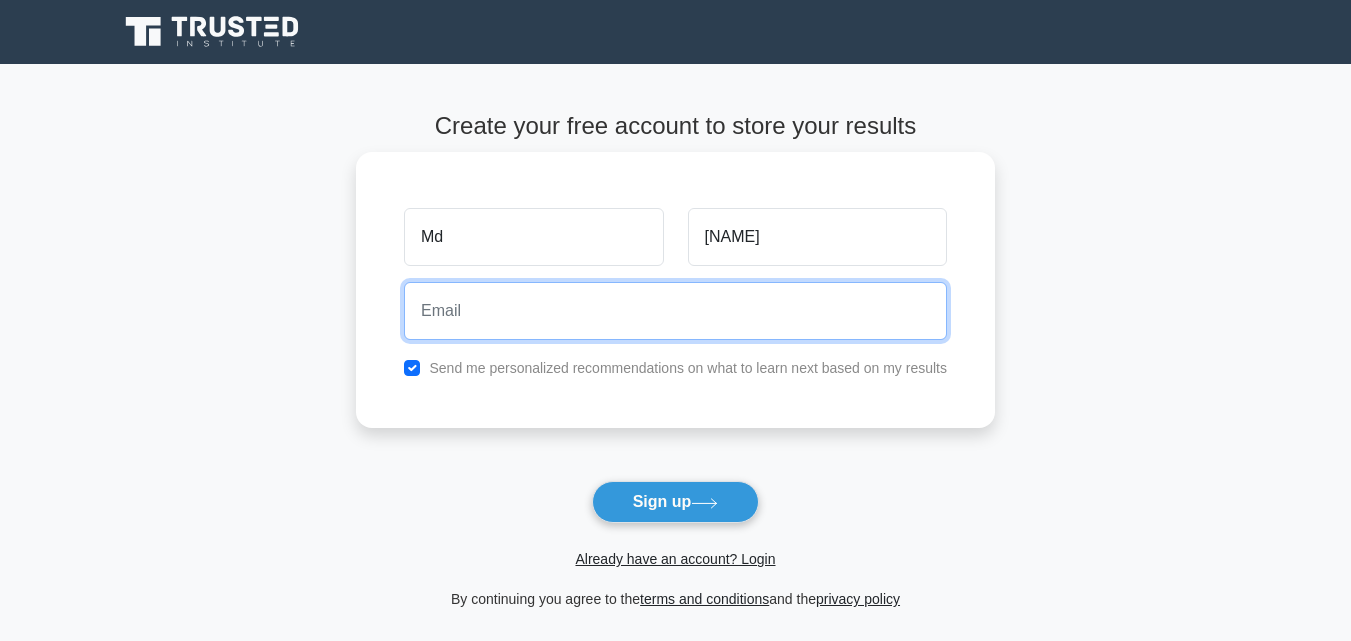 click at bounding box center (675, 311) 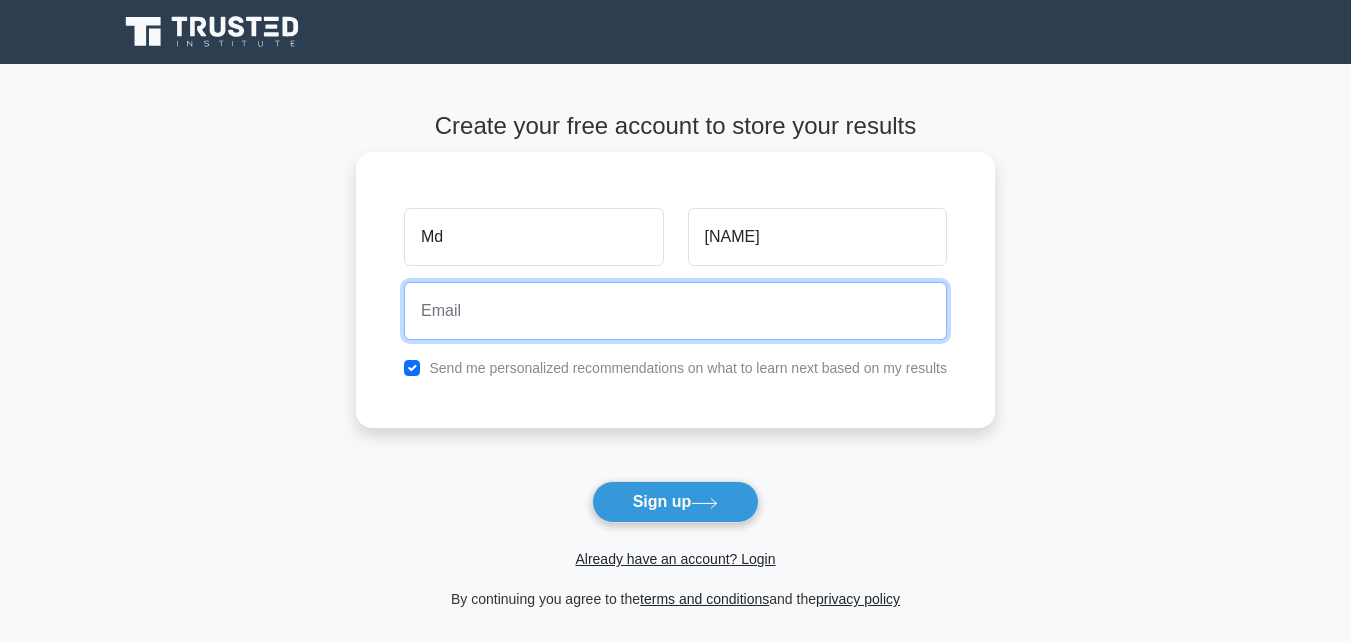 type on "alamgir22nd@gmail.com" 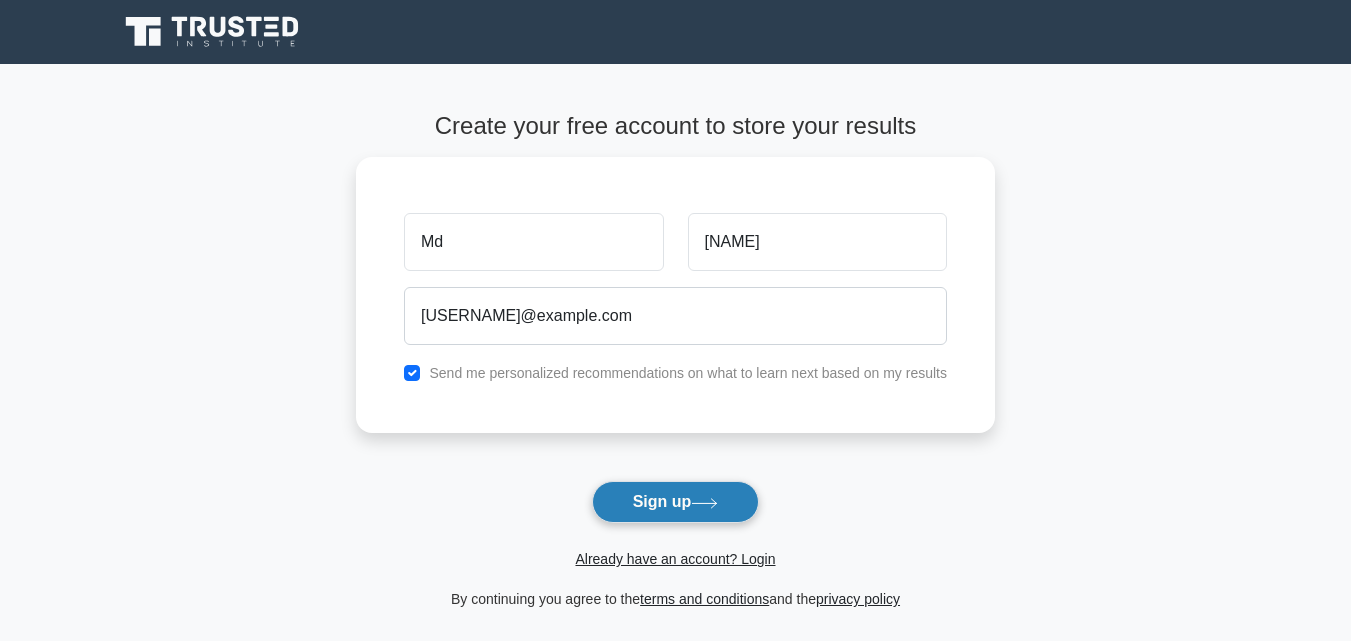 click on "Sign up" at bounding box center [676, 502] 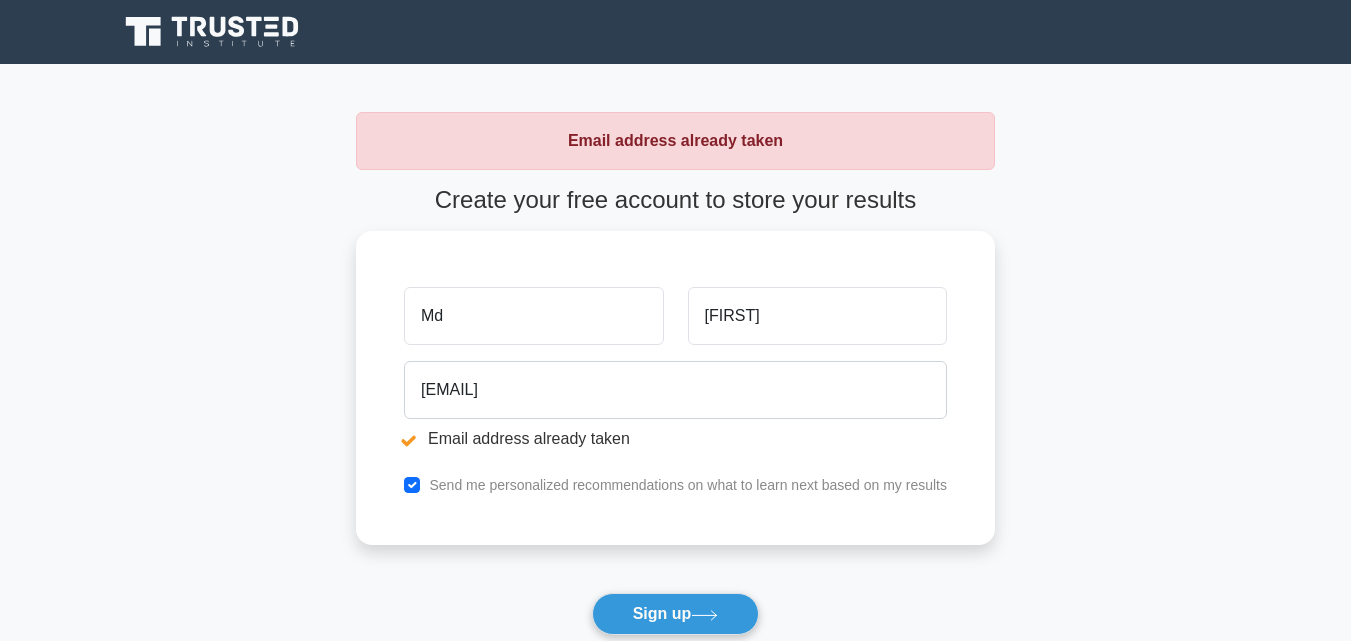 scroll, scrollTop: 0, scrollLeft: 0, axis: both 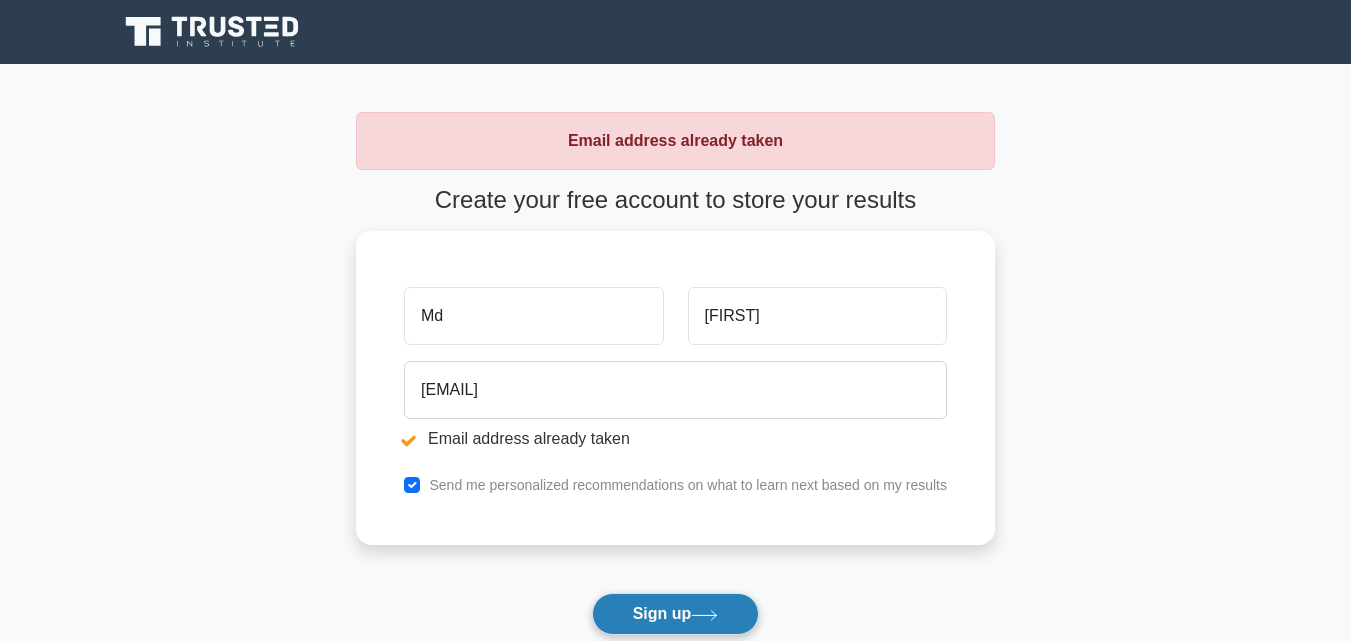 click on "Sign up" at bounding box center [676, 614] 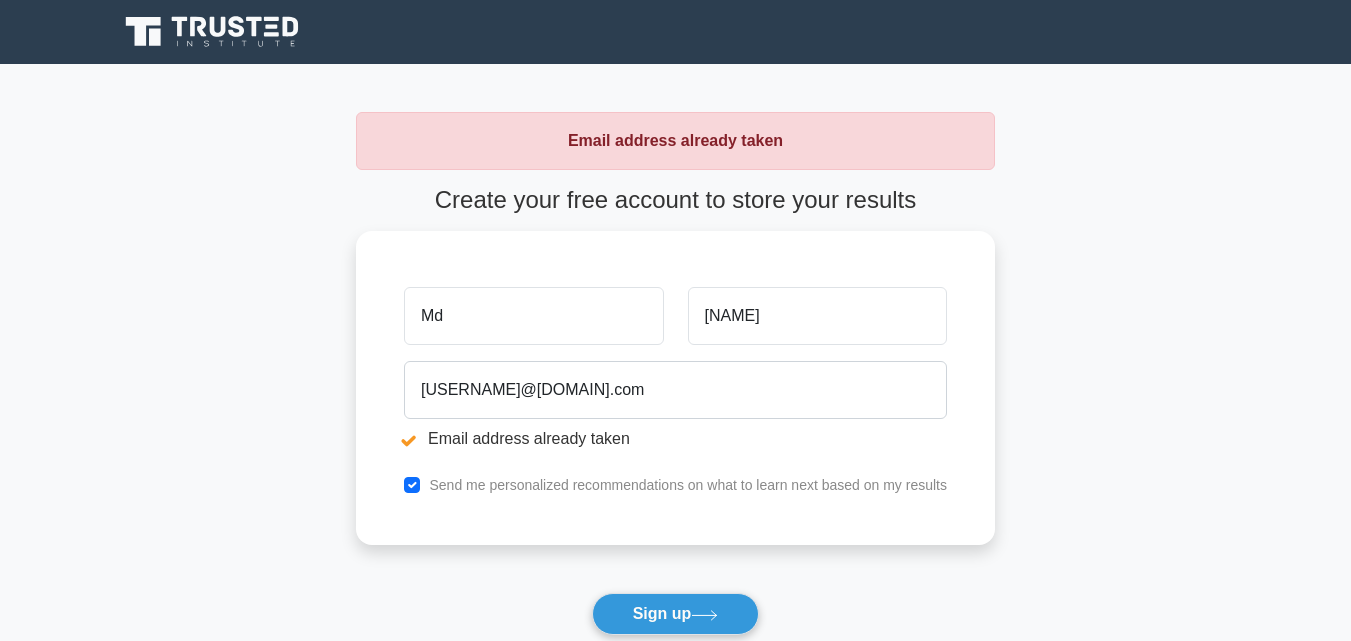 scroll, scrollTop: 0, scrollLeft: 0, axis: both 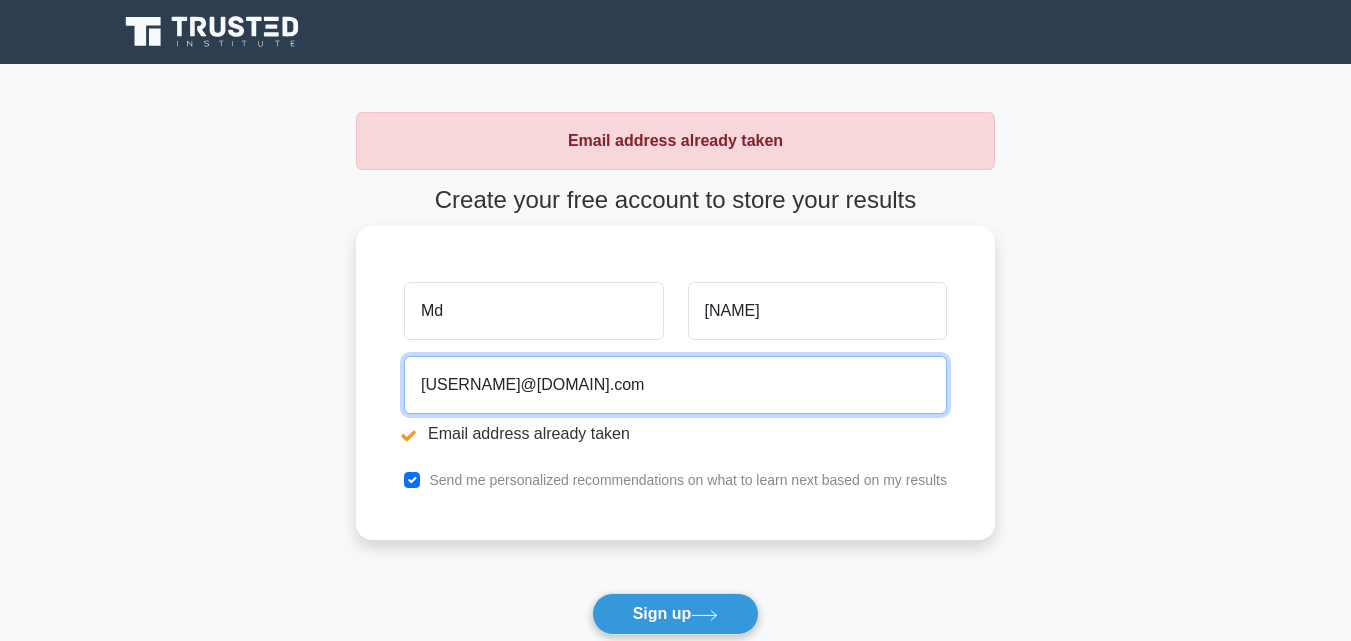 click on "alamgir22nd@gmail.com" at bounding box center (675, 385) 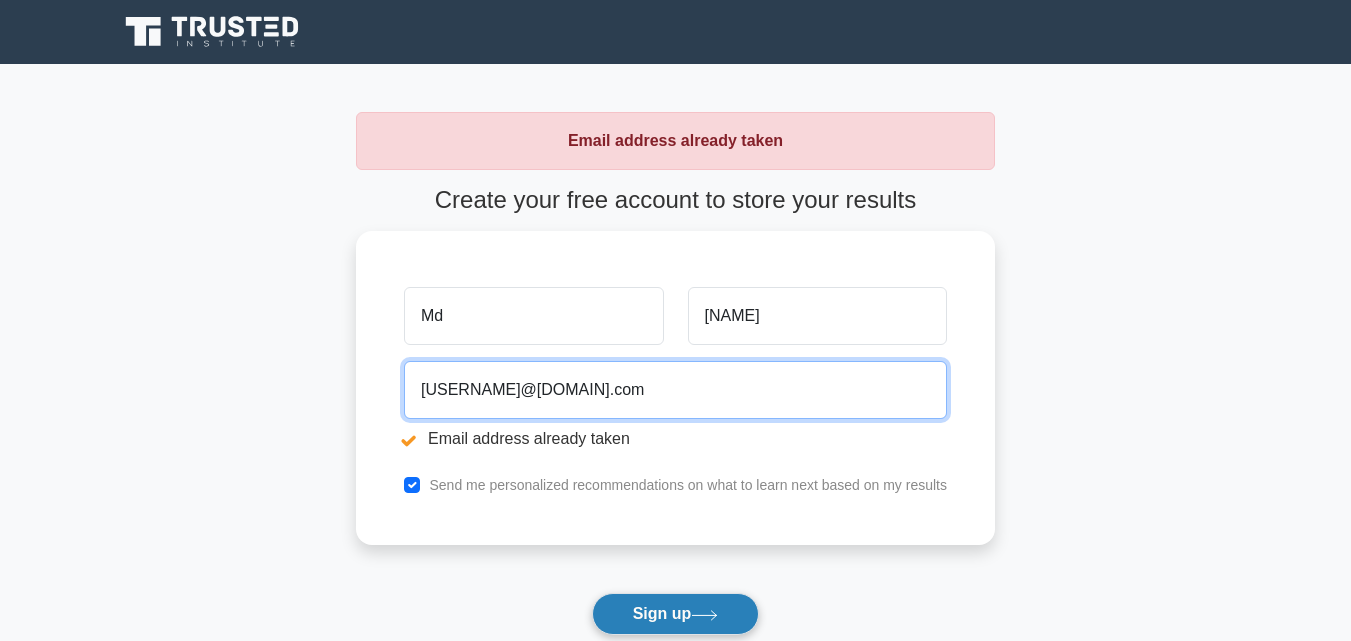 type on "alamgir22nd@yahoo.com" 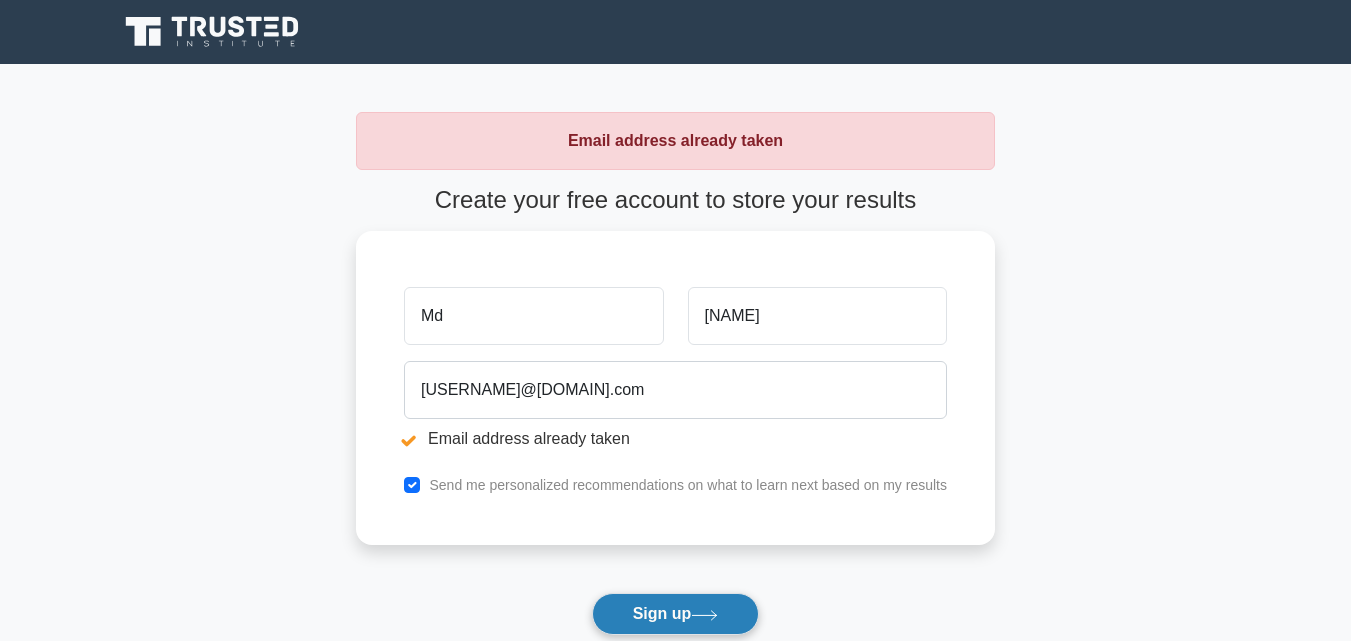 click on "Sign up" at bounding box center (676, 614) 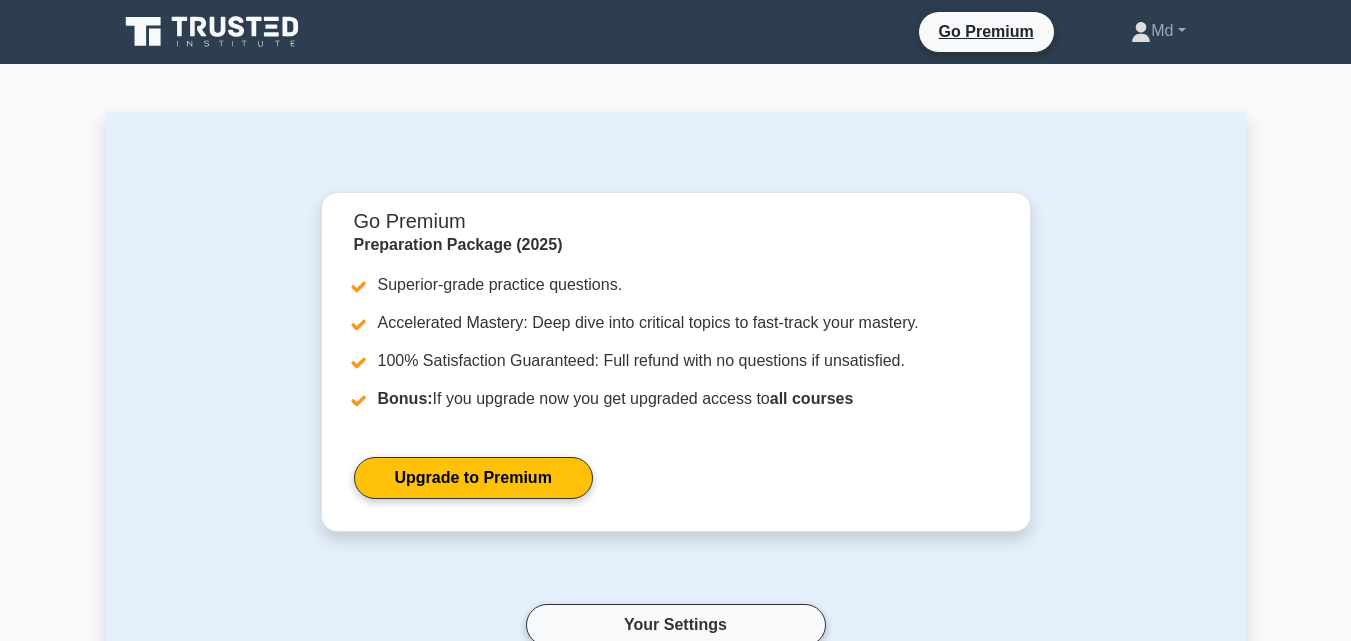 scroll, scrollTop: 0, scrollLeft: 0, axis: both 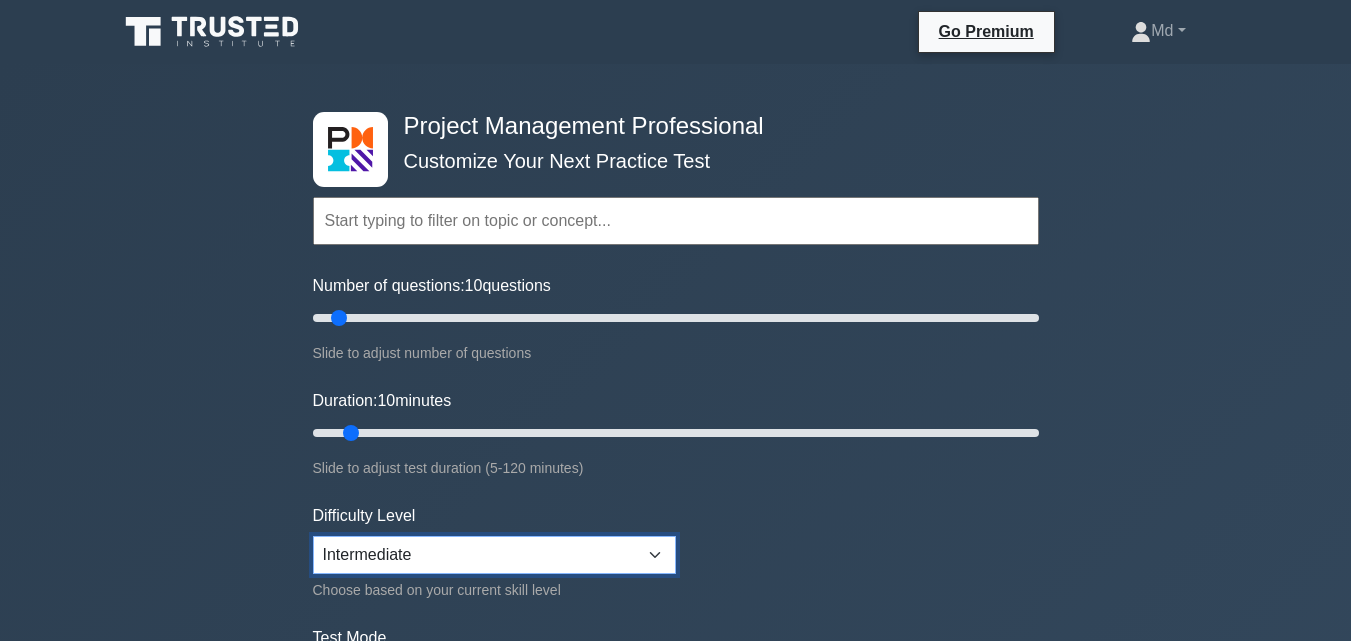 click on "Beginner
Intermediate
Expert" at bounding box center [494, 555] 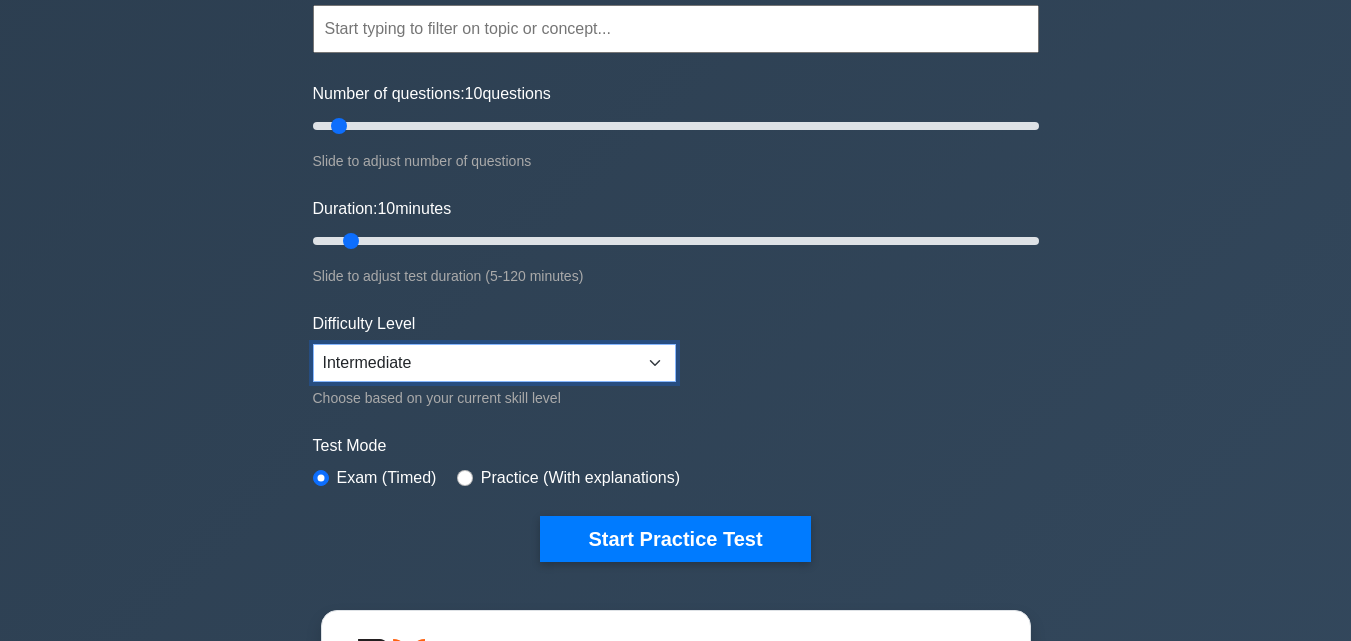 scroll, scrollTop: 200, scrollLeft: 0, axis: vertical 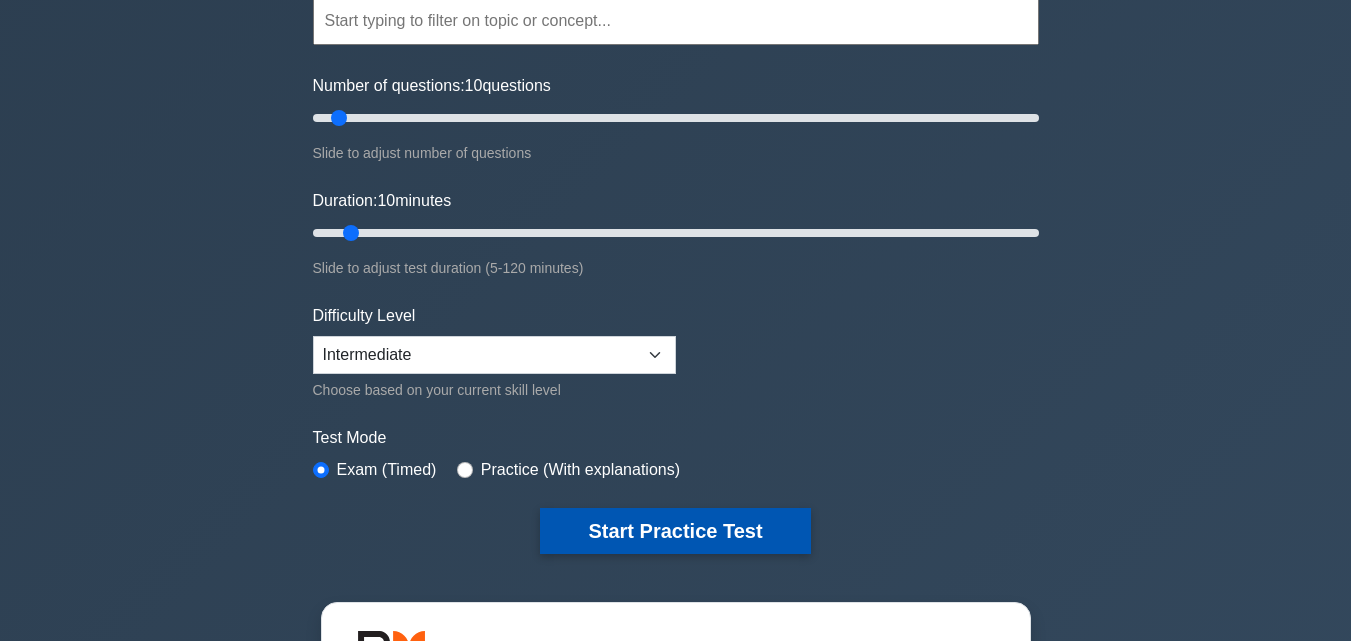 click on "Start Practice Test" at bounding box center (675, 531) 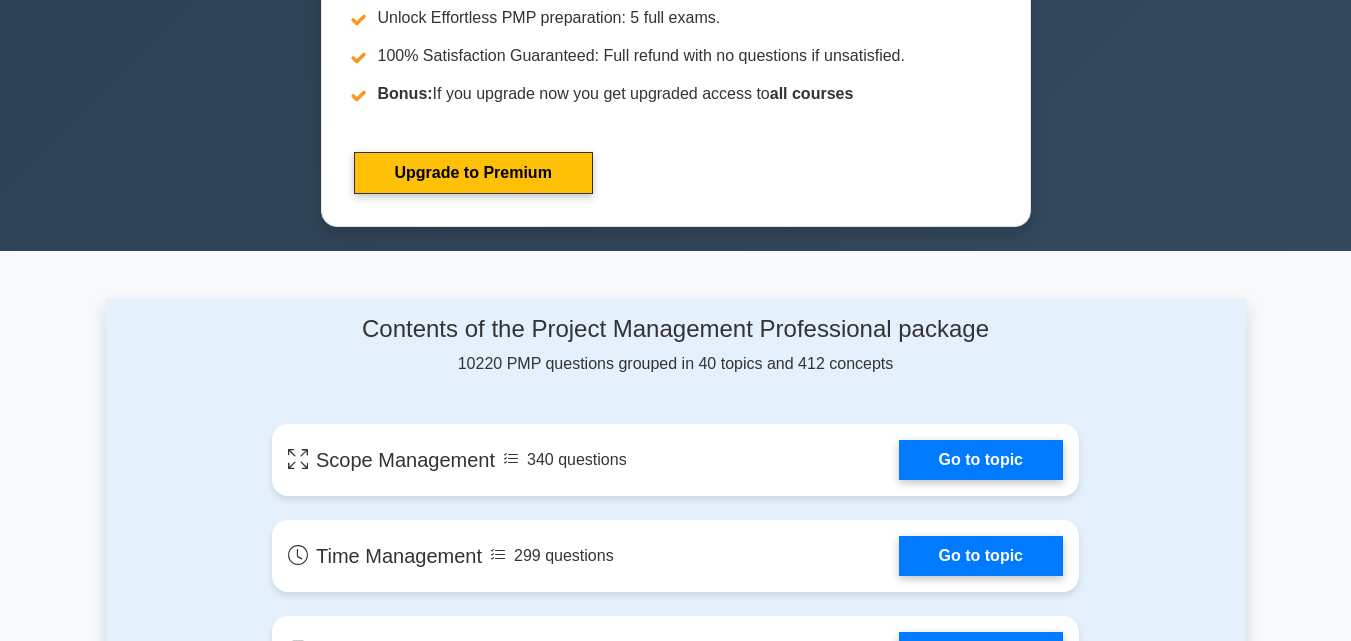scroll, scrollTop: 1200, scrollLeft: 0, axis: vertical 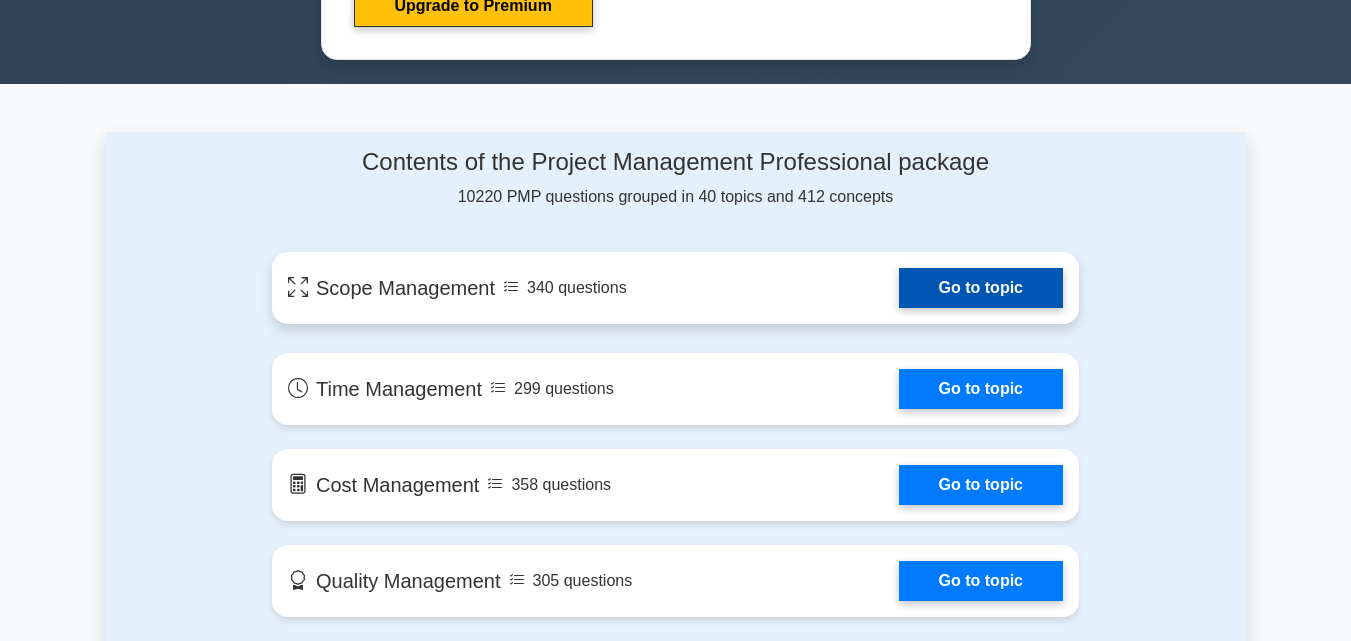 click on "Go to topic" at bounding box center [981, 288] 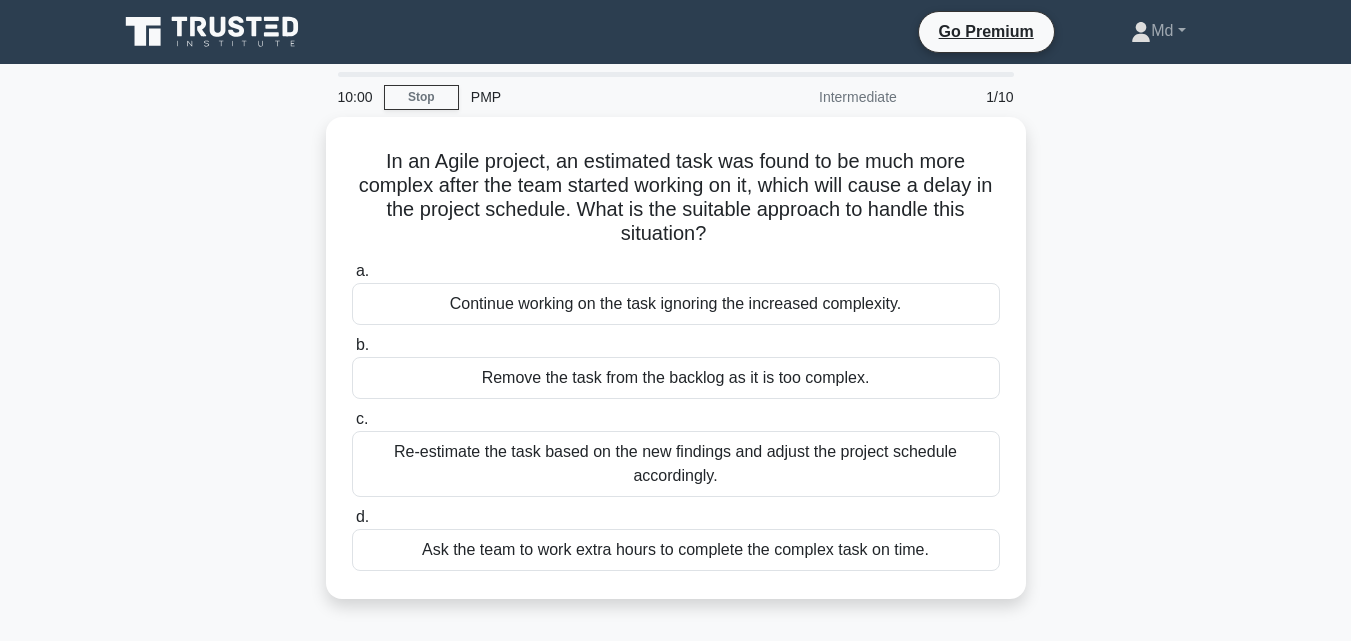 scroll, scrollTop: 0, scrollLeft: 0, axis: both 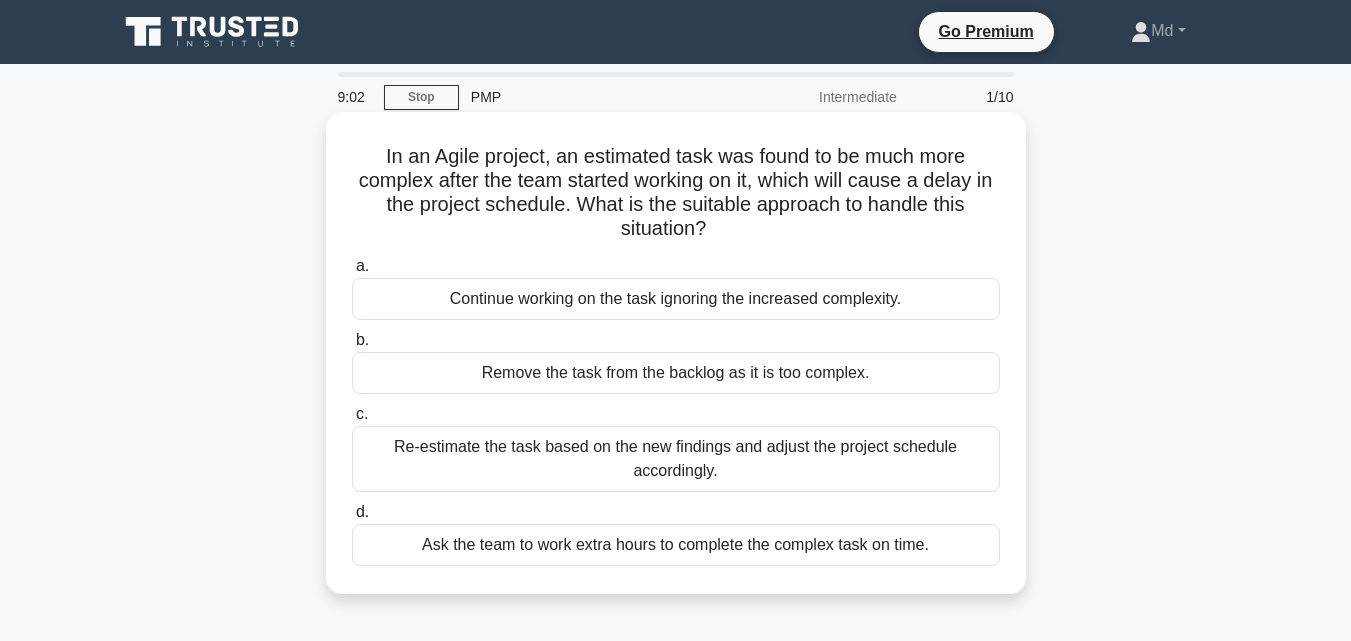 click on "Re-estimate the task based on the new findings and adjust the project schedule accordingly." at bounding box center [676, 459] 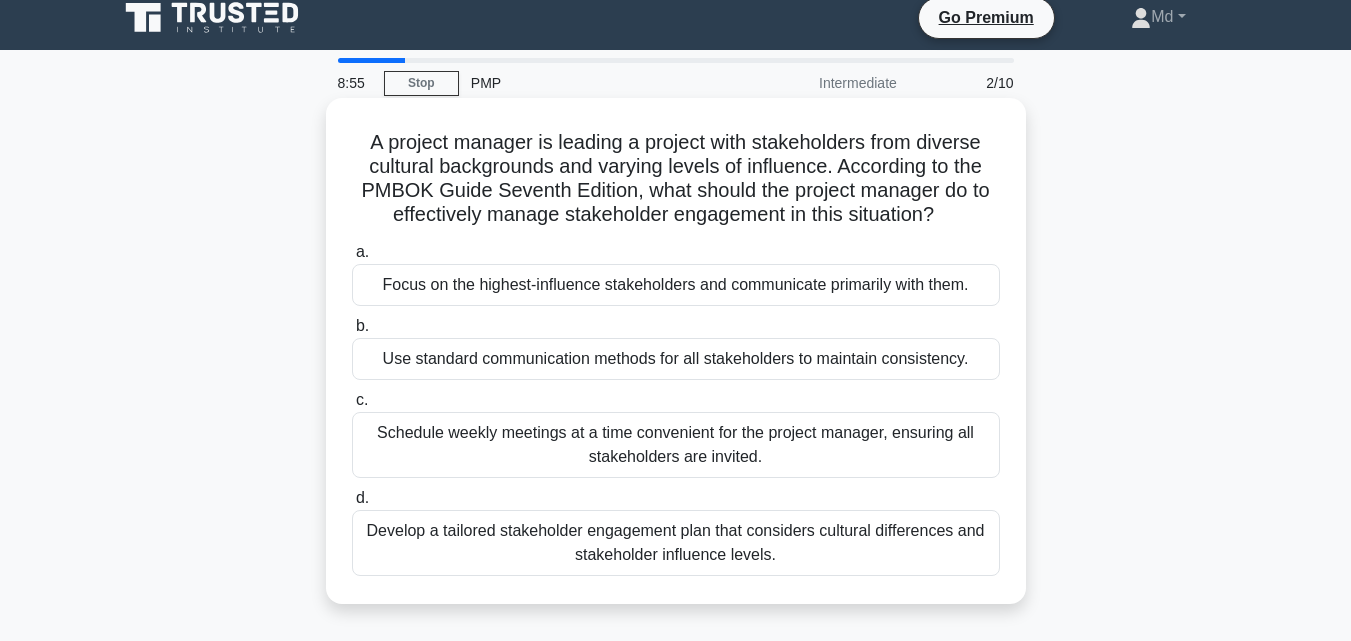 scroll, scrollTop: 0, scrollLeft: 0, axis: both 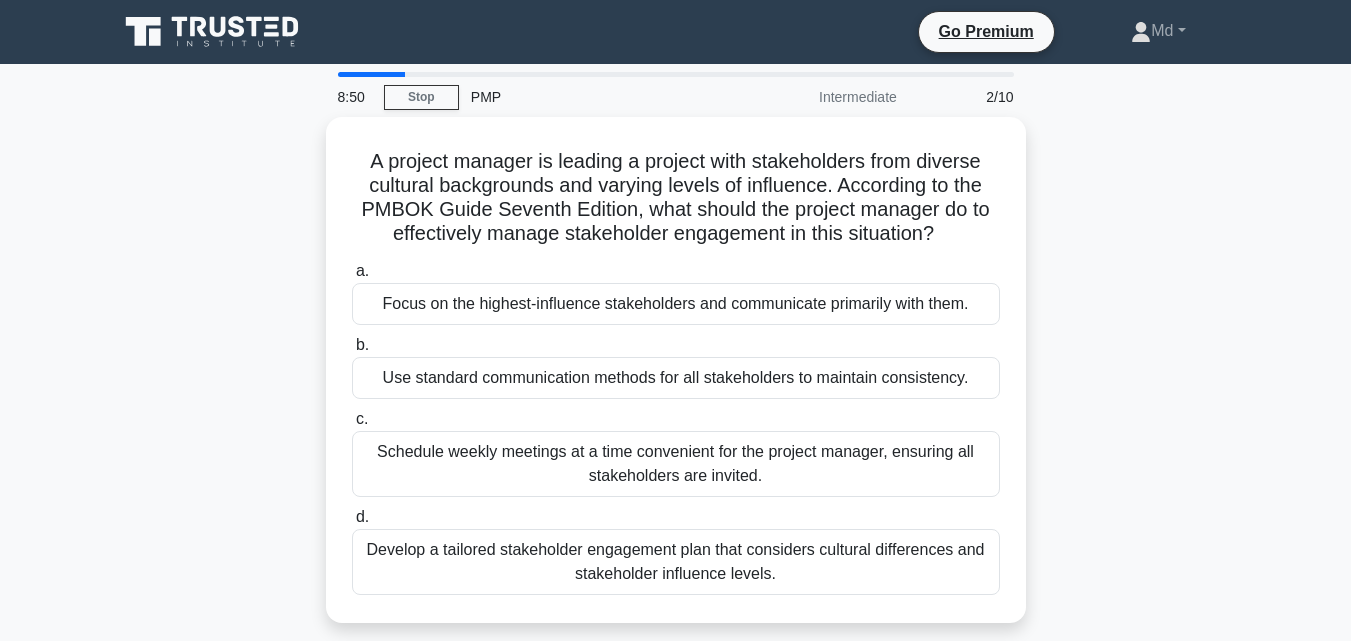 click on "PMP" at bounding box center [596, 97] 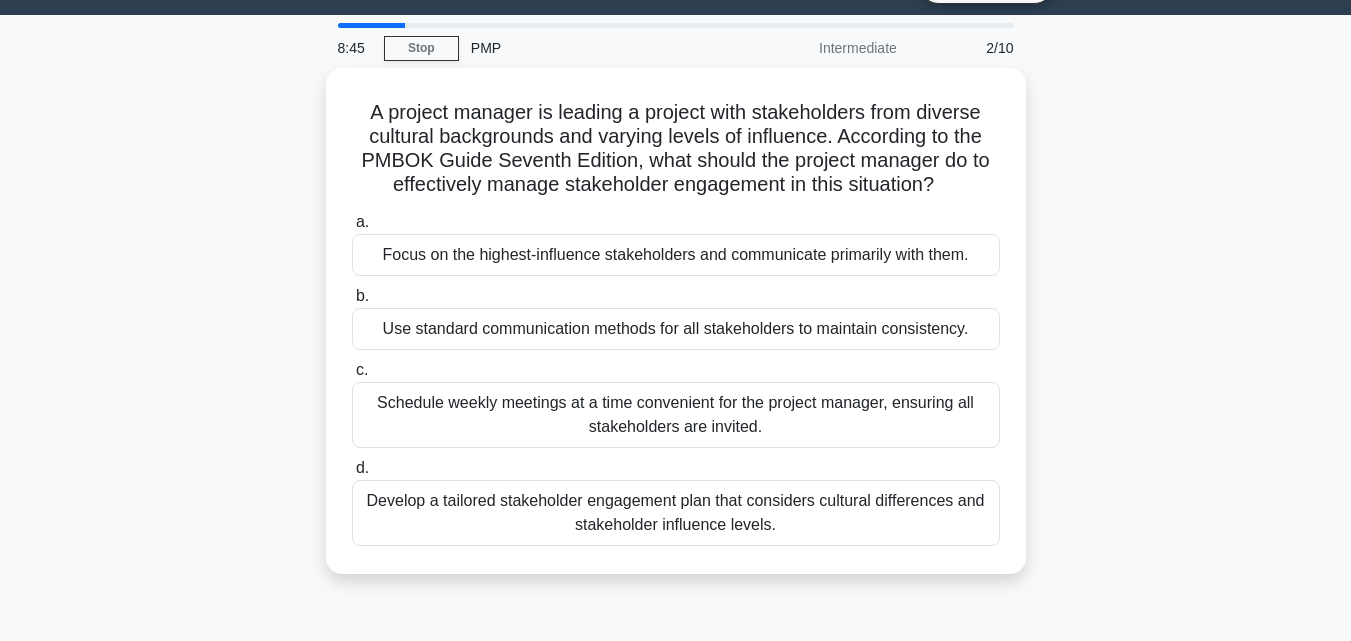 scroll, scrollTop: 0, scrollLeft: 0, axis: both 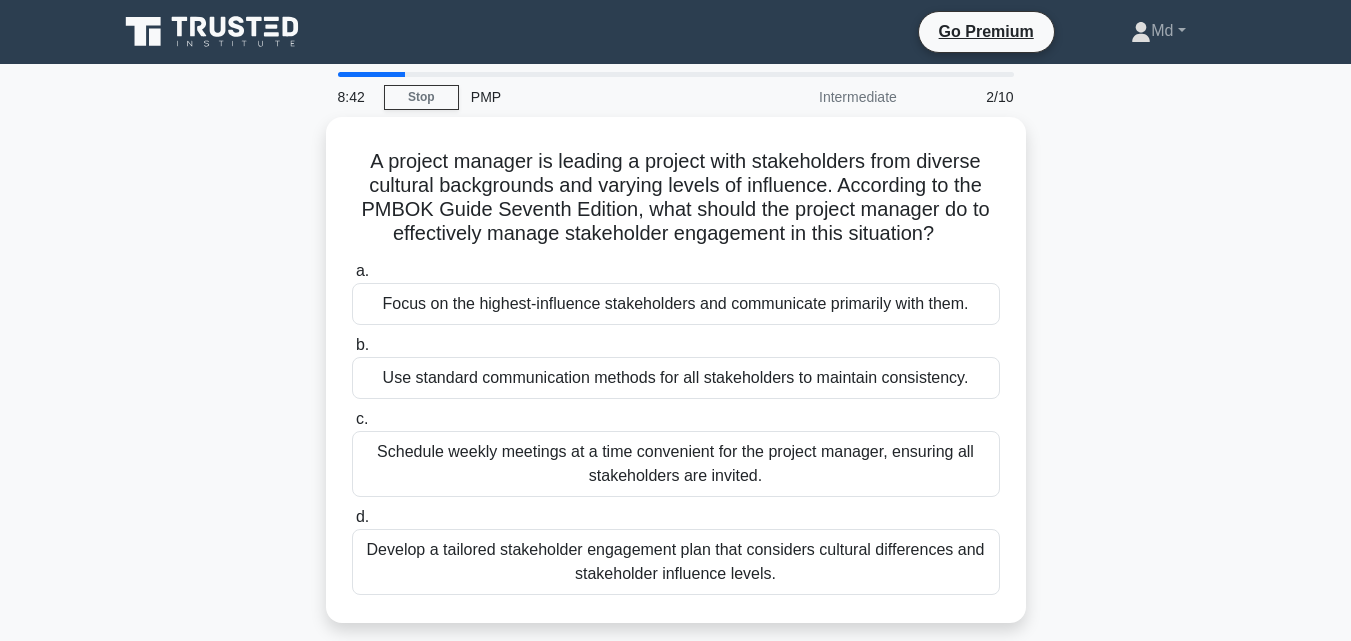 click on "Intermediate" at bounding box center (821, 97) 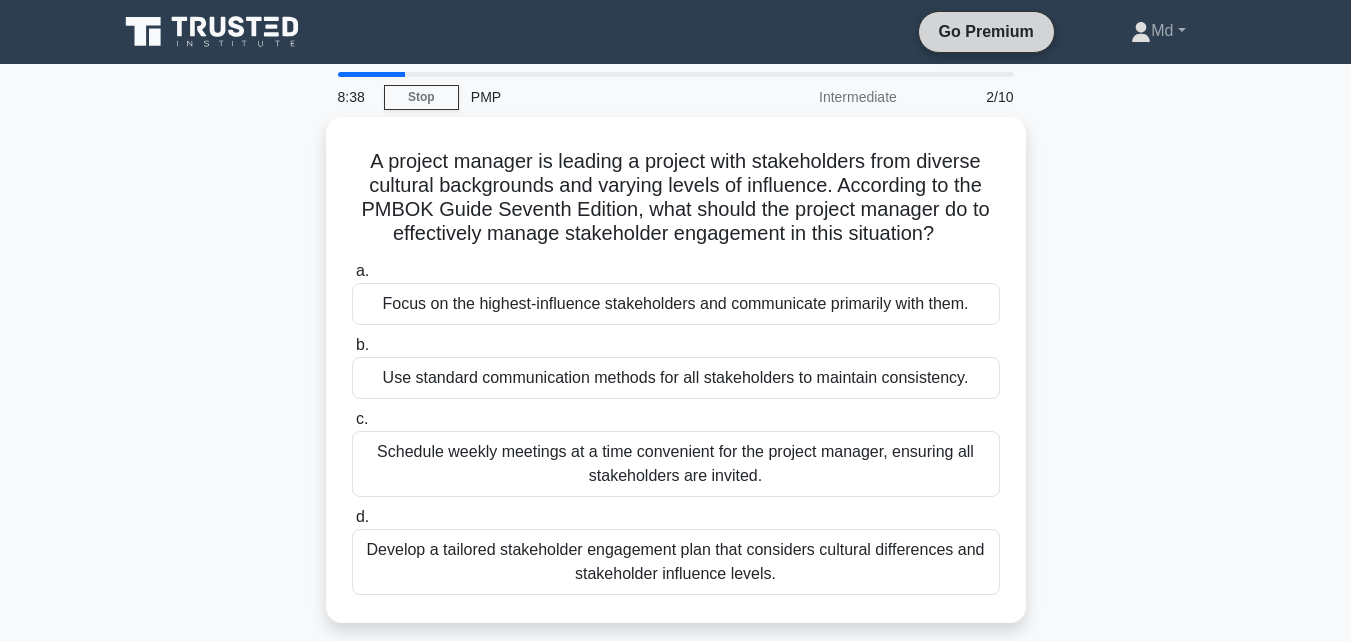 click on "Go Premium" at bounding box center [986, 31] 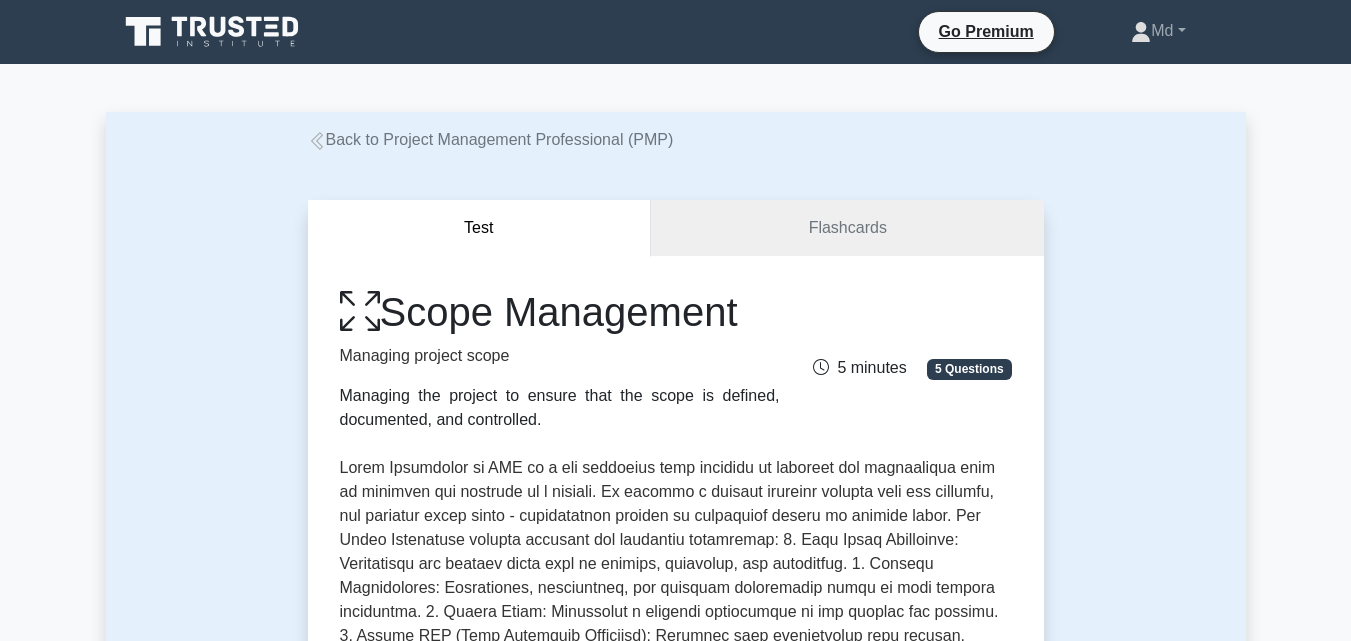 scroll, scrollTop: 0, scrollLeft: 0, axis: both 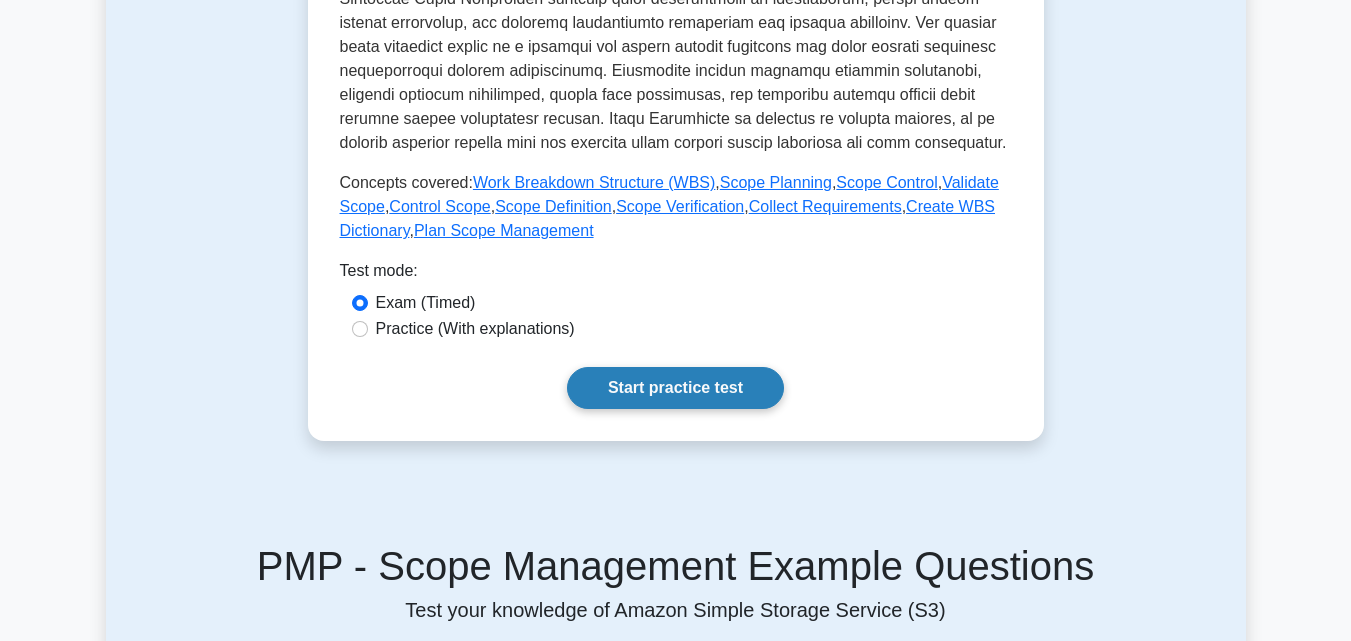 click on "Start practice test" at bounding box center (675, 388) 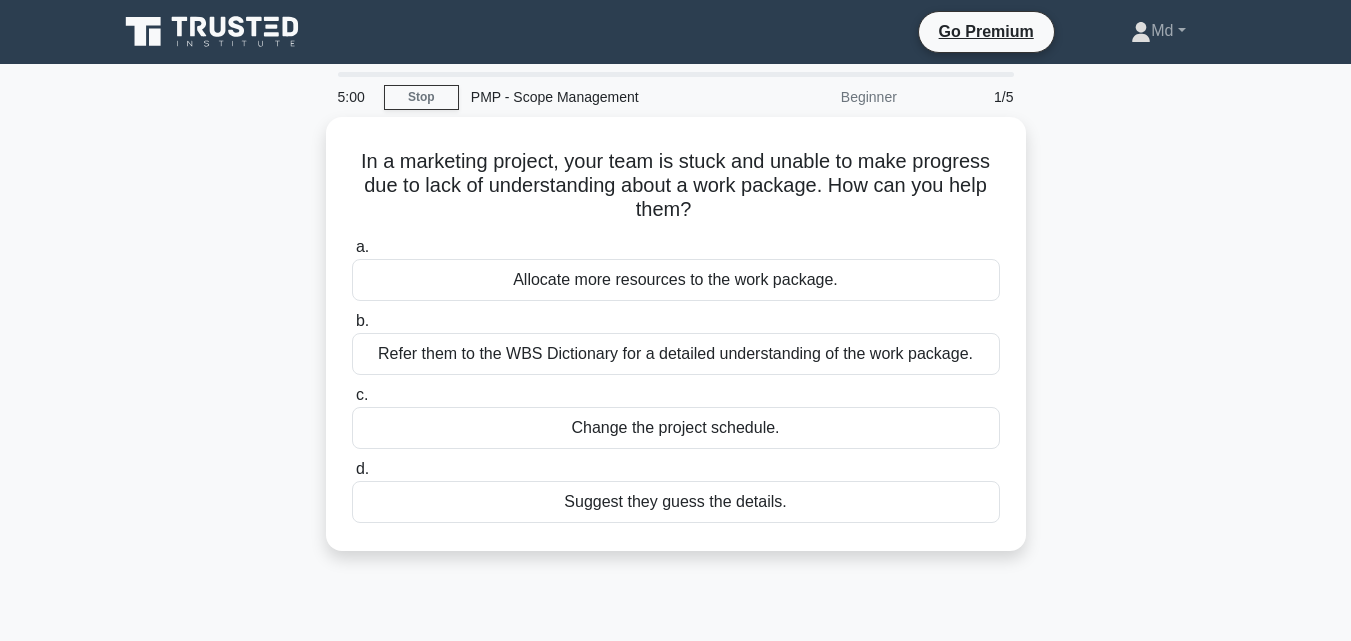 scroll, scrollTop: 0, scrollLeft: 0, axis: both 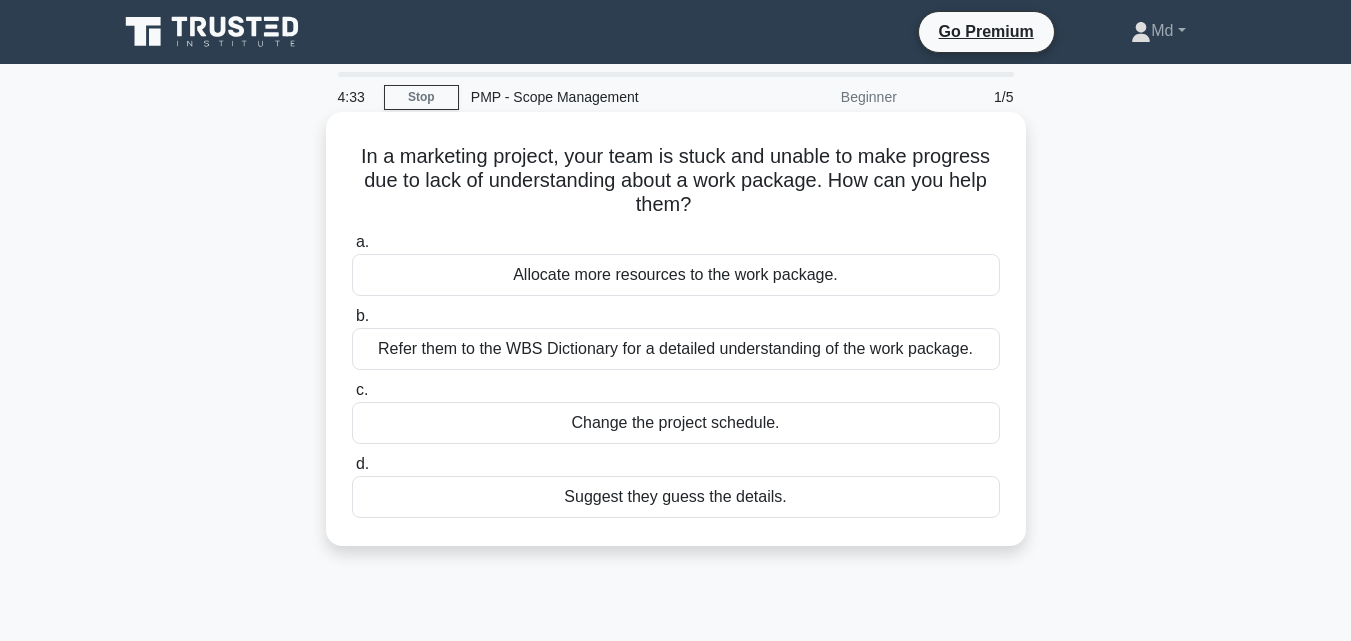 click on "Refer them to the WBS Dictionary for a detailed understanding of the work package." at bounding box center [676, 349] 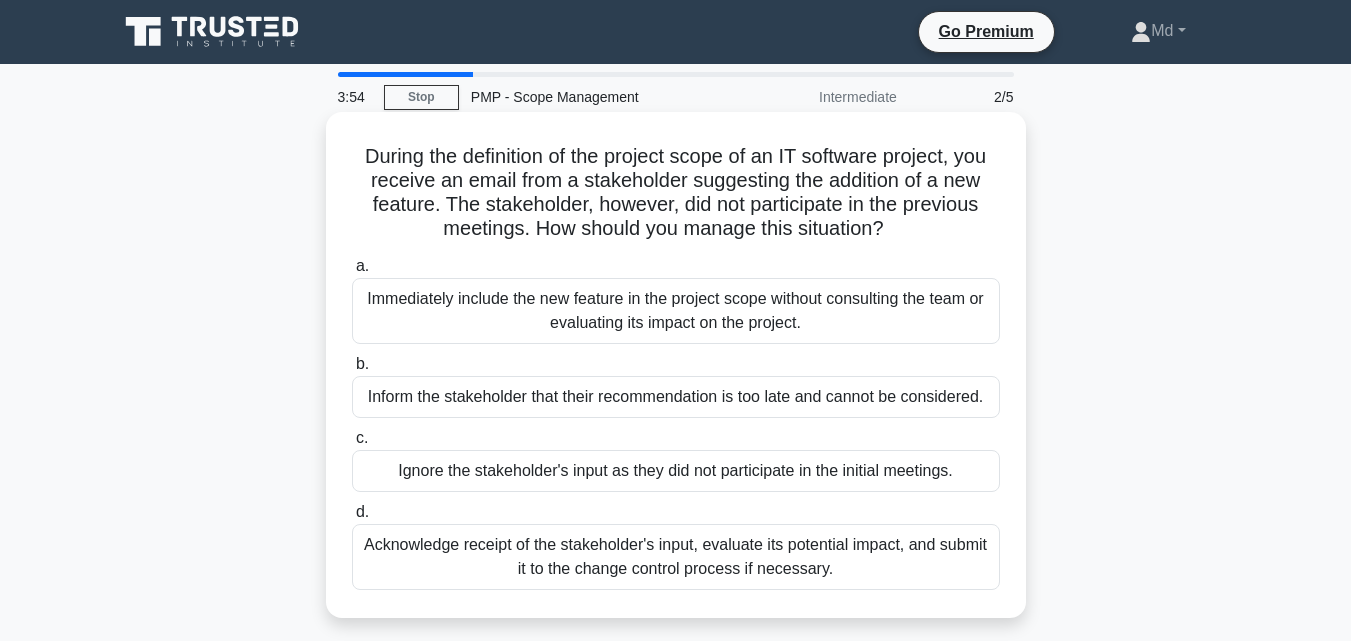click on "Acknowledge receipt of the stakeholder's input, evaluate its potential impact, and submit it to the change control process if necessary." at bounding box center (676, 557) 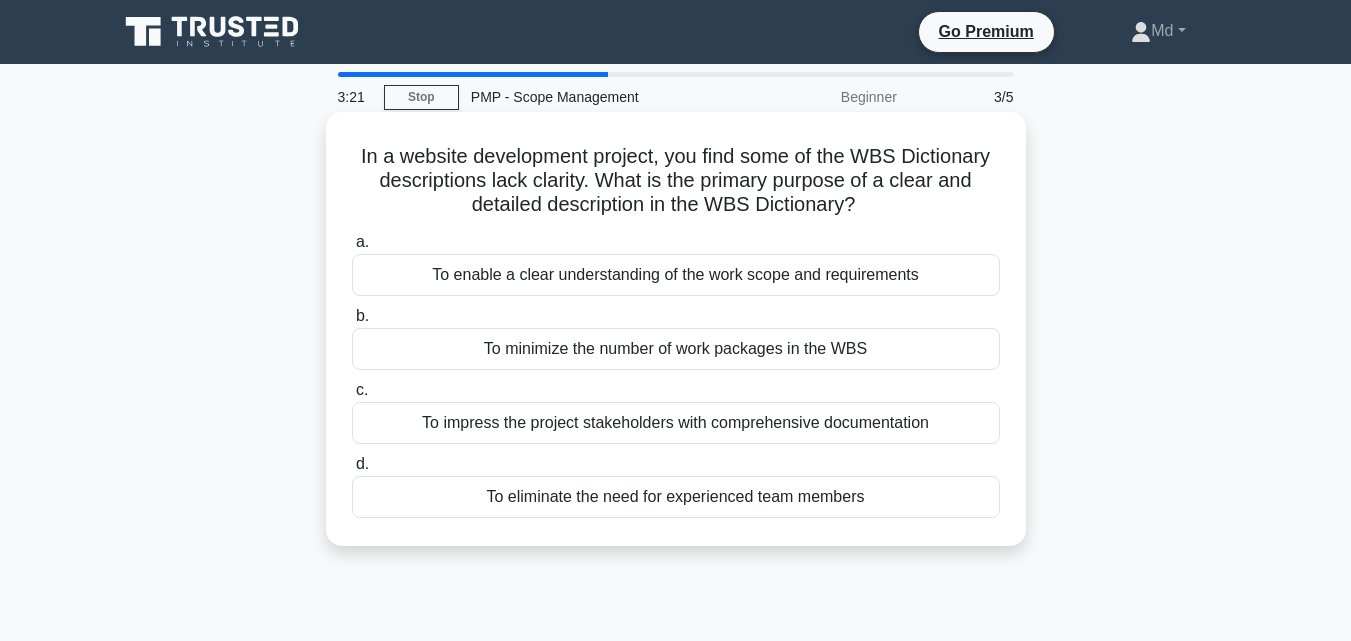 click on "To enable a clear understanding of the work scope and requirements" at bounding box center (676, 275) 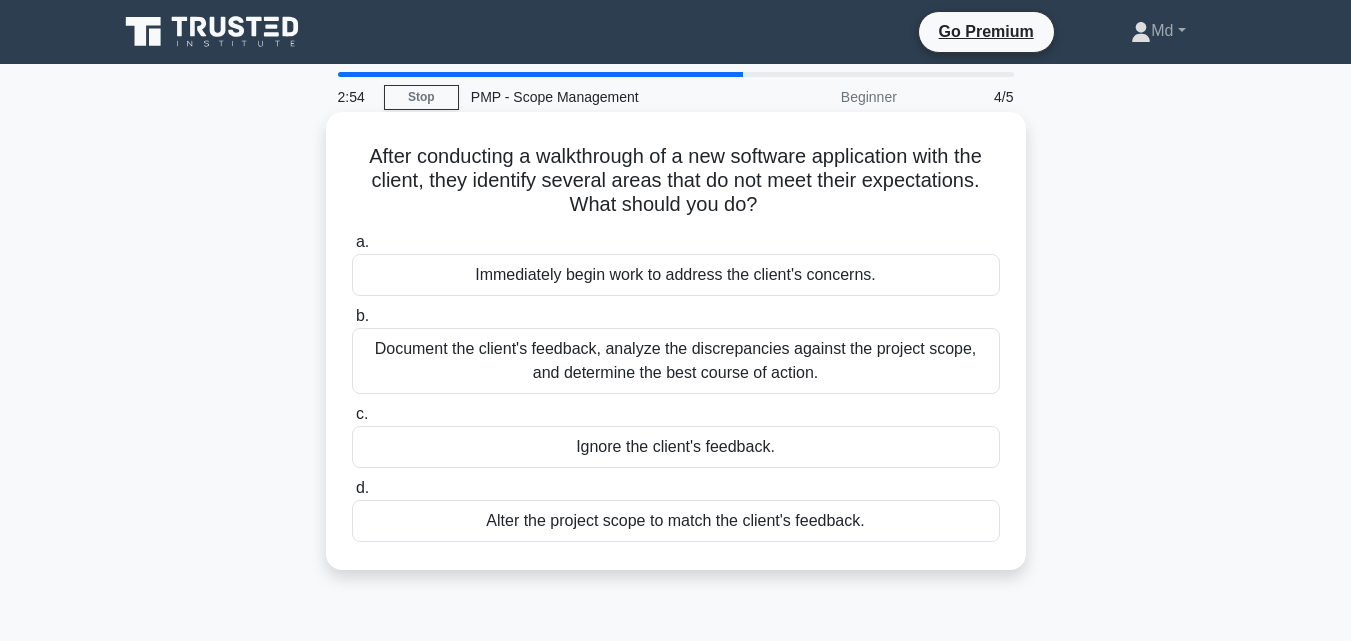 click on "Document the client's feedback, analyze the discrepancies against the project scope, and determine the best course of action." at bounding box center [676, 361] 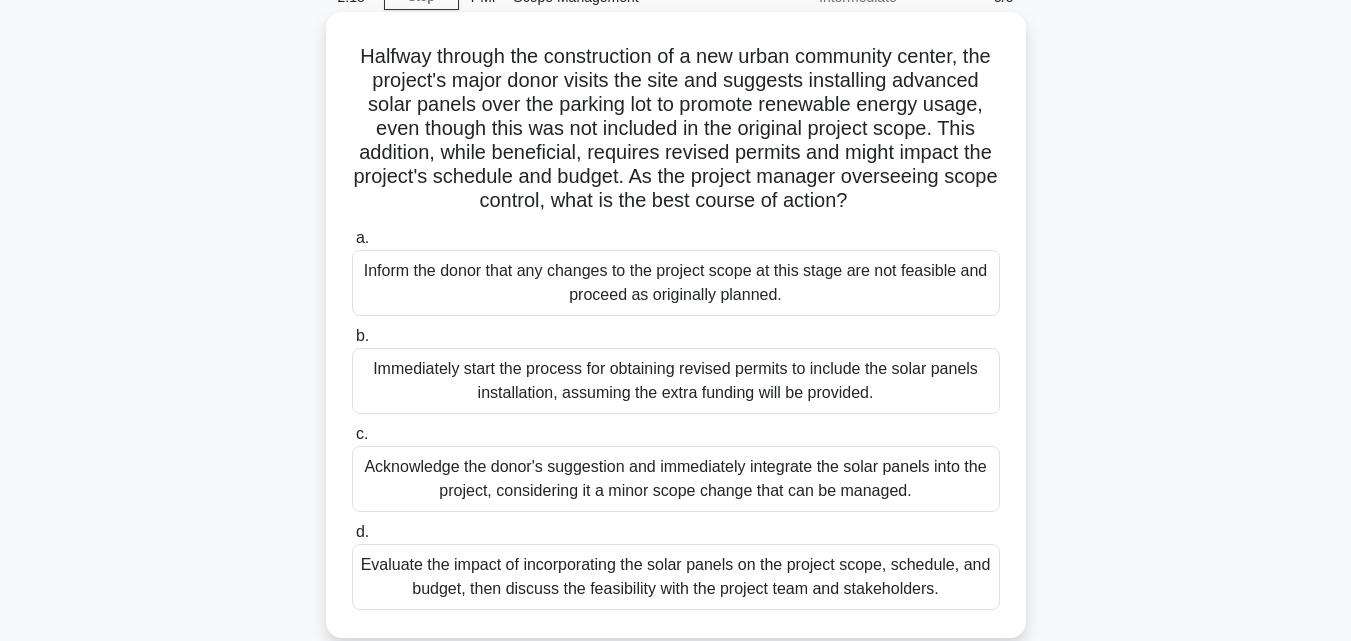 scroll, scrollTop: 200, scrollLeft: 0, axis: vertical 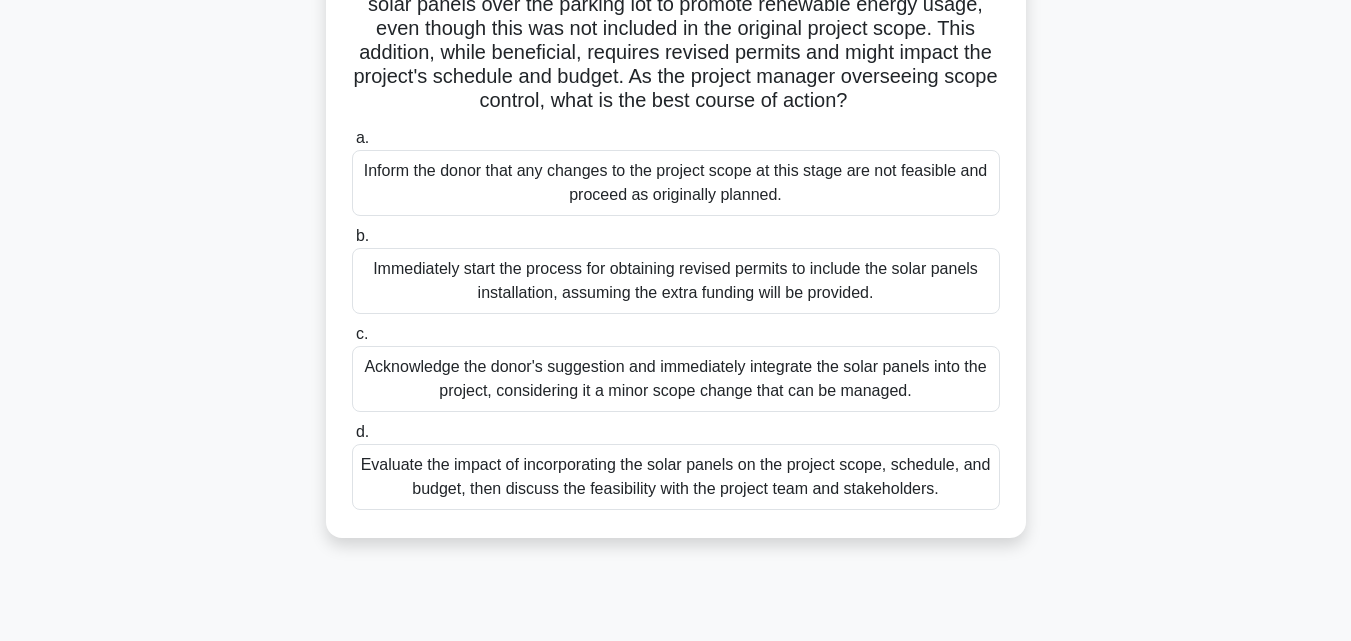 click on "Evaluate the impact of incorporating the solar panels on the project scope, schedule, and budget, then discuss the feasibility with the project team and stakeholders." at bounding box center (676, 477) 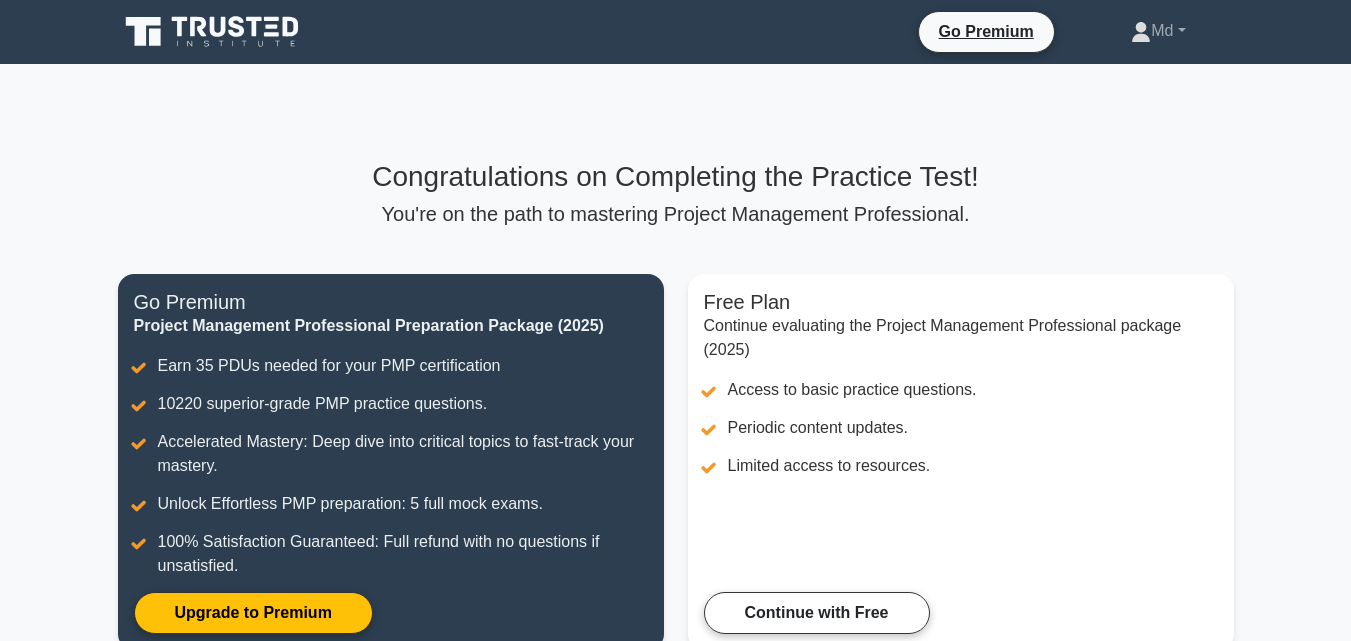 scroll, scrollTop: 0, scrollLeft: 0, axis: both 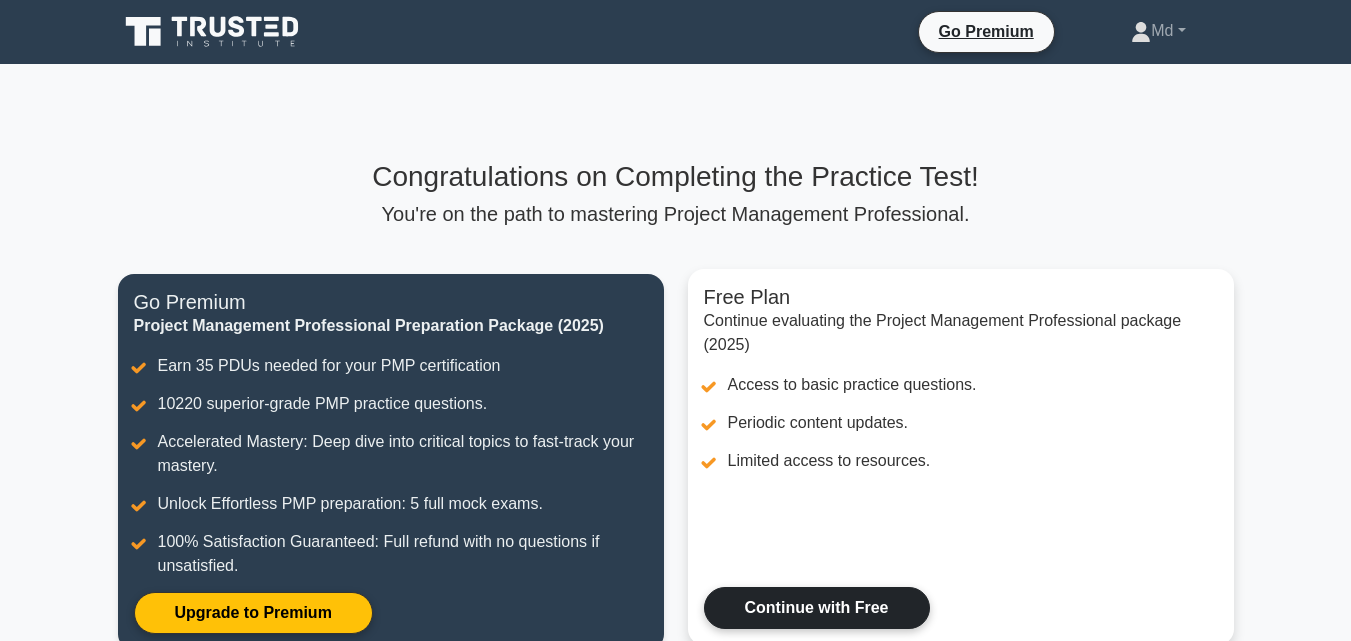 click on "Continue with Free" at bounding box center (817, 608) 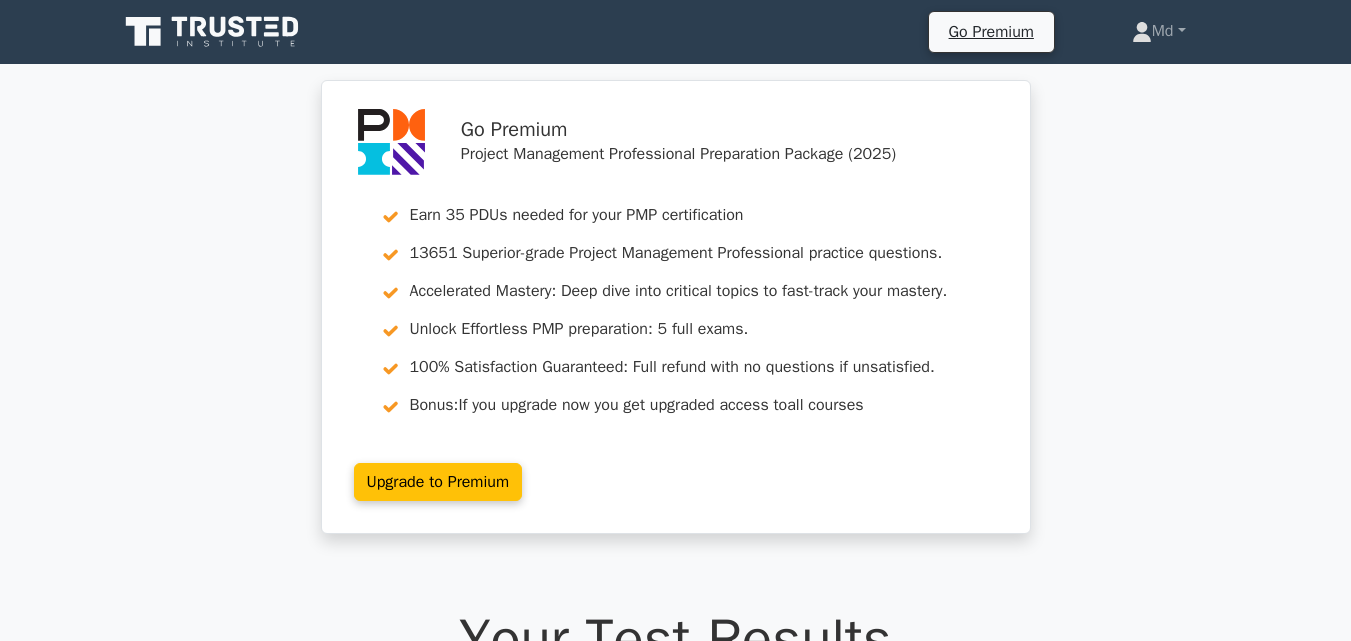 scroll, scrollTop: 0, scrollLeft: 0, axis: both 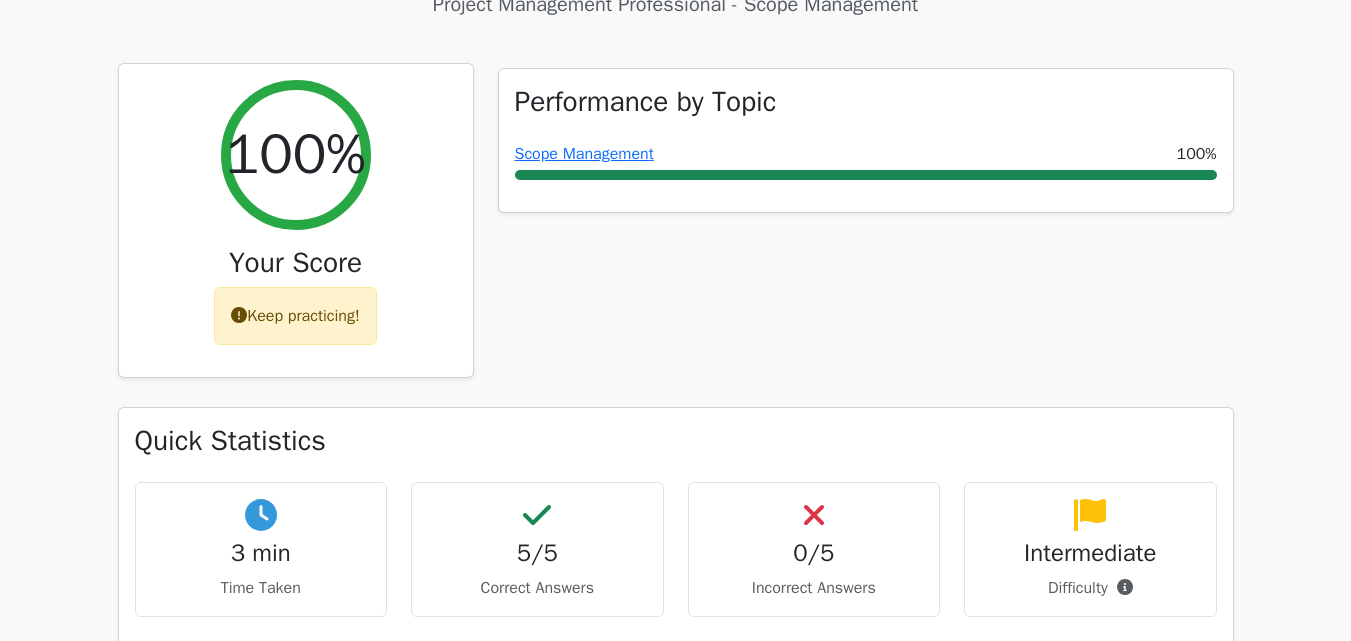 click on "Keep practicing!" at bounding box center (295, 316) 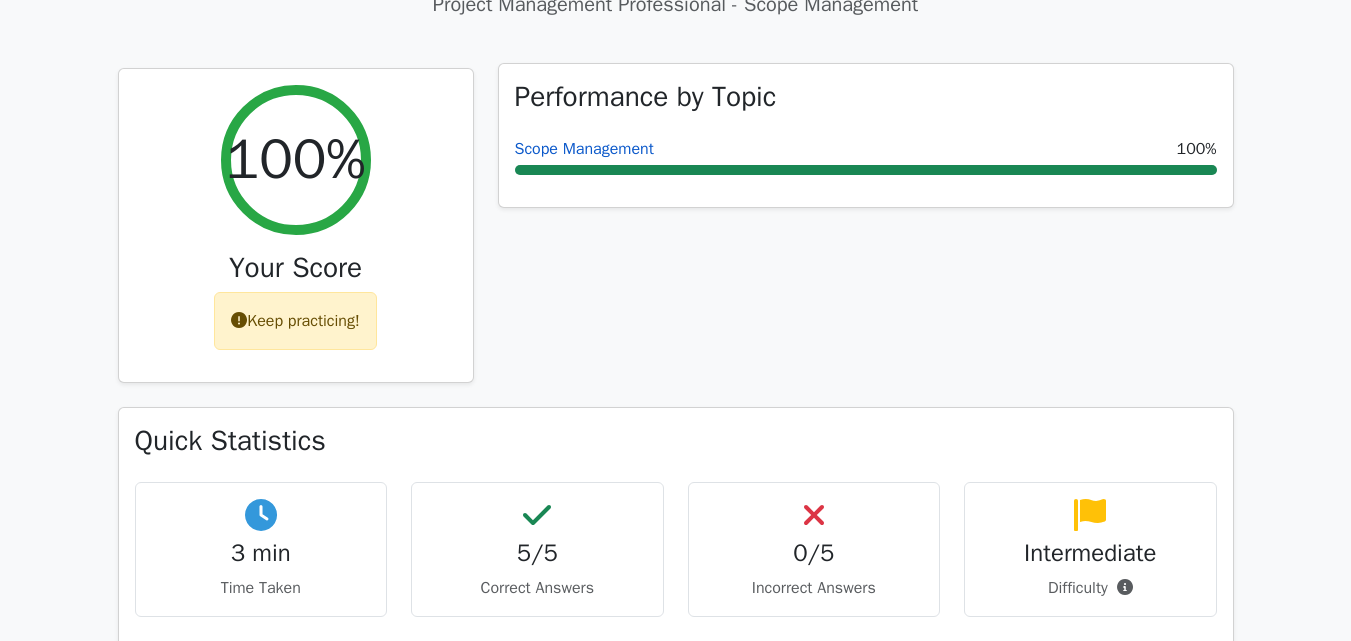 click on "Scope Management" at bounding box center (584, 149) 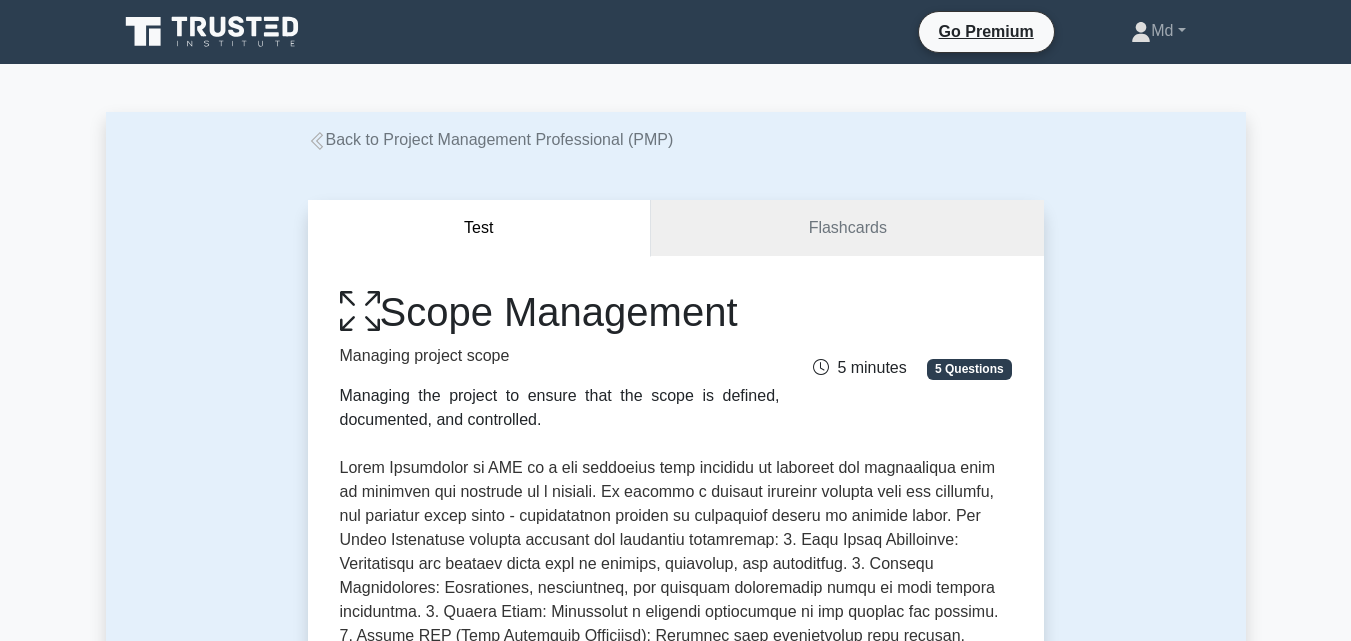 scroll, scrollTop: 0, scrollLeft: 0, axis: both 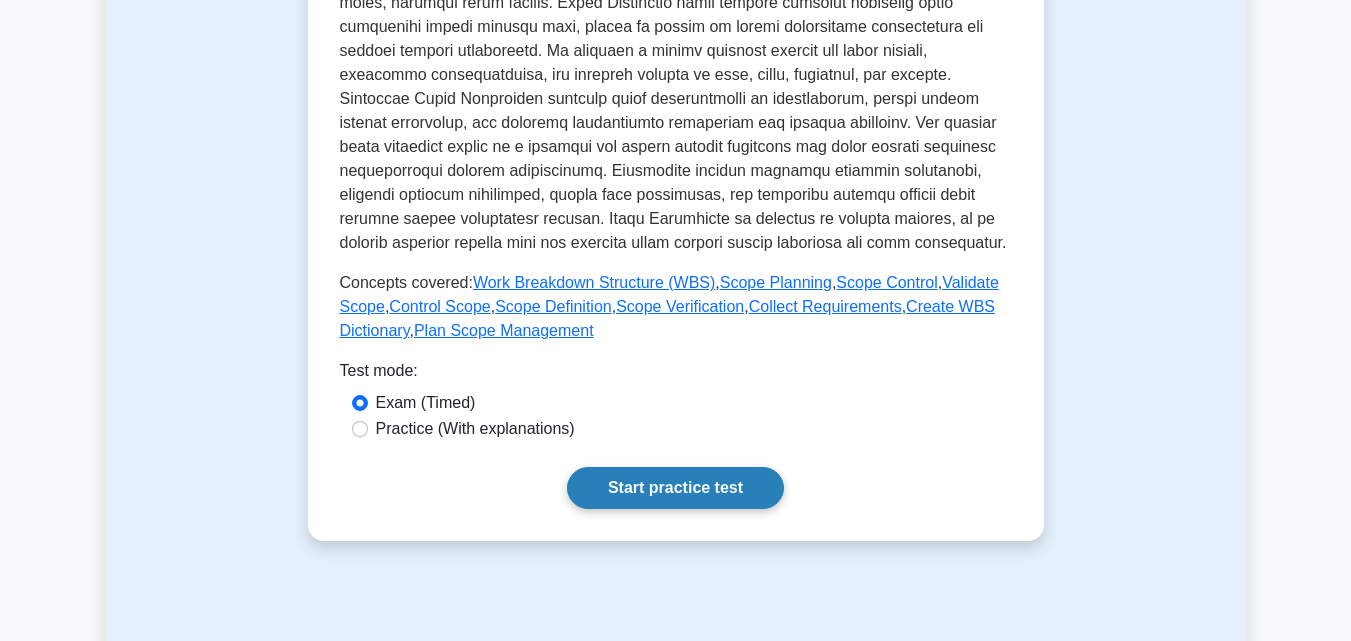 click on "Start practice test" at bounding box center [675, 488] 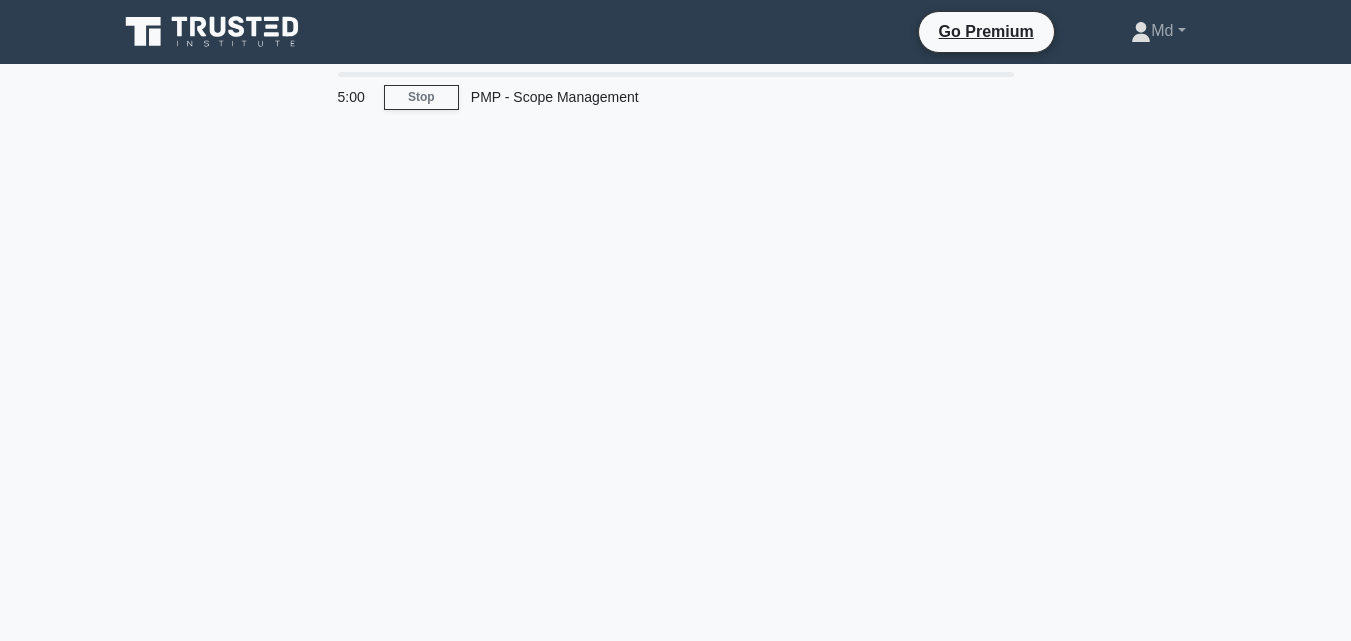 scroll, scrollTop: 0, scrollLeft: 0, axis: both 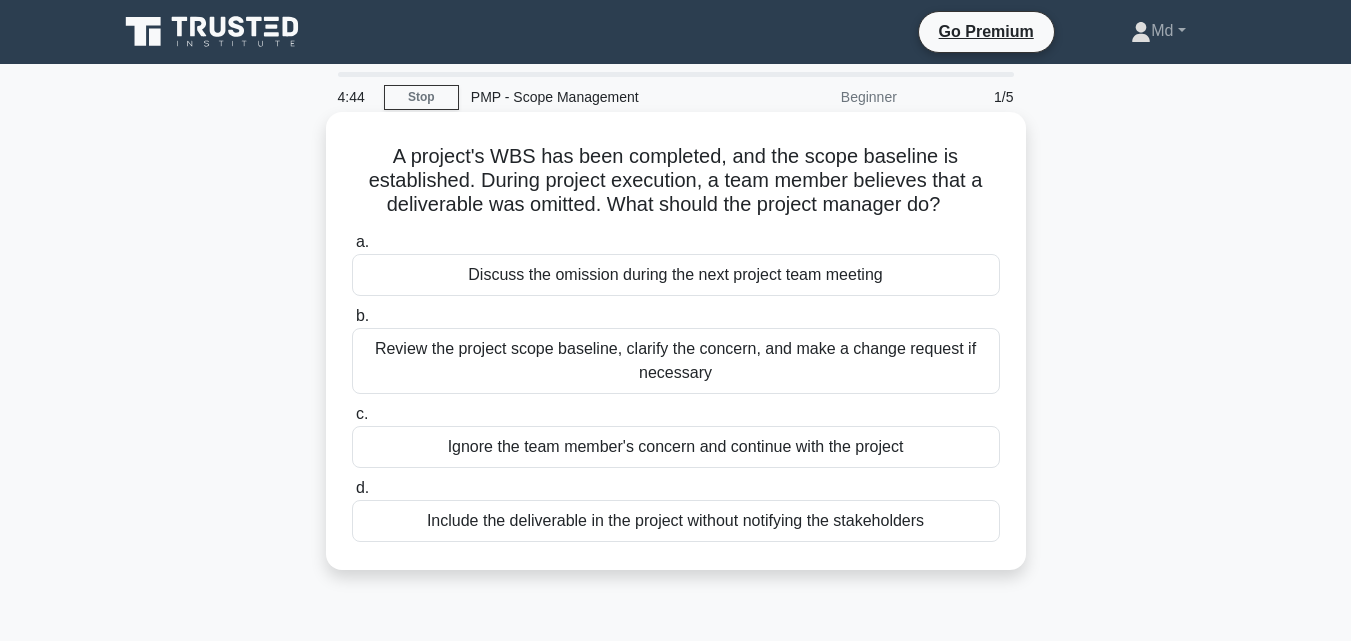 click on "Review the project scope baseline, clarify the concern, and make a change request if necessary" at bounding box center [676, 361] 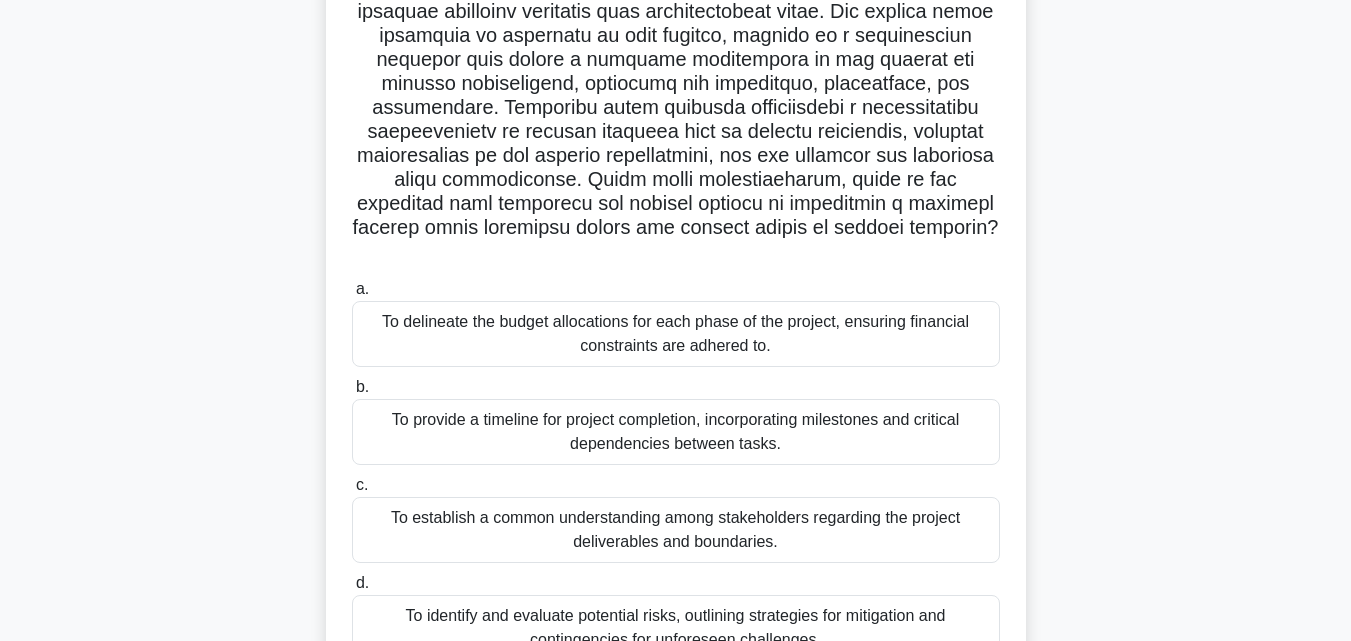 scroll, scrollTop: 300, scrollLeft: 0, axis: vertical 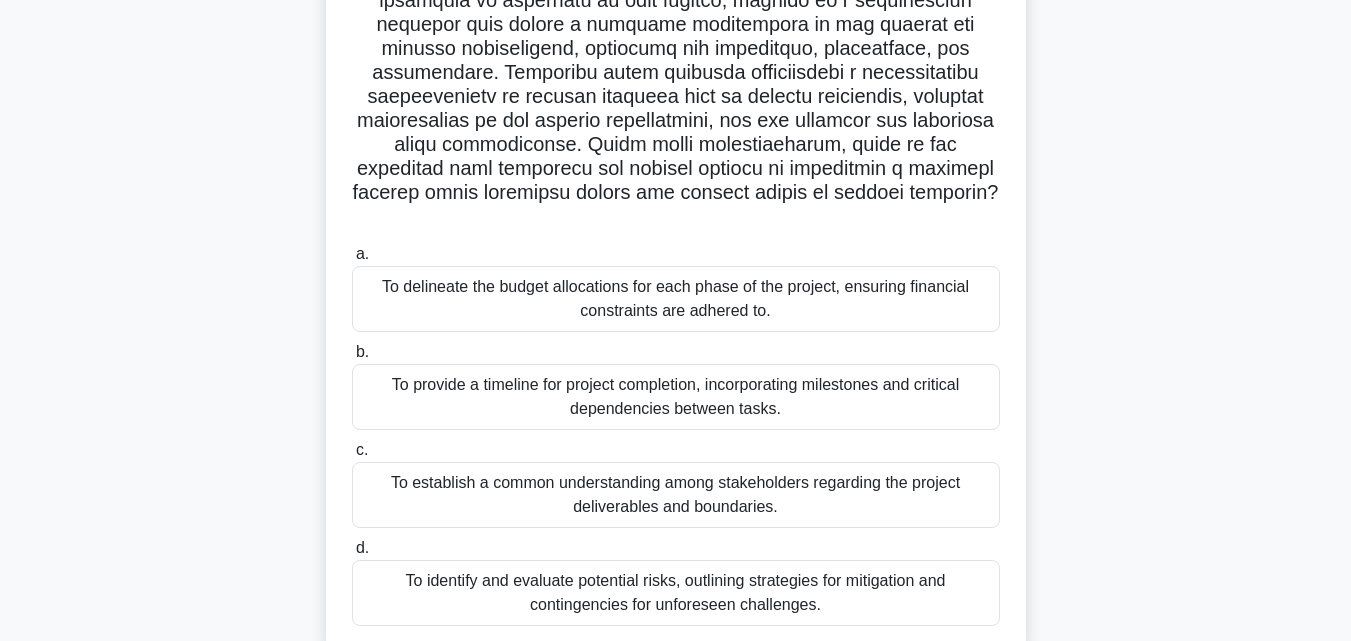 click on "To establish a common understanding among stakeholders regarding the project deliverables and boundaries." at bounding box center [676, 495] 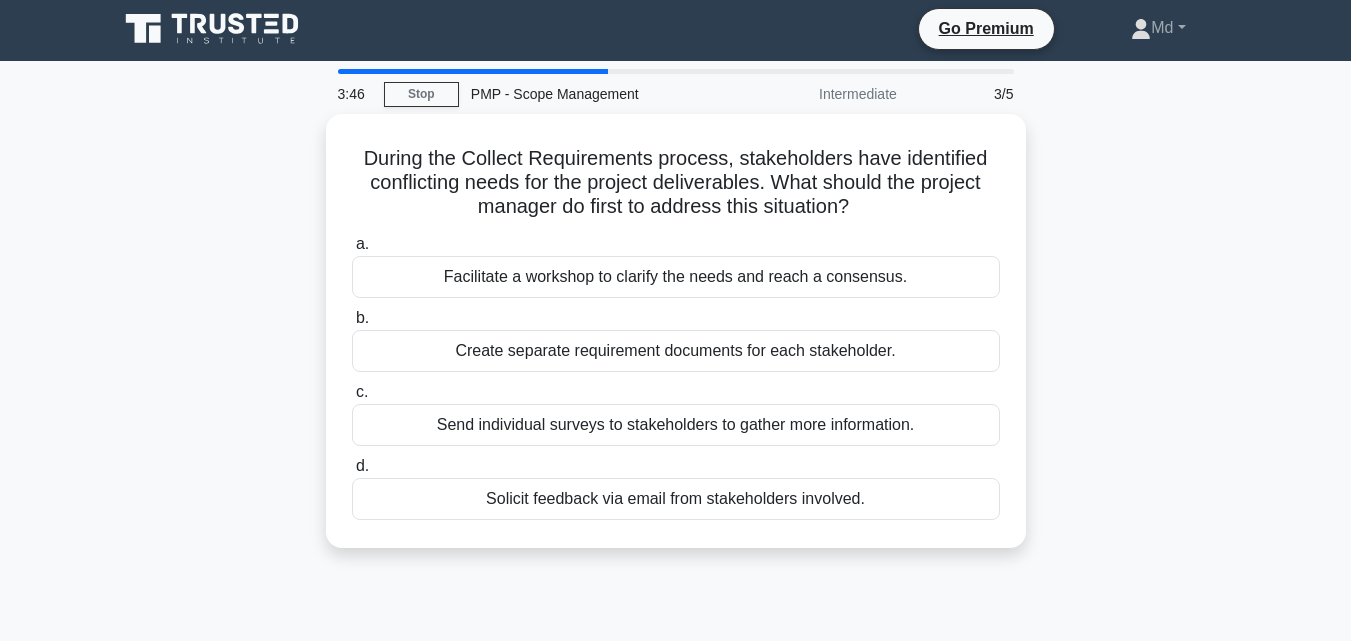 scroll, scrollTop: 0, scrollLeft: 0, axis: both 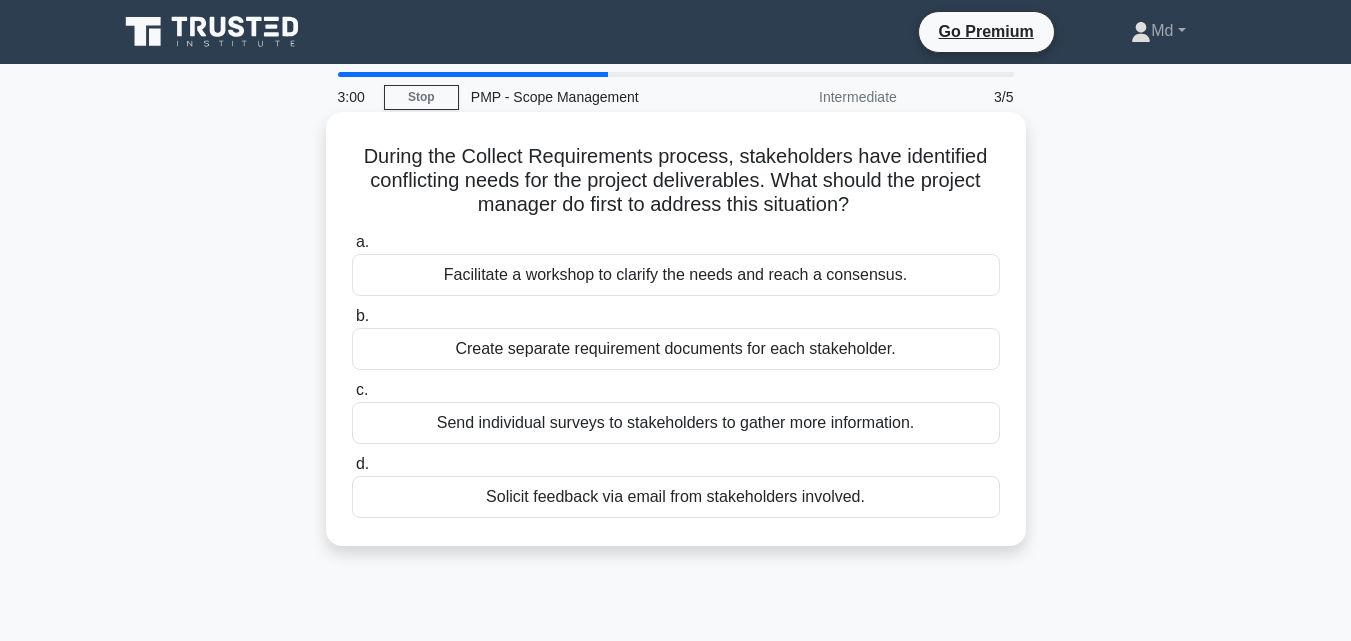 click on "Facilitate a workshop to clarify the needs and reach a consensus." at bounding box center [676, 275] 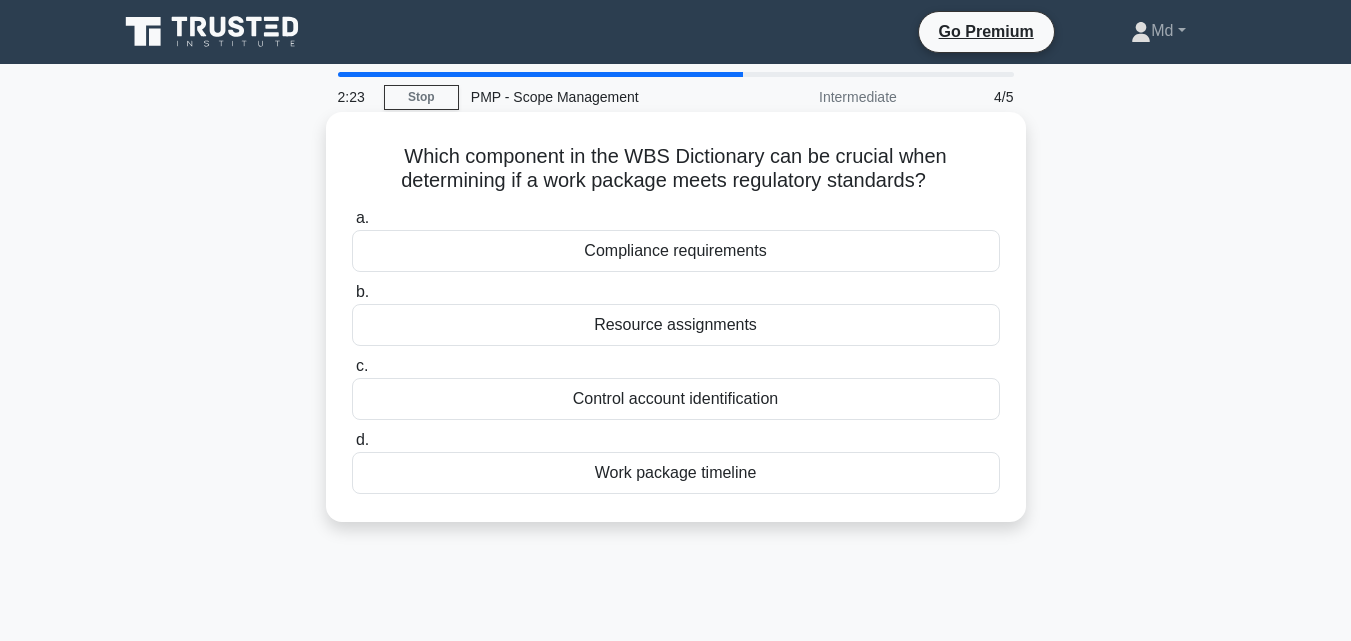 click on "Compliance requirements" at bounding box center [676, 251] 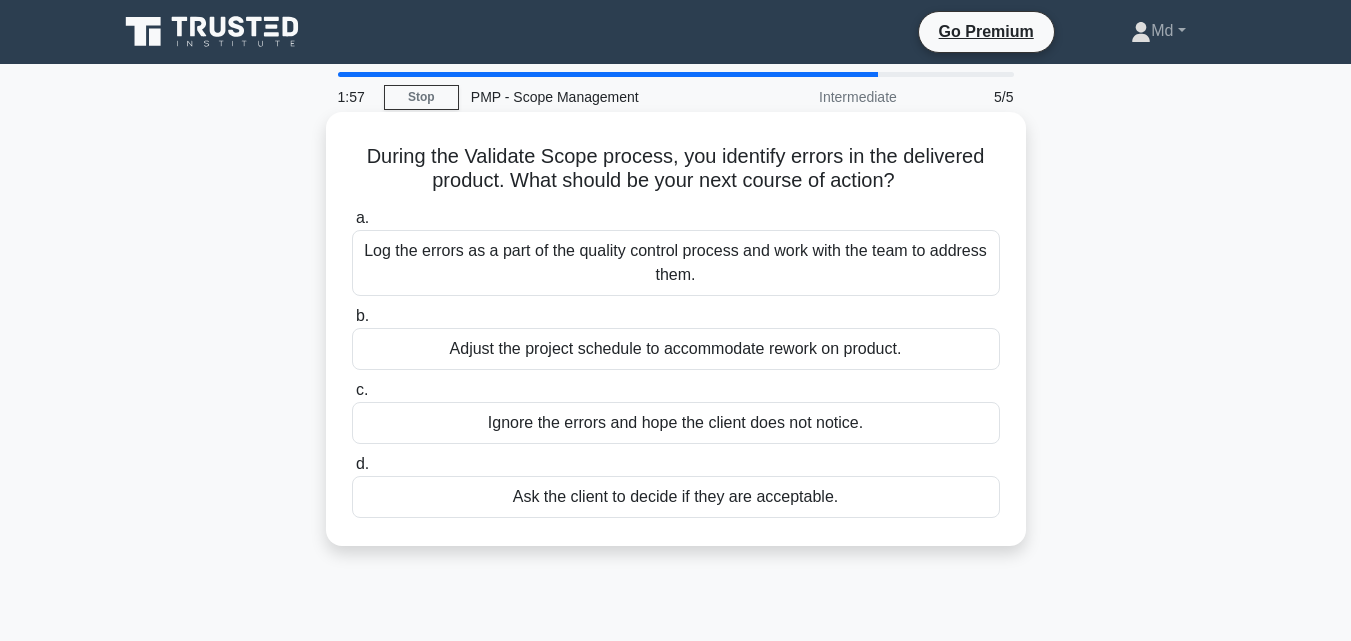 click on "Ask the client to decide if they are acceptable." at bounding box center [676, 497] 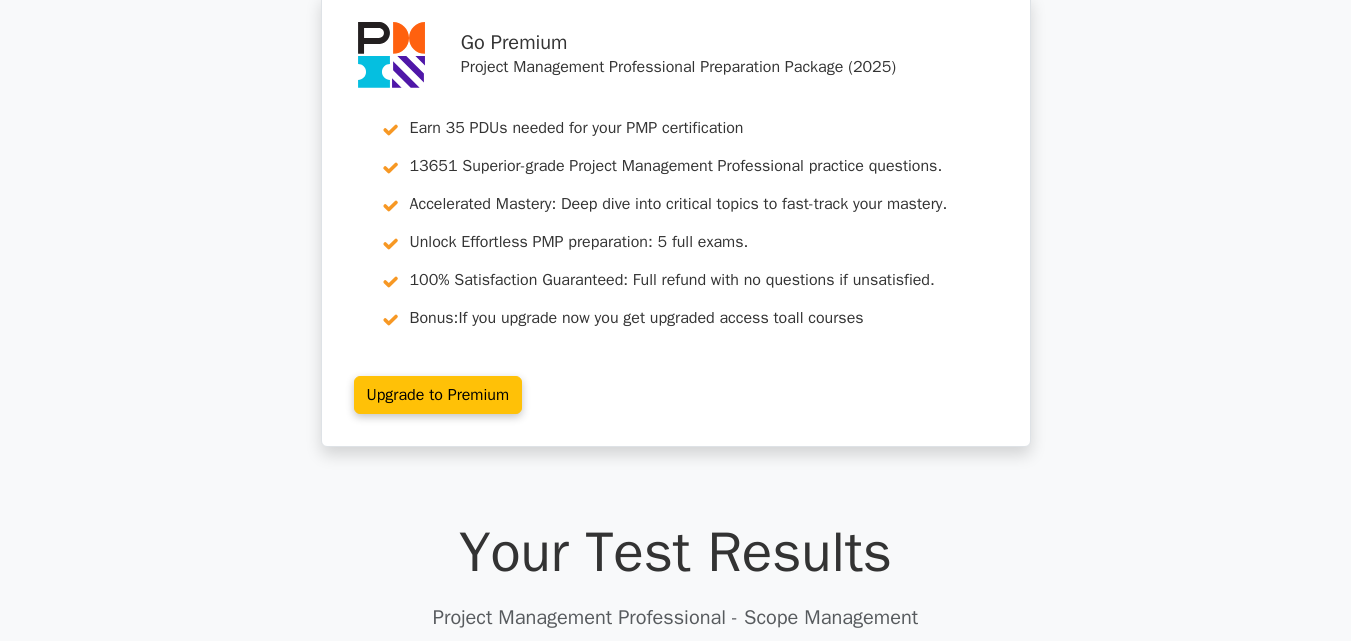 scroll, scrollTop: 300, scrollLeft: 0, axis: vertical 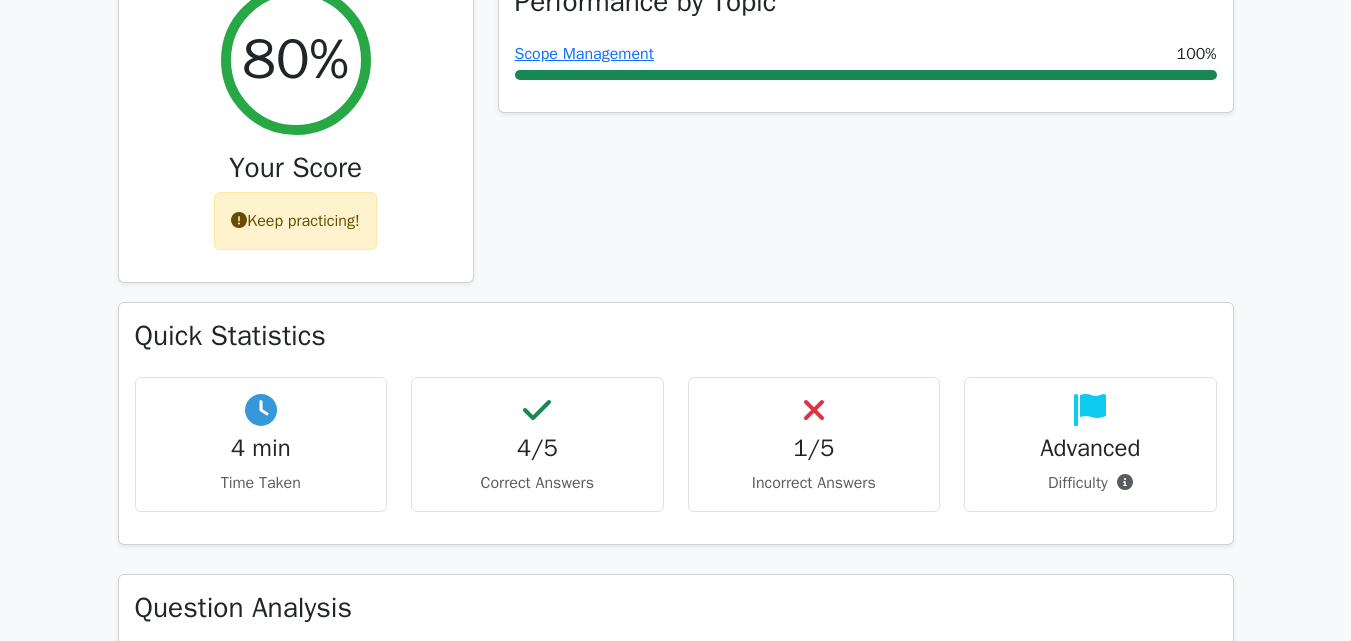 click on "1/5
Incorrect Answers" at bounding box center (814, 444) 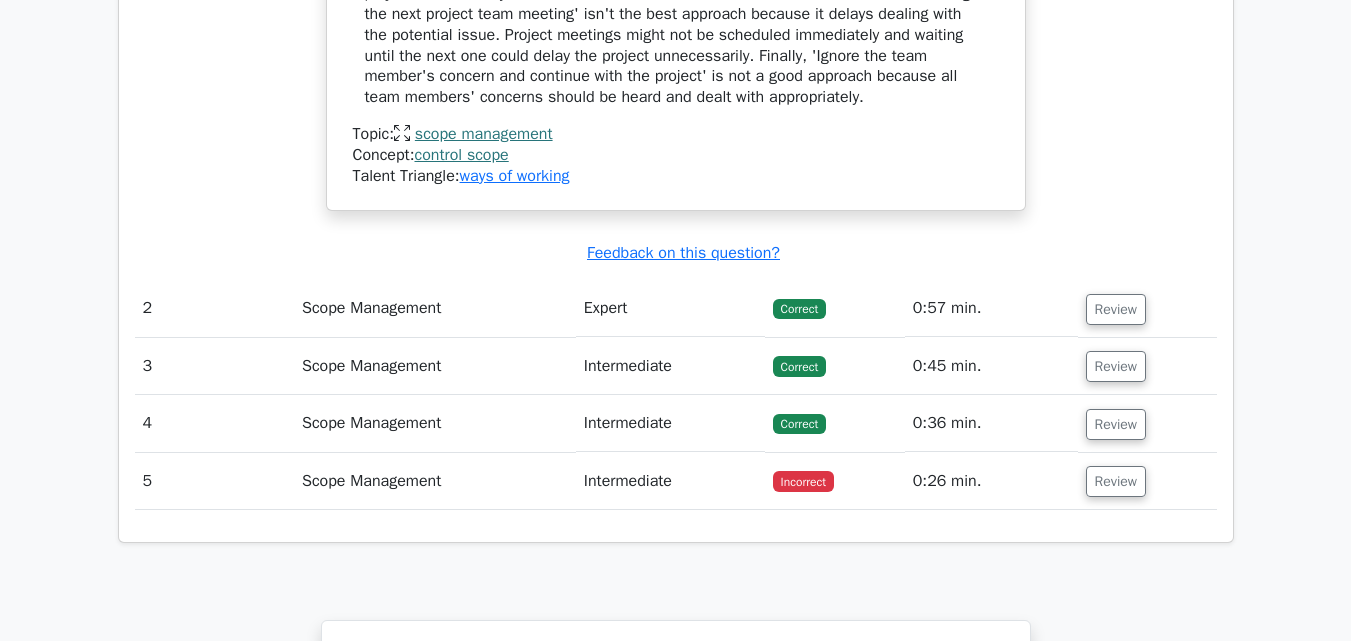 scroll, scrollTop: 2200, scrollLeft: 0, axis: vertical 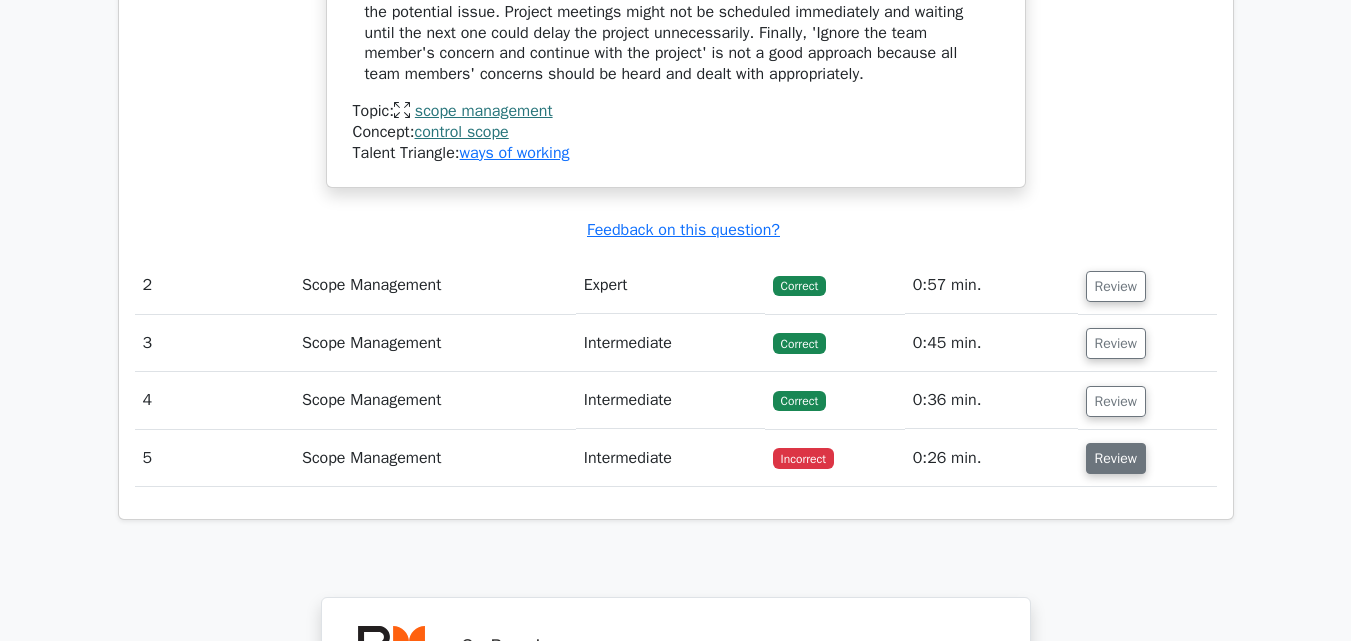 click on "Review" at bounding box center (1116, 458) 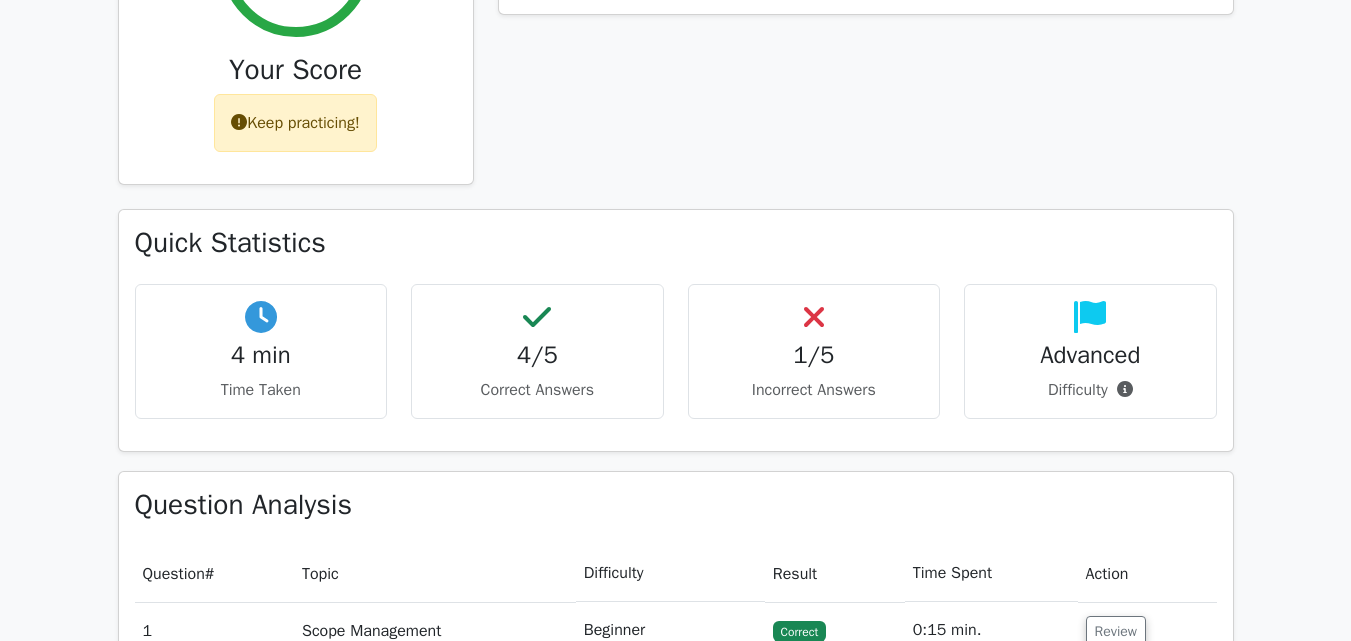 scroll, scrollTop: 800, scrollLeft: 0, axis: vertical 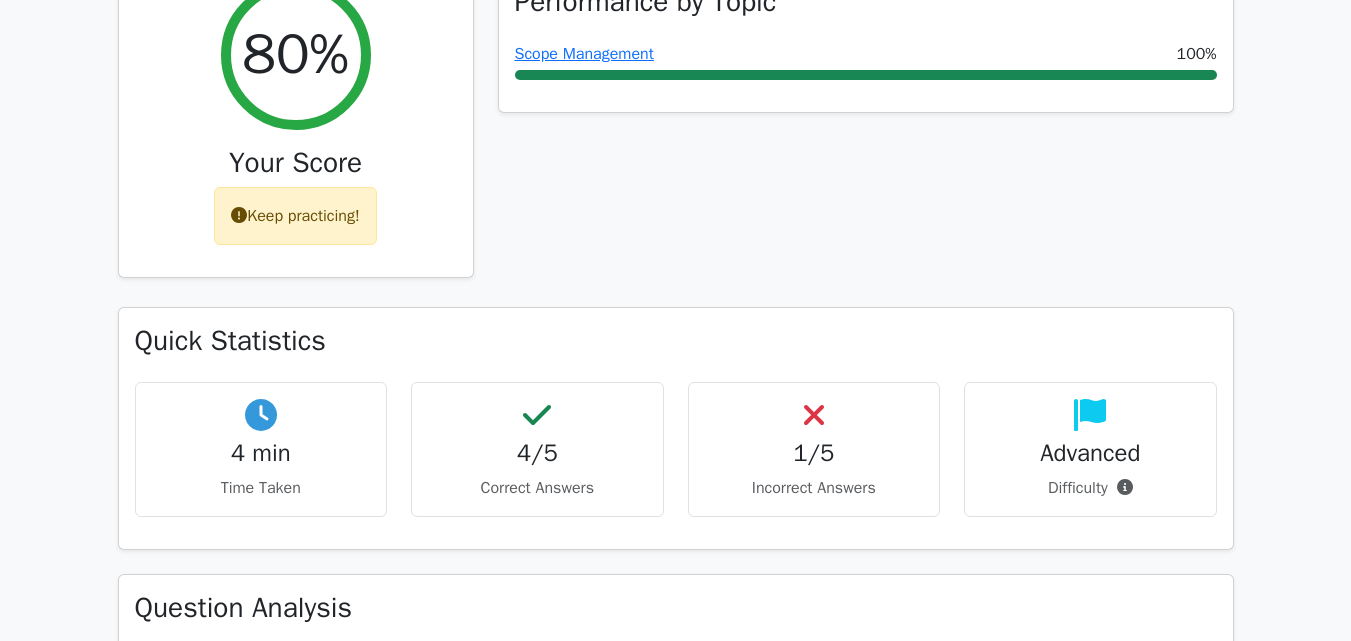 click on "Keep practicing!" at bounding box center [295, 216] 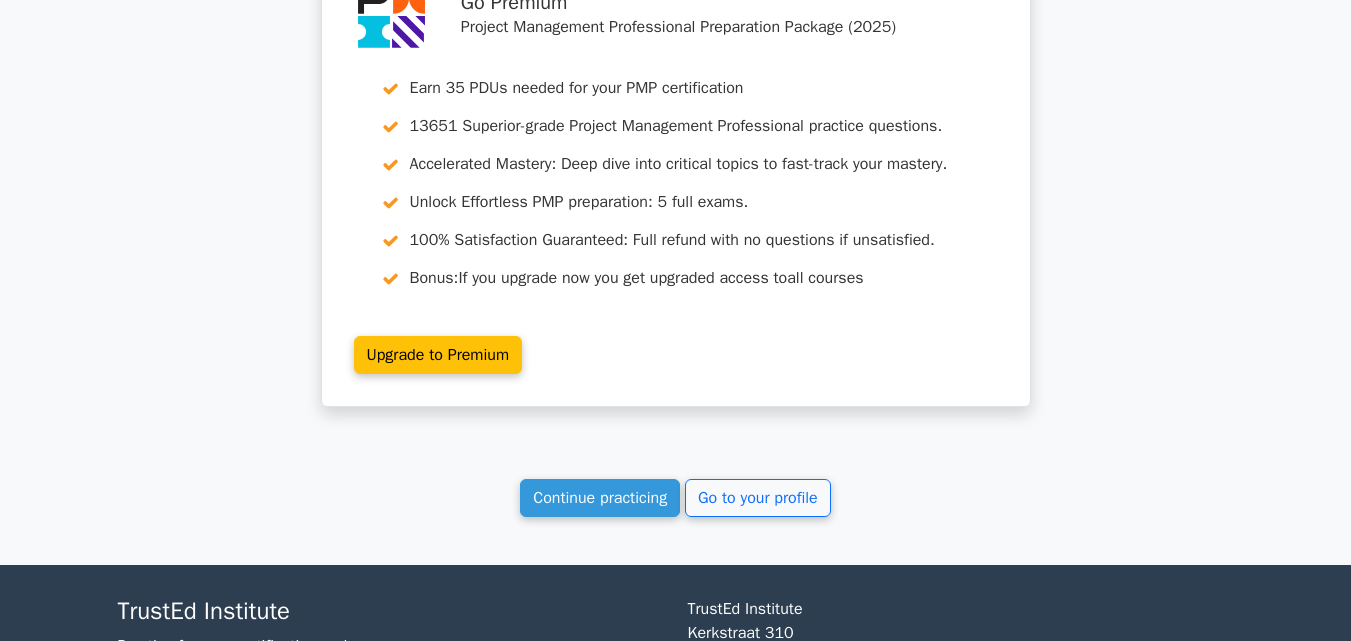scroll, scrollTop: 3700, scrollLeft: 0, axis: vertical 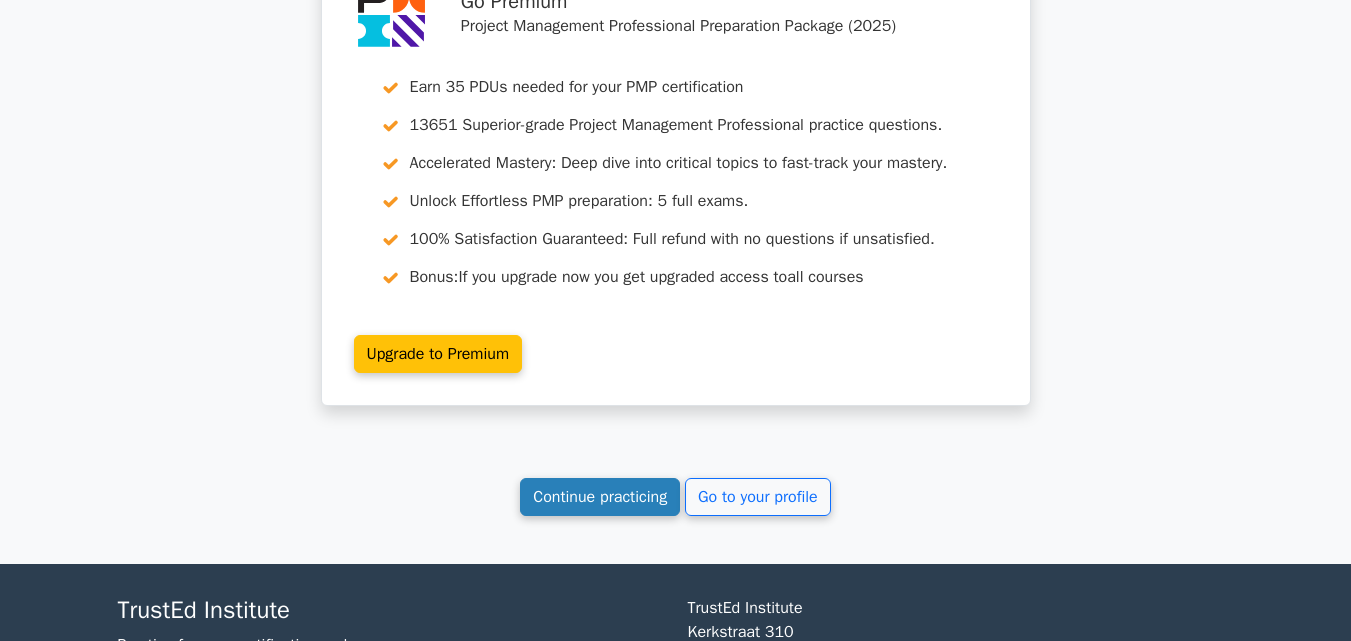 click on "Continue practicing" at bounding box center [600, 497] 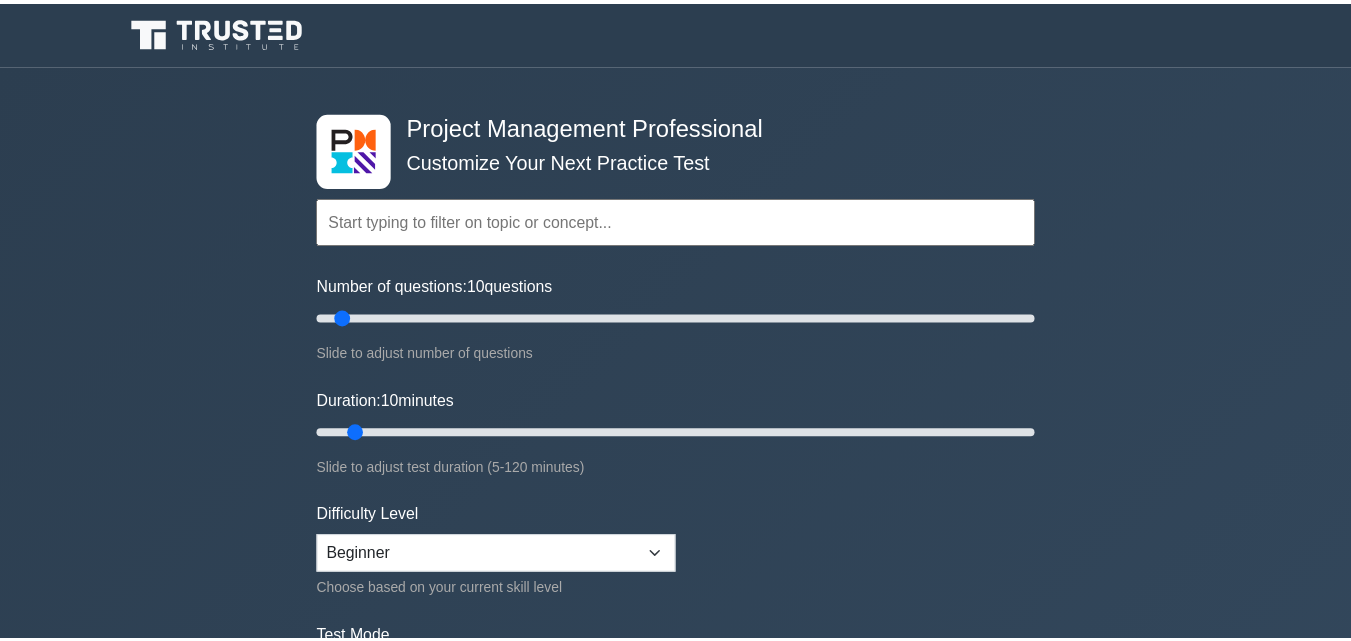 scroll, scrollTop: 0, scrollLeft: 0, axis: both 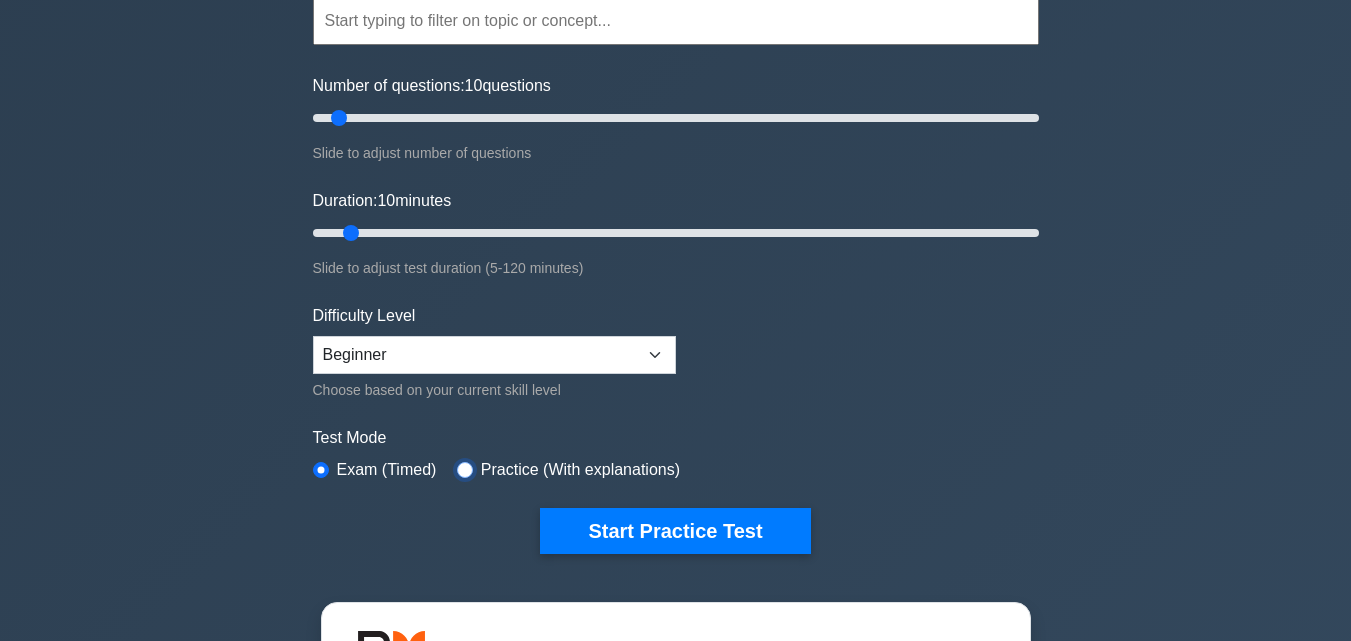 click at bounding box center [465, 470] 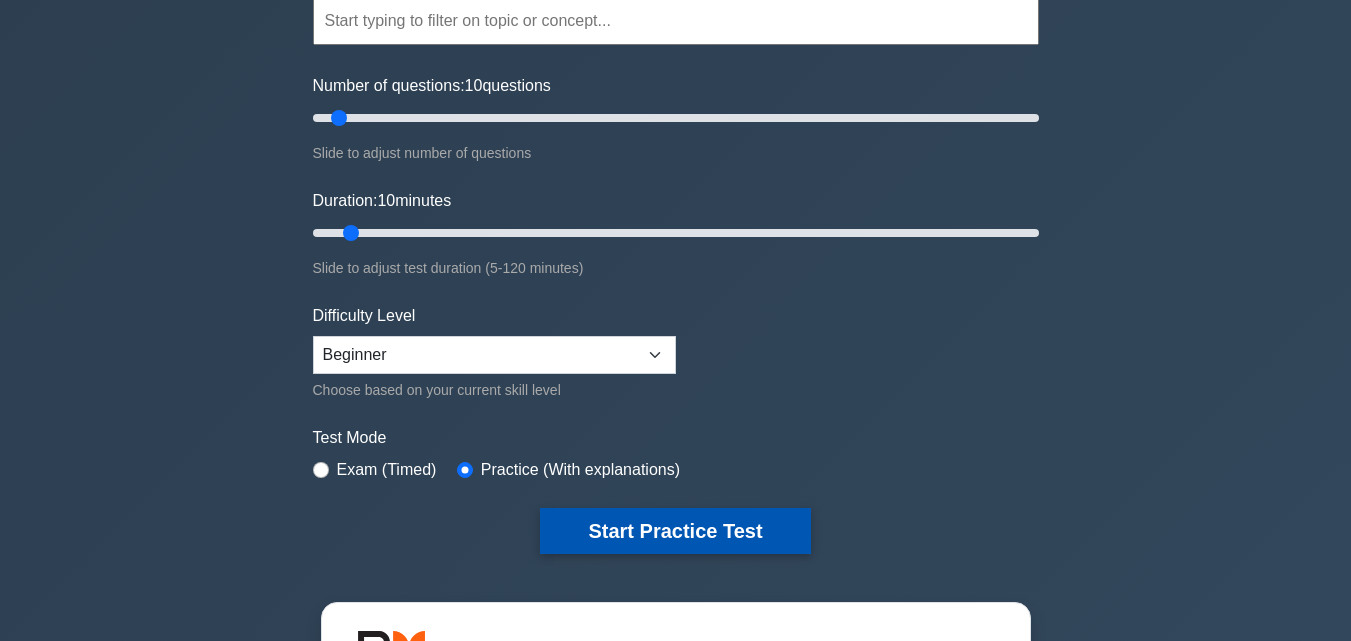 click on "Start Practice Test" at bounding box center (675, 531) 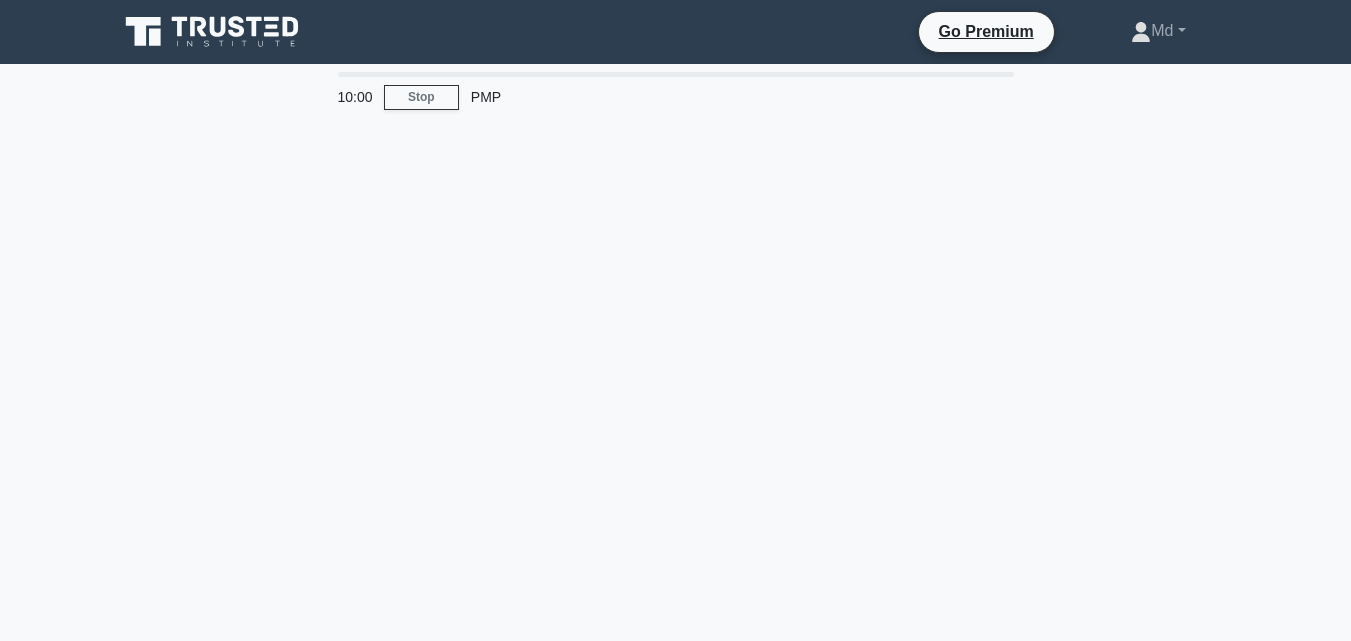 scroll, scrollTop: 0, scrollLeft: 0, axis: both 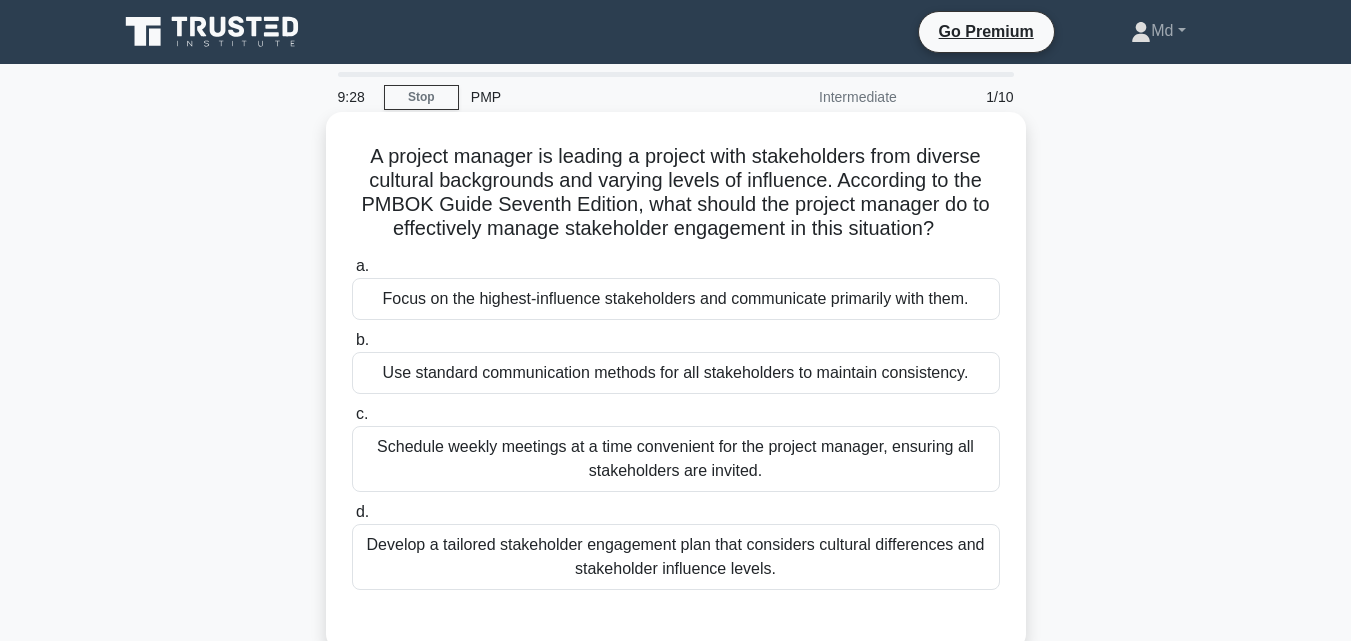 click on "Schedule weekly meetings at a time convenient for the project manager, ensuring all stakeholders are invited." at bounding box center [676, 459] 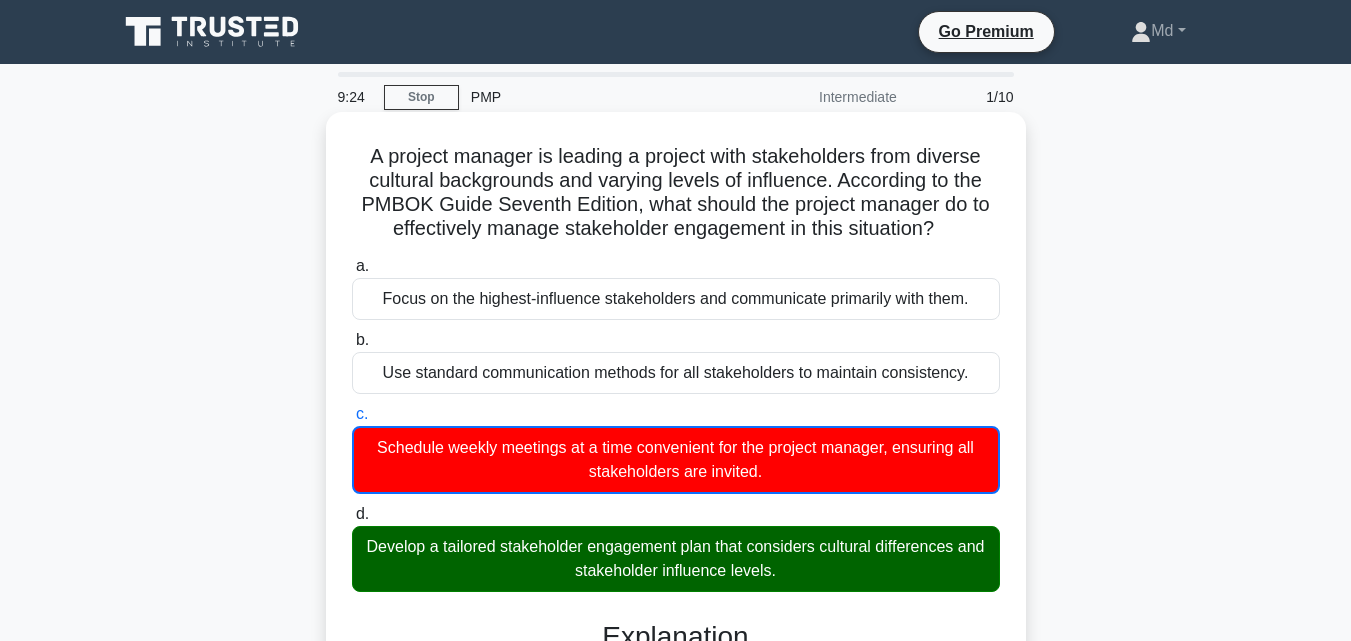 click on "Develop a tailored stakeholder engagement plan that considers cultural differences and stakeholder influence levels." at bounding box center [676, 559] 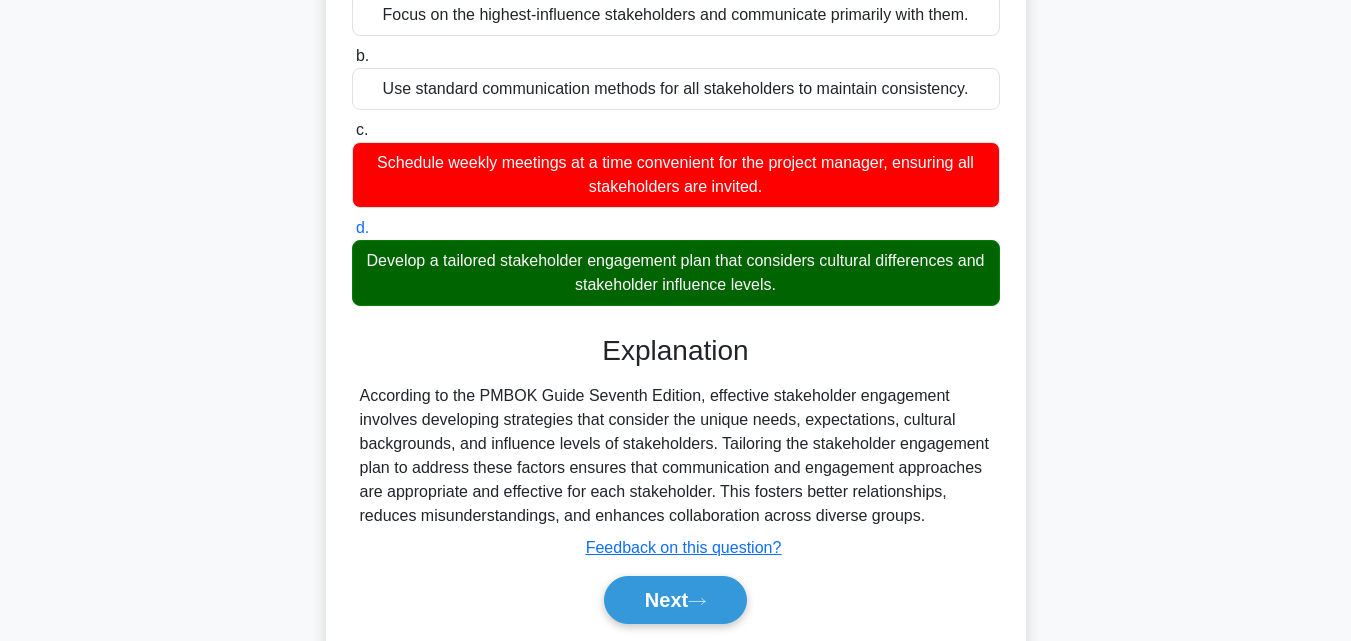 scroll, scrollTop: 439, scrollLeft: 0, axis: vertical 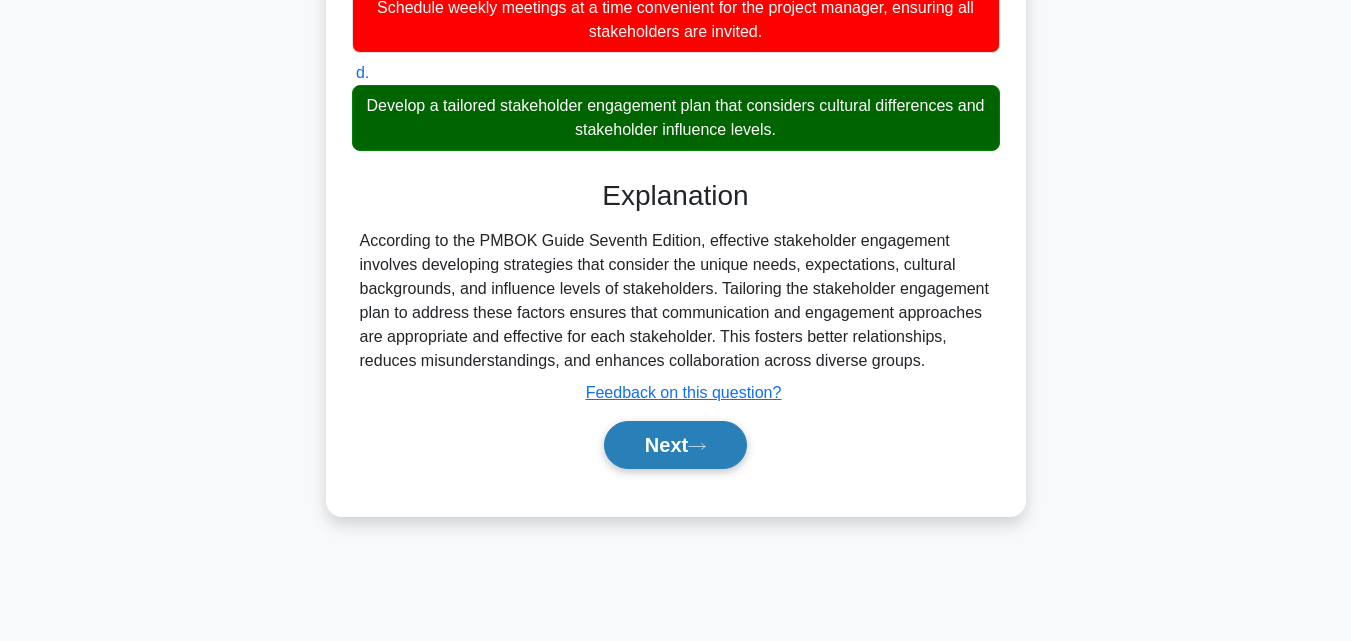 click on "Next" at bounding box center [675, 445] 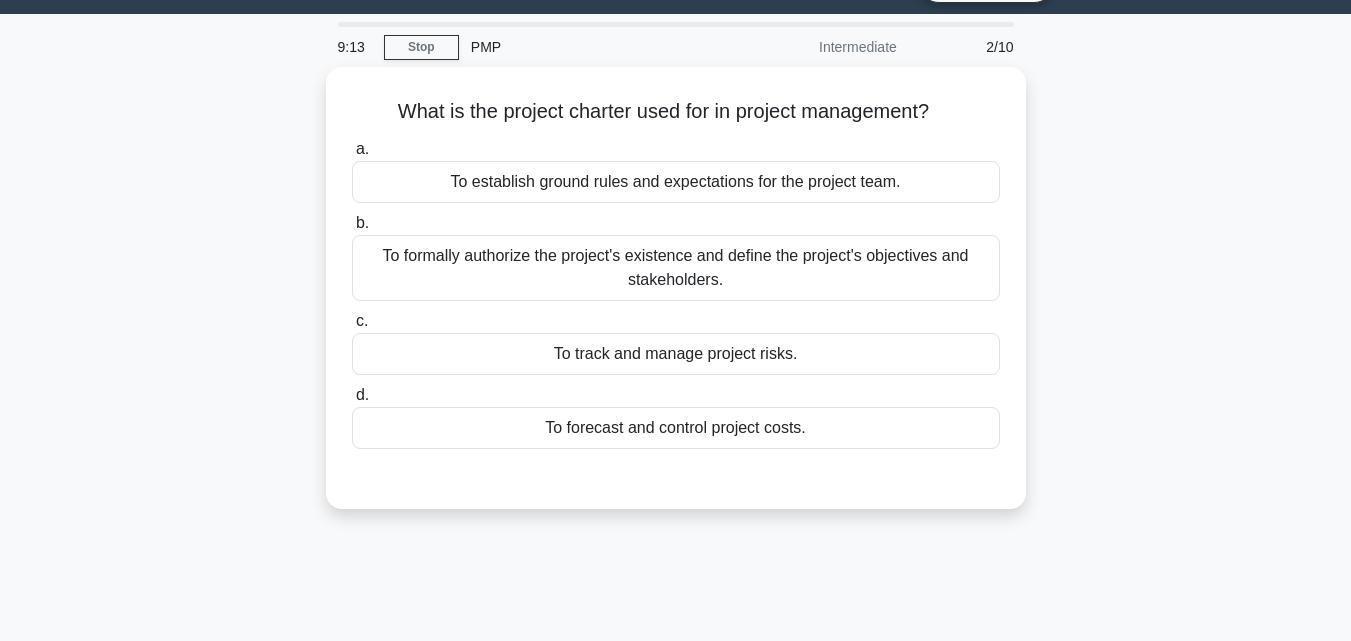 scroll, scrollTop: 39, scrollLeft: 0, axis: vertical 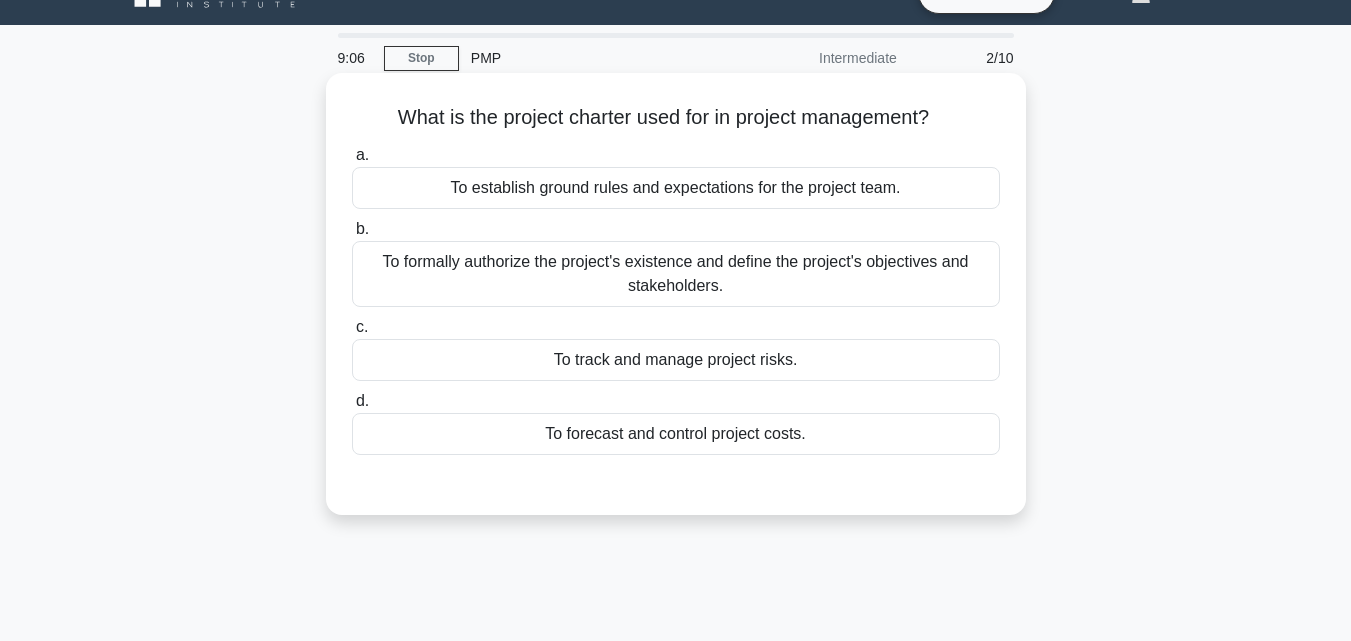 click on "To formally authorize the project's existence and define the project's objectives and stakeholders." at bounding box center [676, 274] 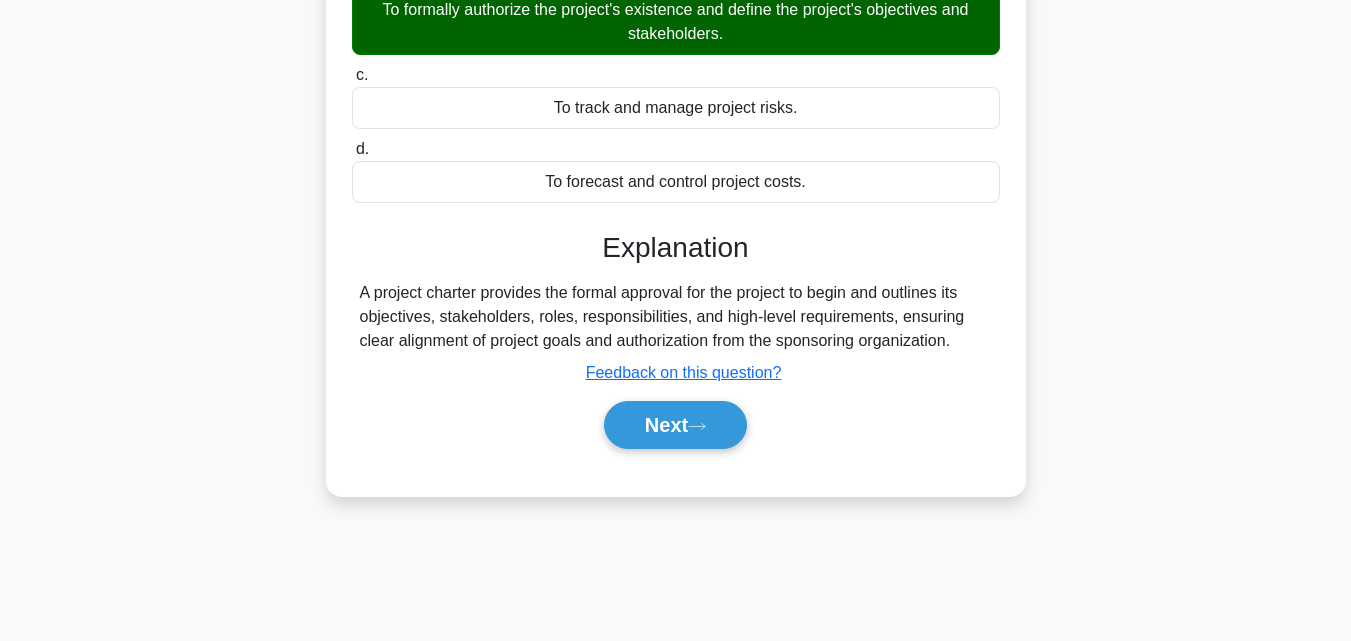 scroll, scrollTop: 339, scrollLeft: 0, axis: vertical 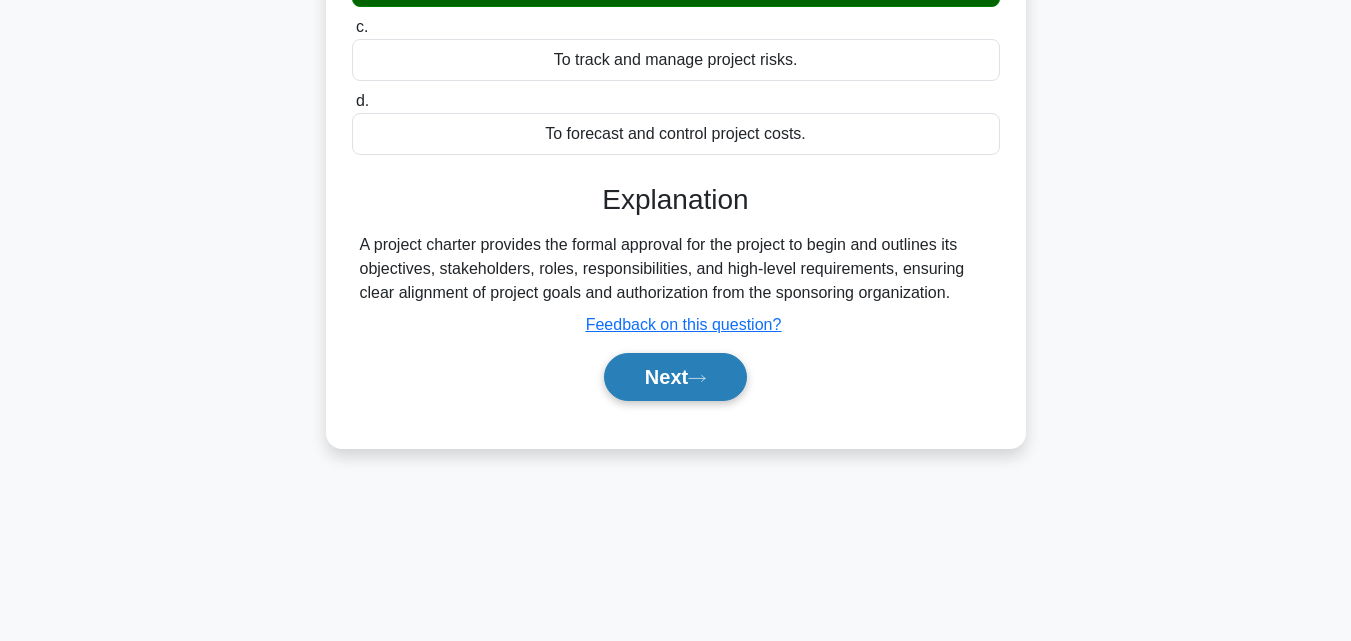 click on "Next" at bounding box center (675, 377) 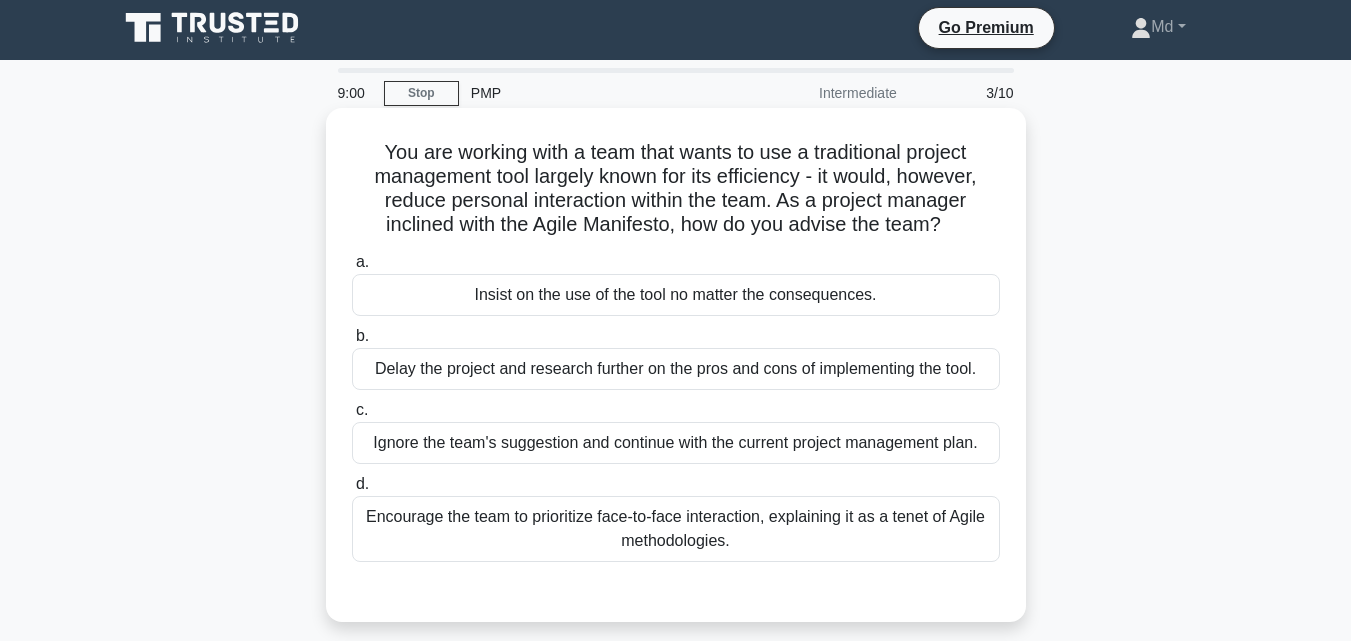 scroll, scrollTop: 0, scrollLeft: 0, axis: both 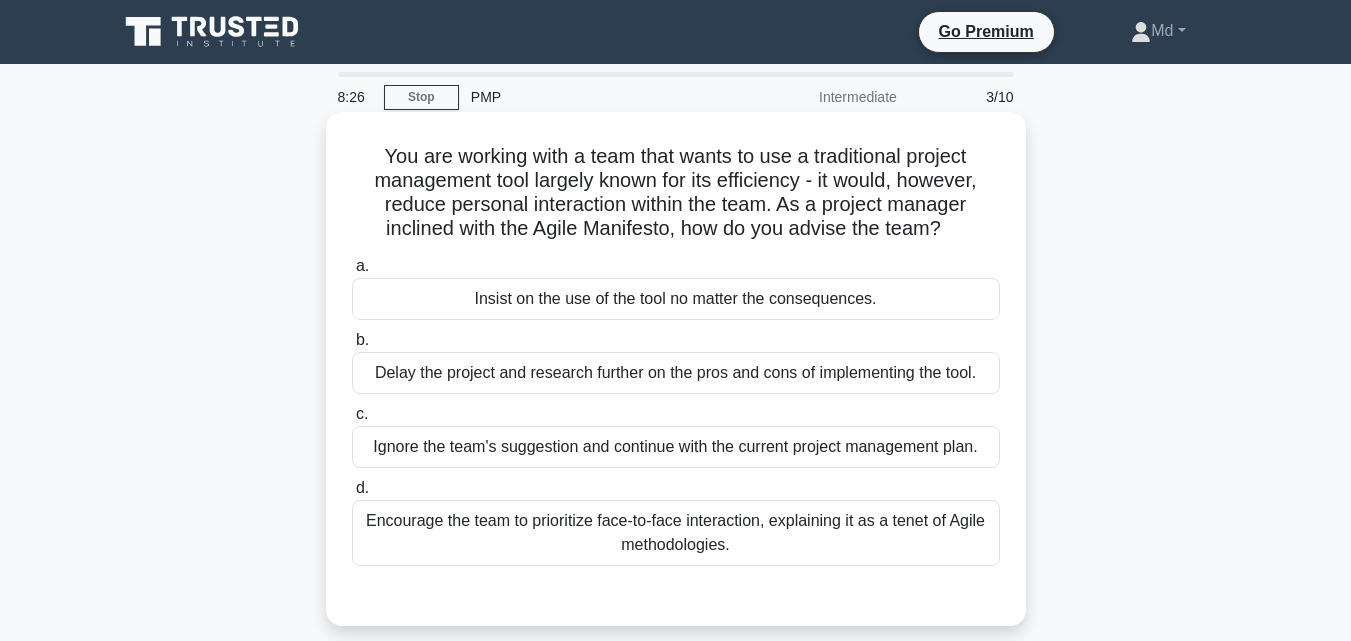 click on "Encourage the team to prioritize face-to-face interaction, explaining it as a tenet of Agile methodologies." at bounding box center [676, 533] 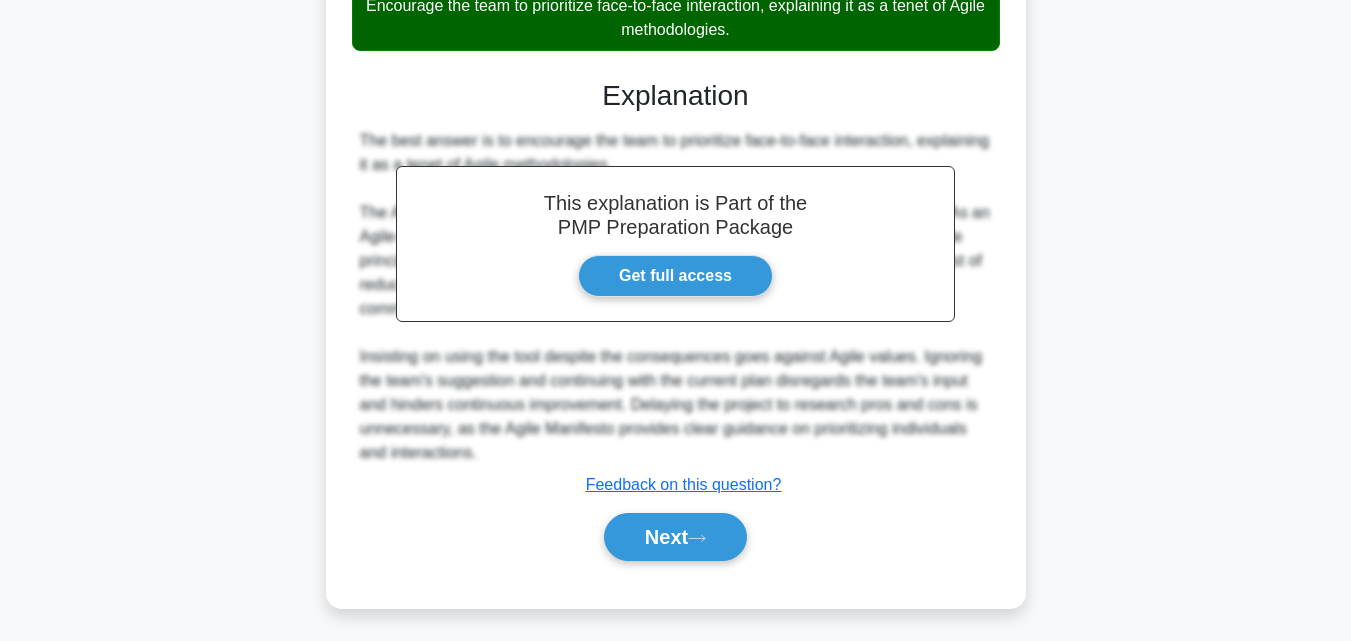 scroll, scrollTop: 521, scrollLeft: 0, axis: vertical 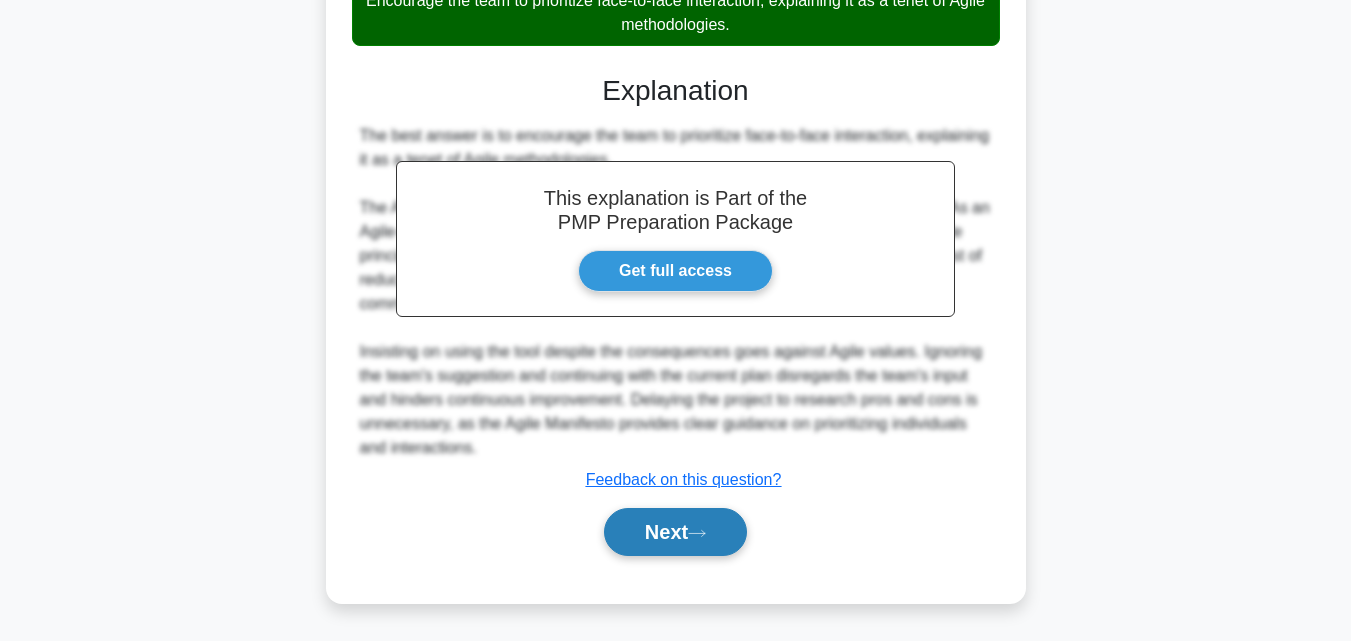 click on "Next" at bounding box center [675, 532] 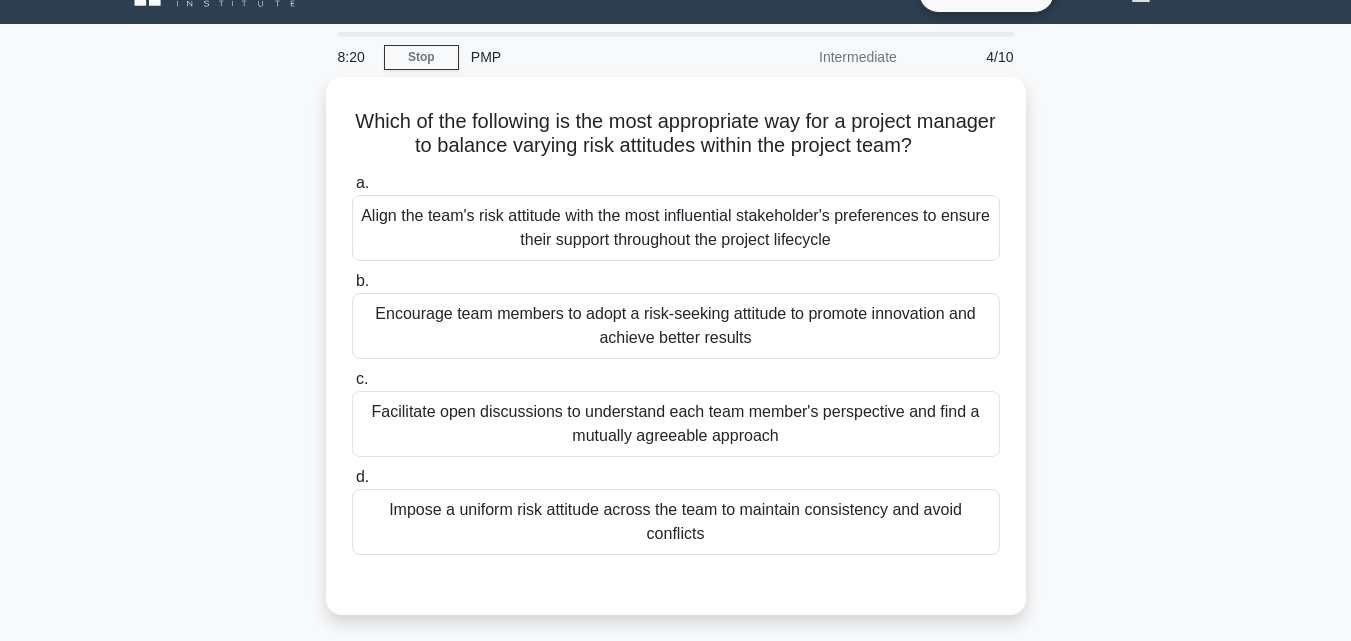 scroll, scrollTop: 39, scrollLeft: 0, axis: vertical 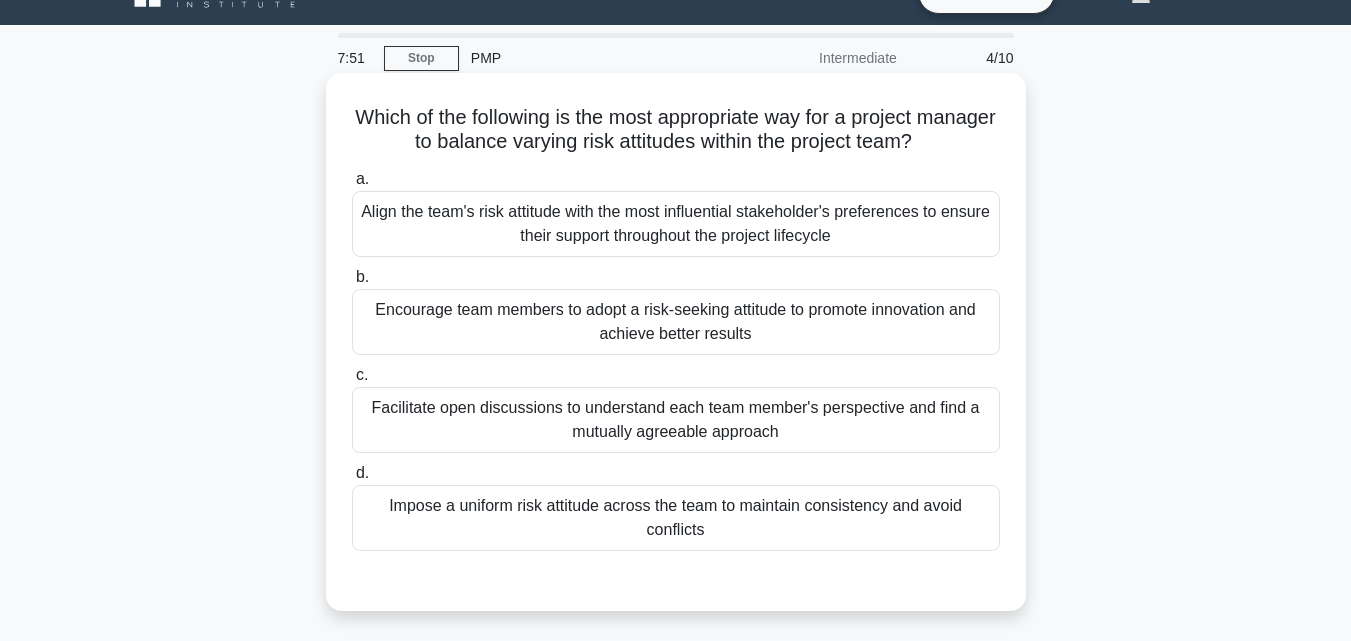 click on "Impose a uniform risk attitude across the team to maintain consistency and avoid conflicts" at bounding box center (676, 518) 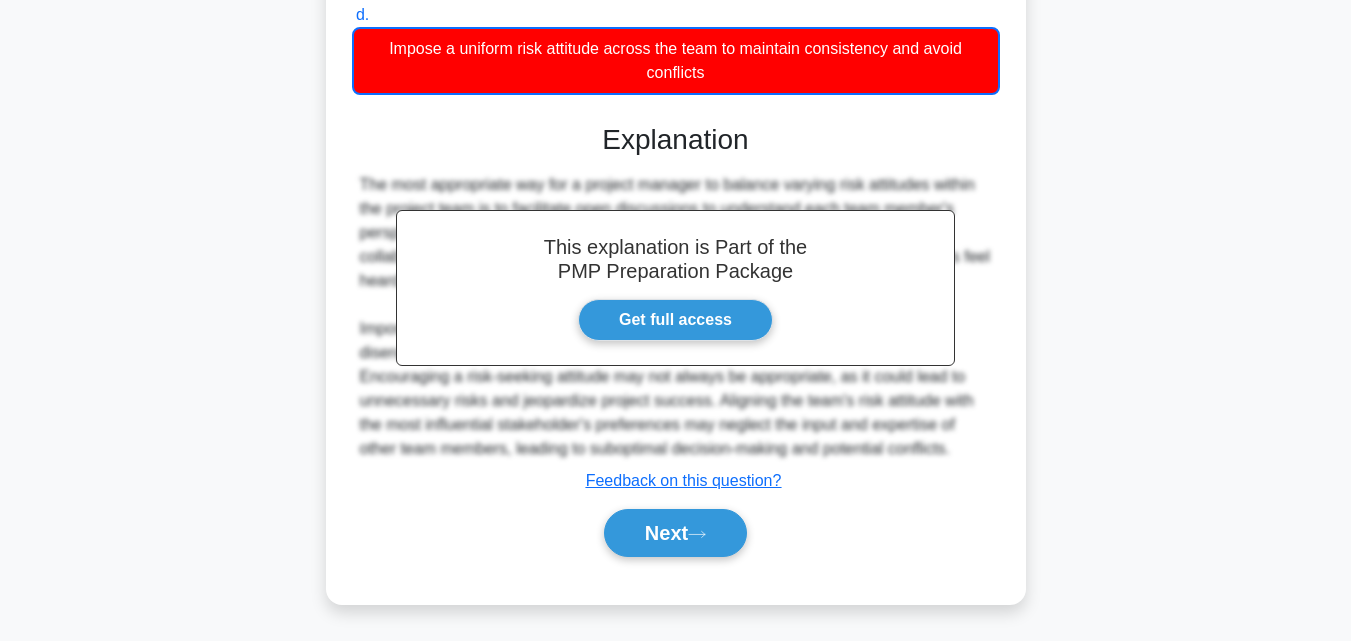 scroll, scrollTop: 499, scrollLeft: 0, axis: vertical 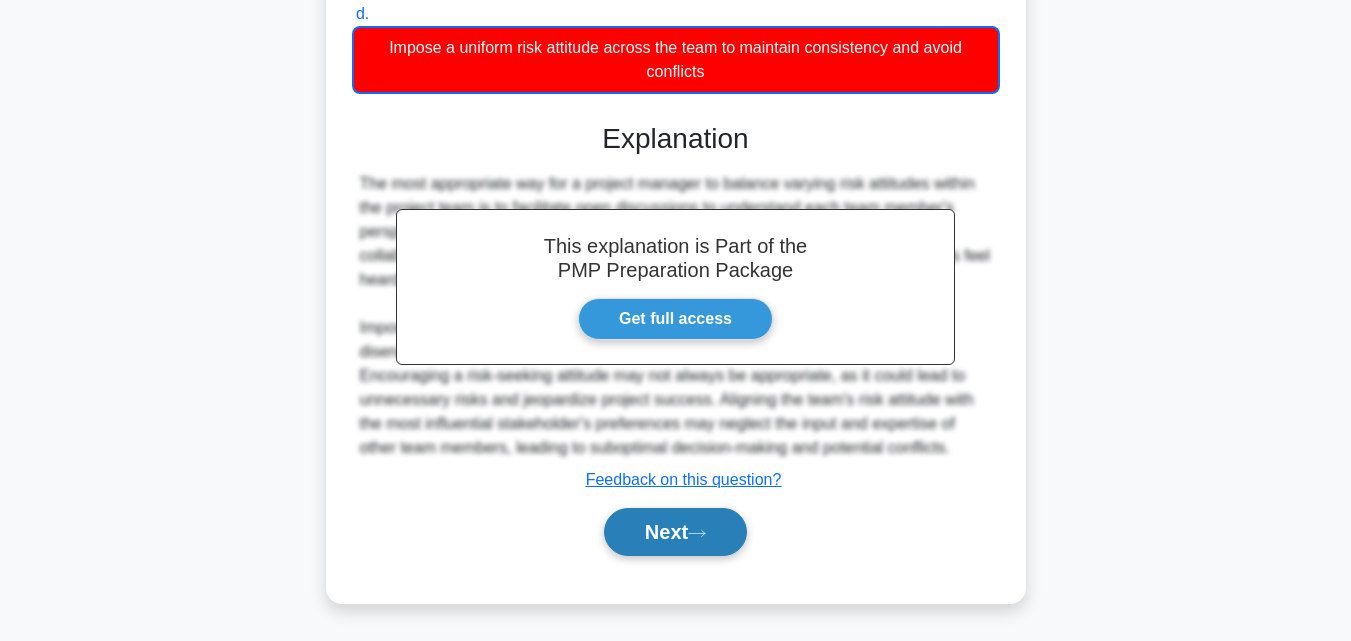click on "Next" at bounding box center [675, 532] 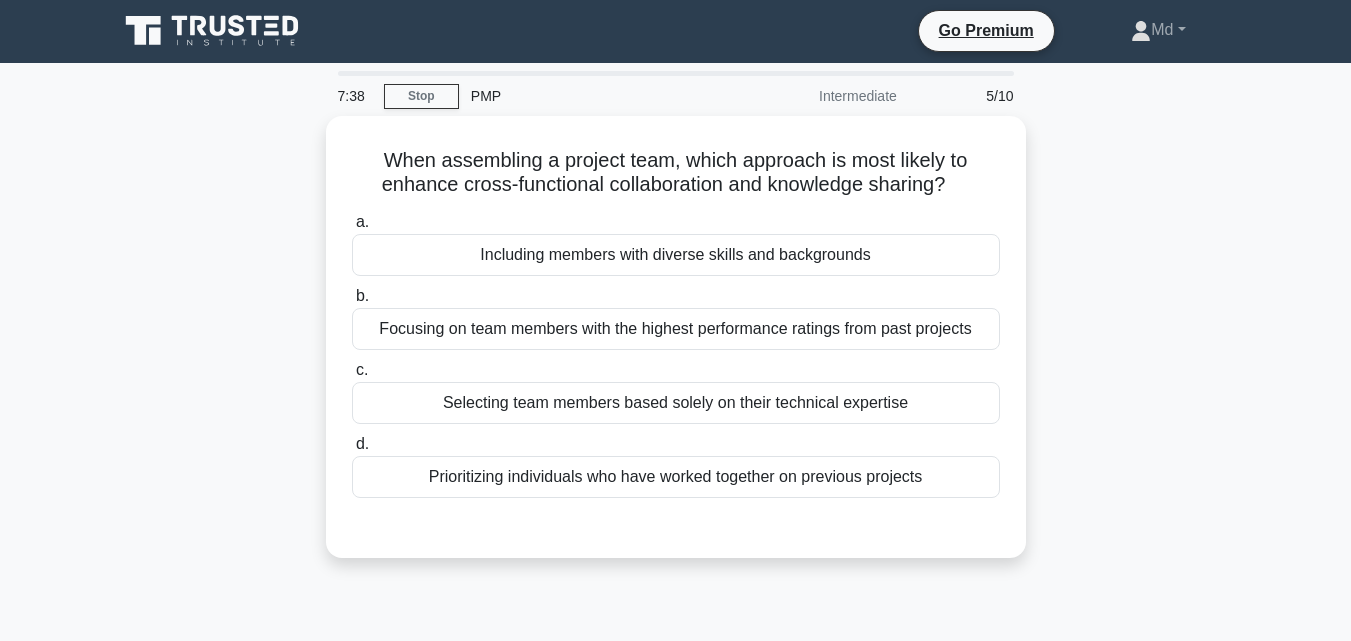 scroll, scrollTop: 0, scrollLeft: 0, axis: both 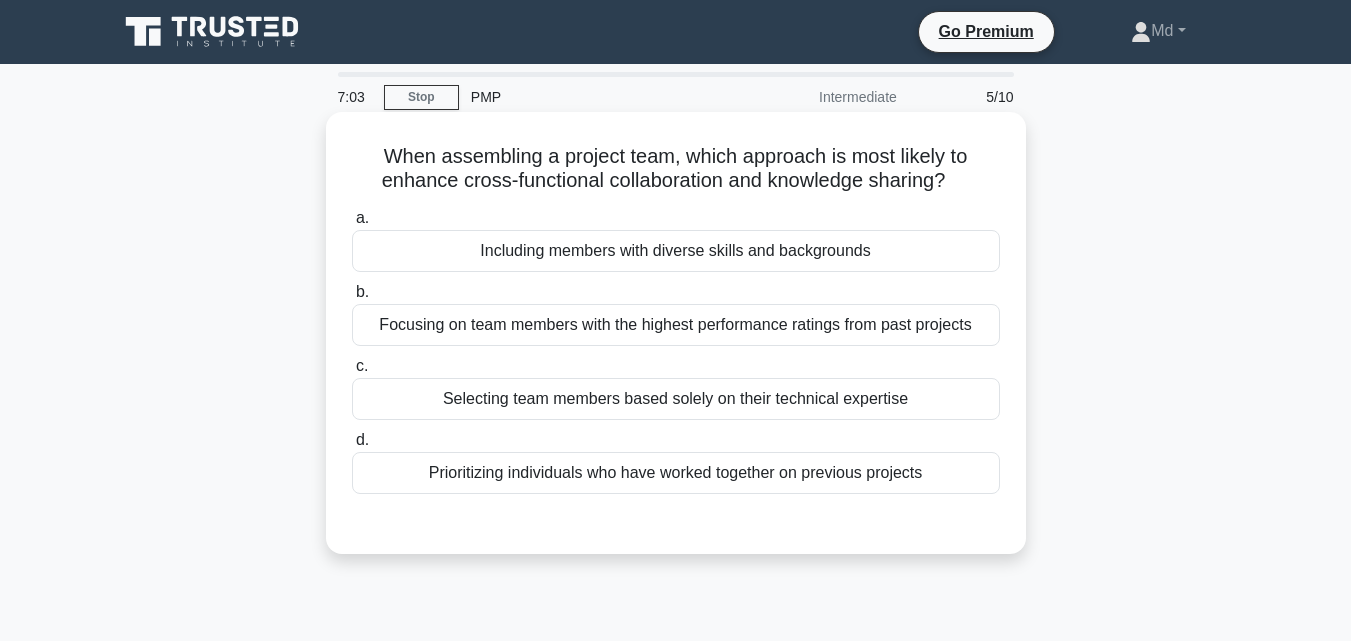 click on "Focusing on team members with the highest performance ratings from past projects" at bounding box center (676, 325) 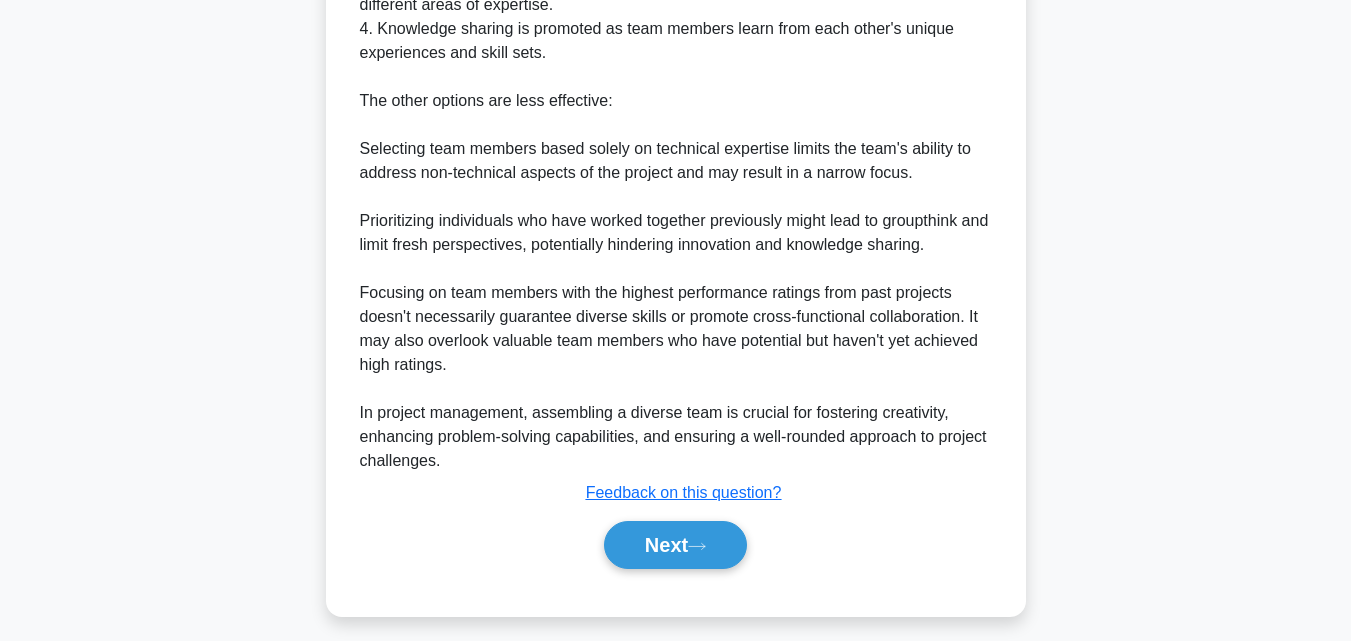 scroll, scrollTop: 811, scrollLeft: 0, axis: vertical 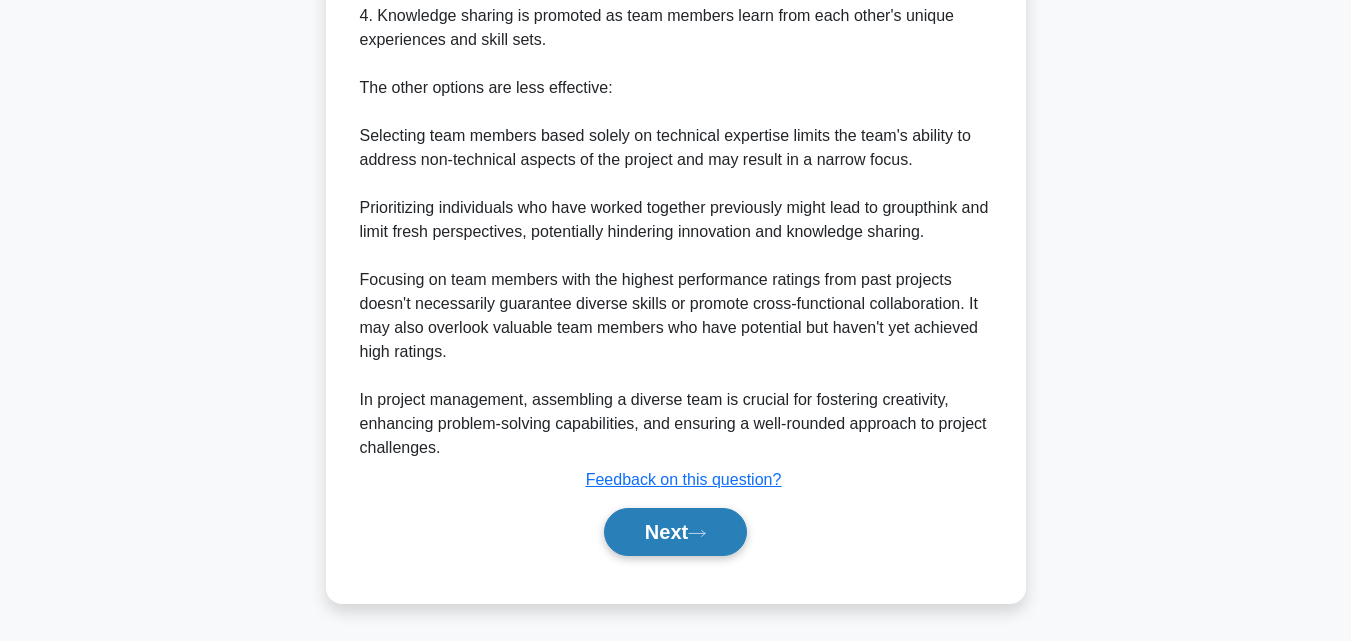 click on "Next" at bounding box center [675, 532] 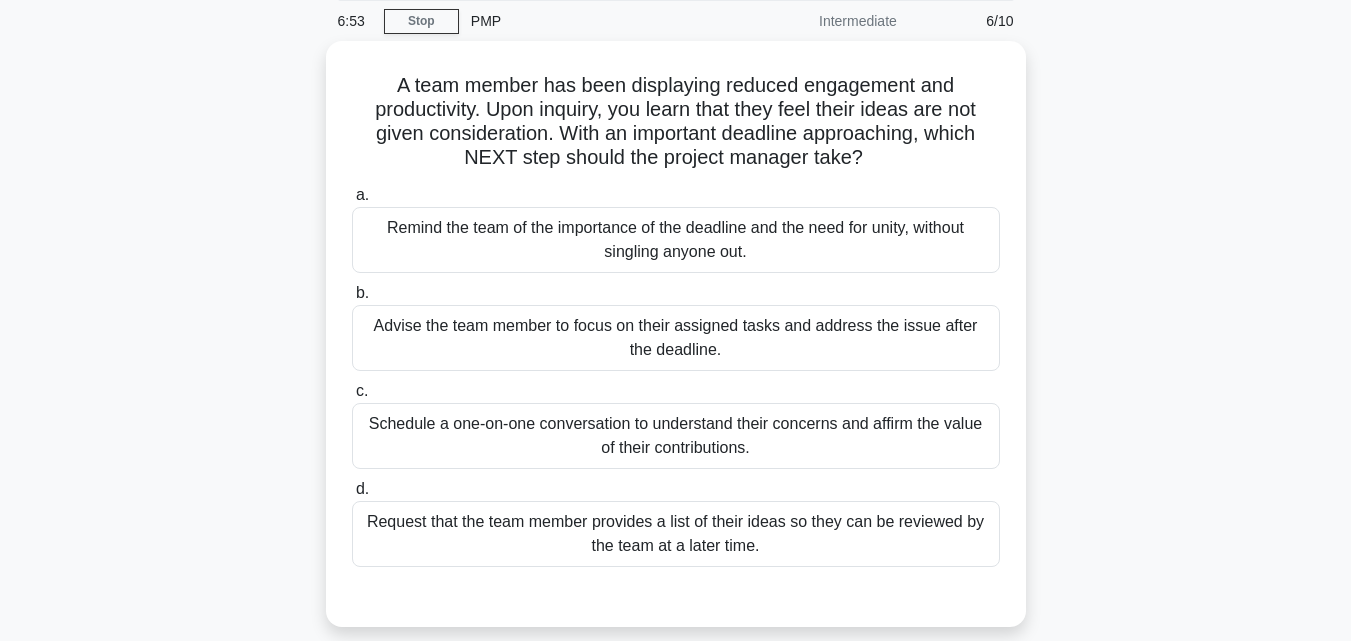 scroll, scrollTop: 39, scrollLeft: 0, axis: vertical 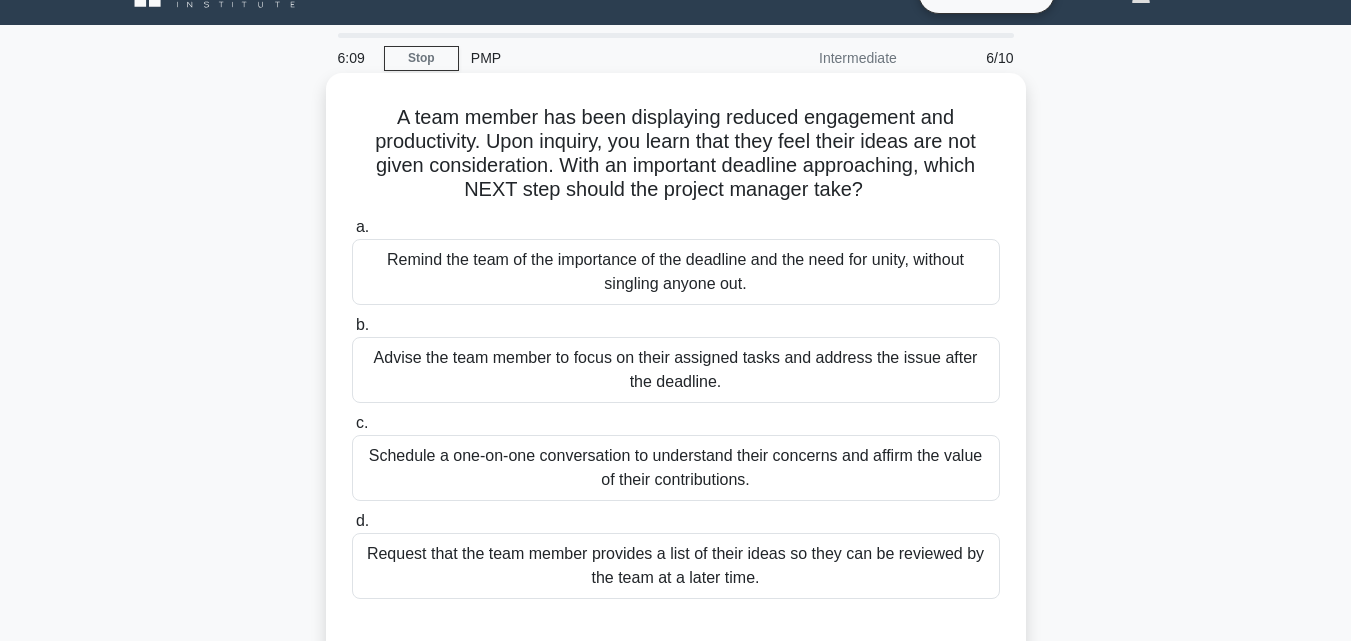 click on "Schedule a one-on-one conversation to understand their concerns and affirm the value of their contributions." at bounding box center (676, 468) 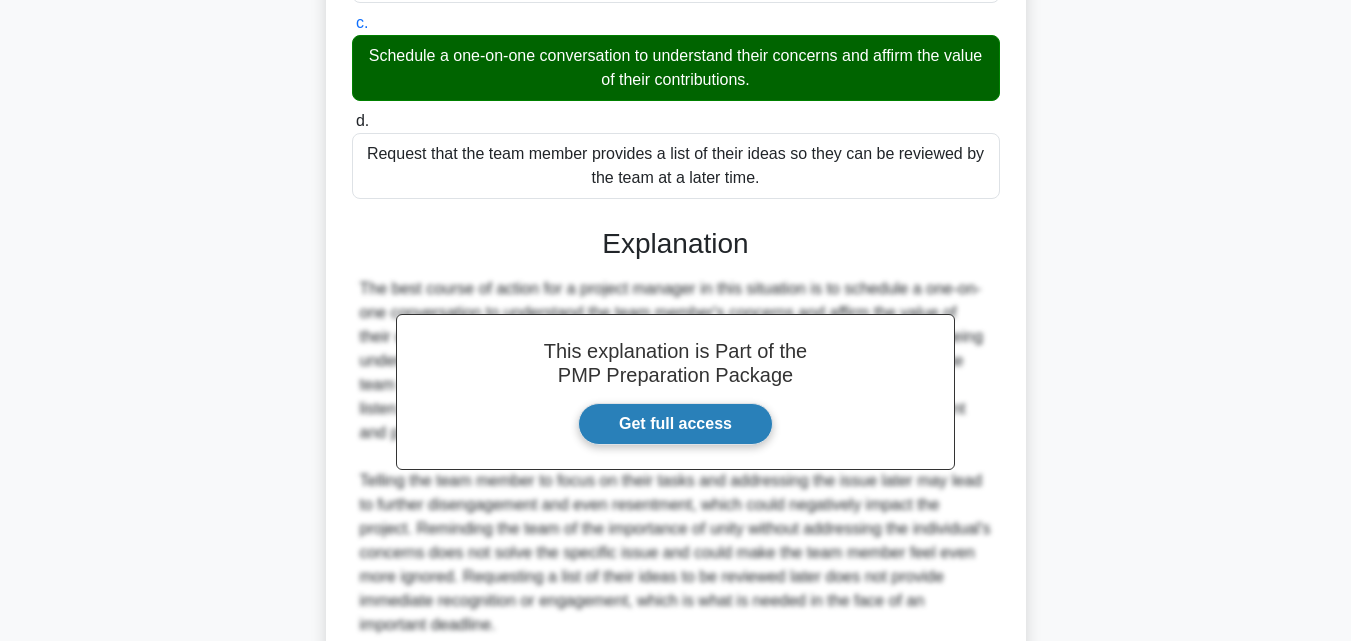 scroll, scrollTop: 617, scrollLeft: 0, axis: vertical 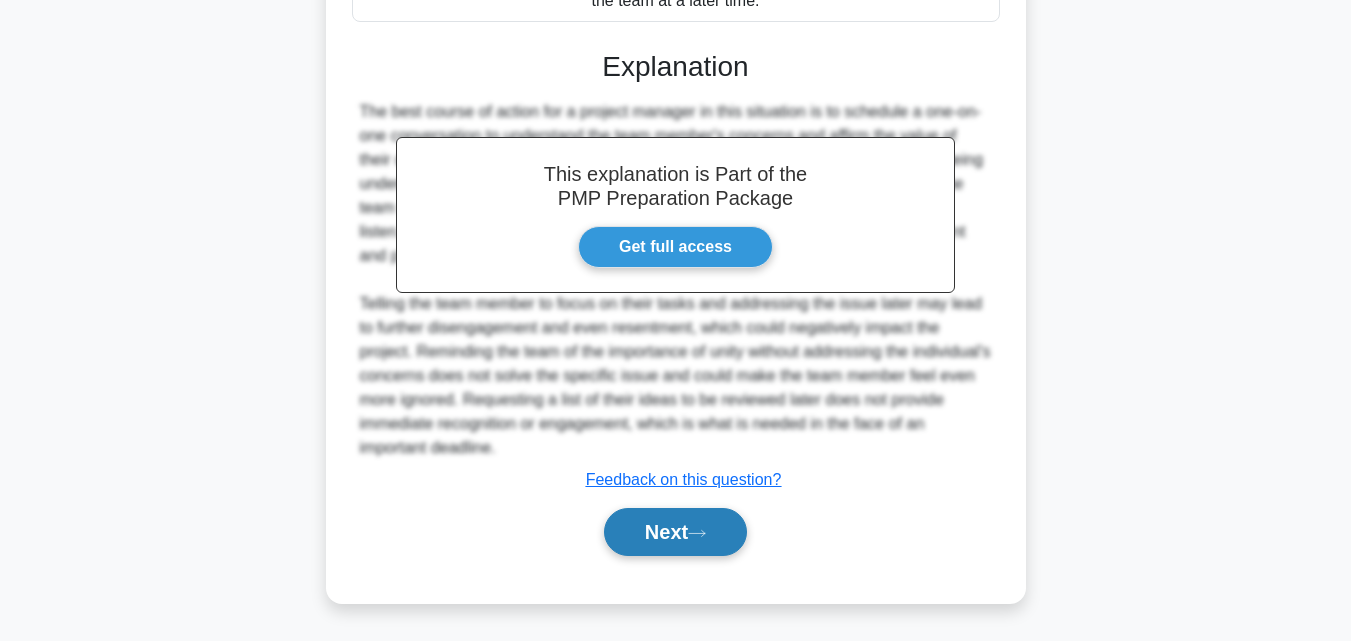 click on "Next" at bounding box center [675, 532] 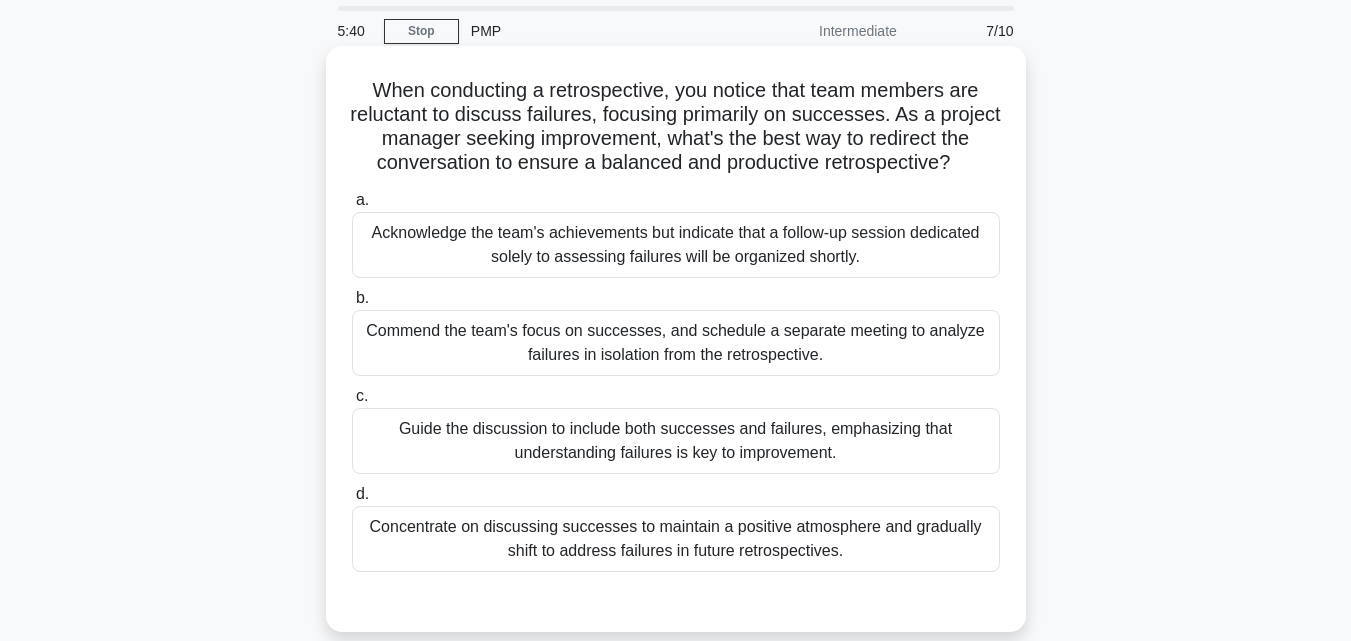 scroll, scrollTop: 100, scrollLeft: 0, axis: vertical 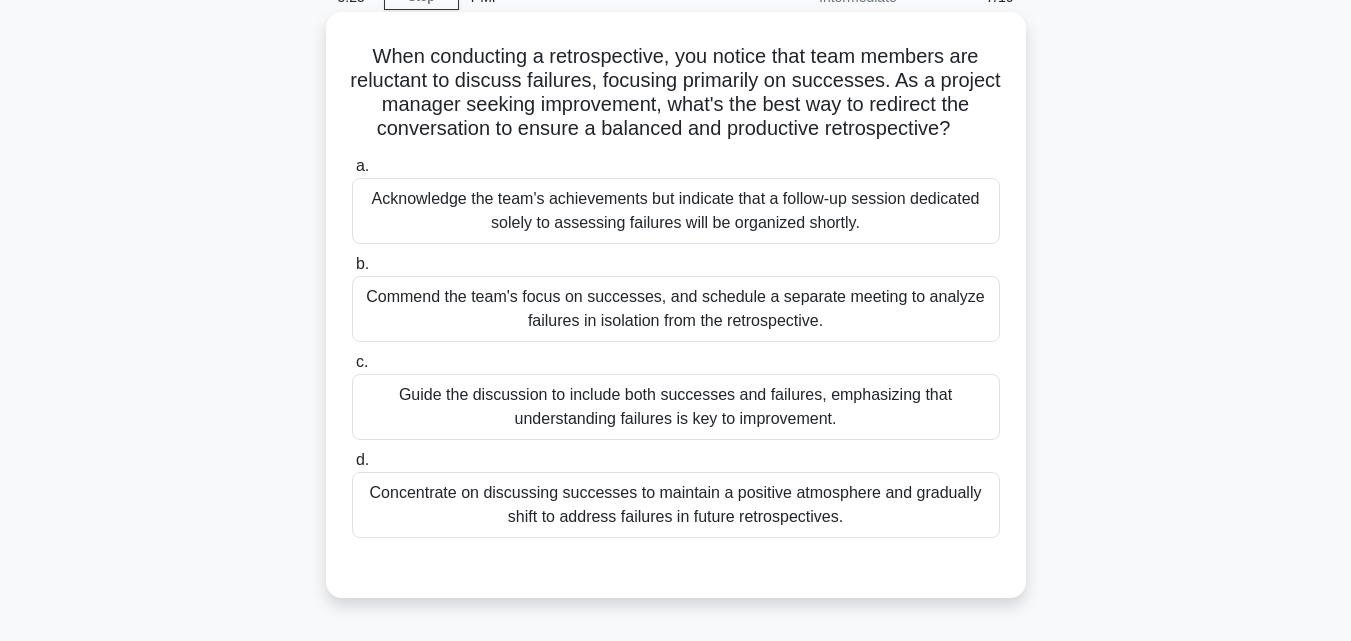 click on "Concentrate on discussing successes to maintain a positive atmosphere and gradually shift to address failures in future retrospectives." at bounding box center (676, 505) 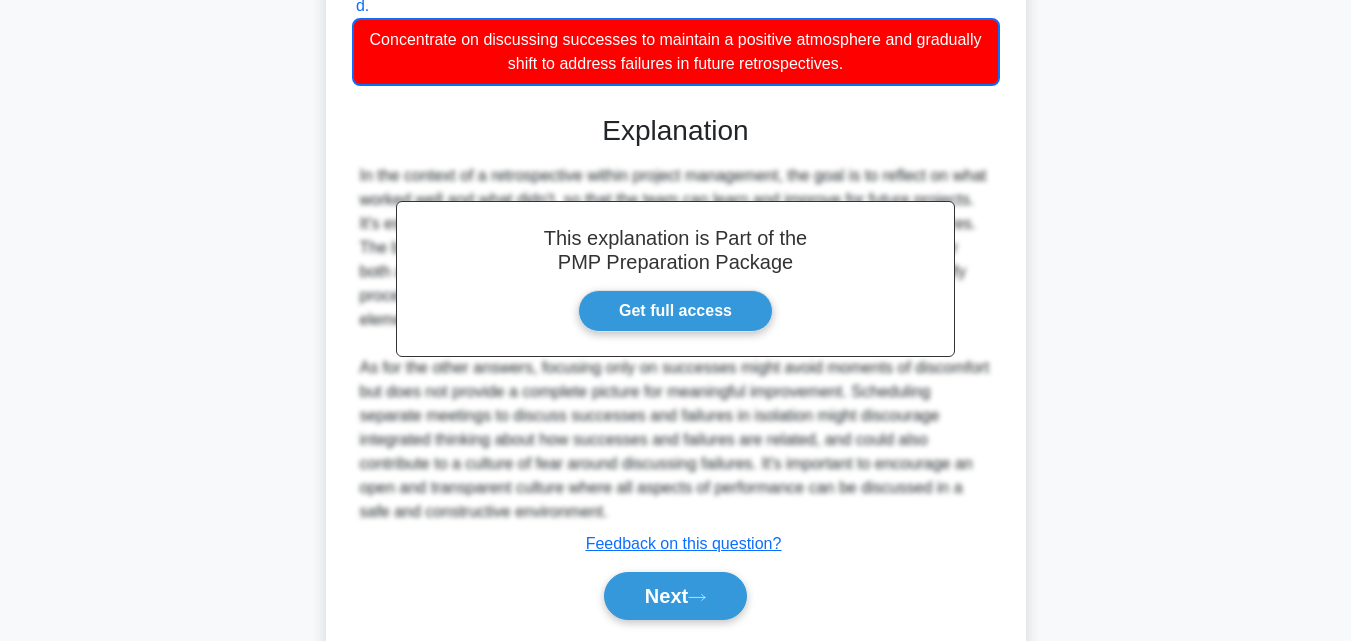 scroll, scrollTop: 600, scrollLeft: 0, axis: vertical 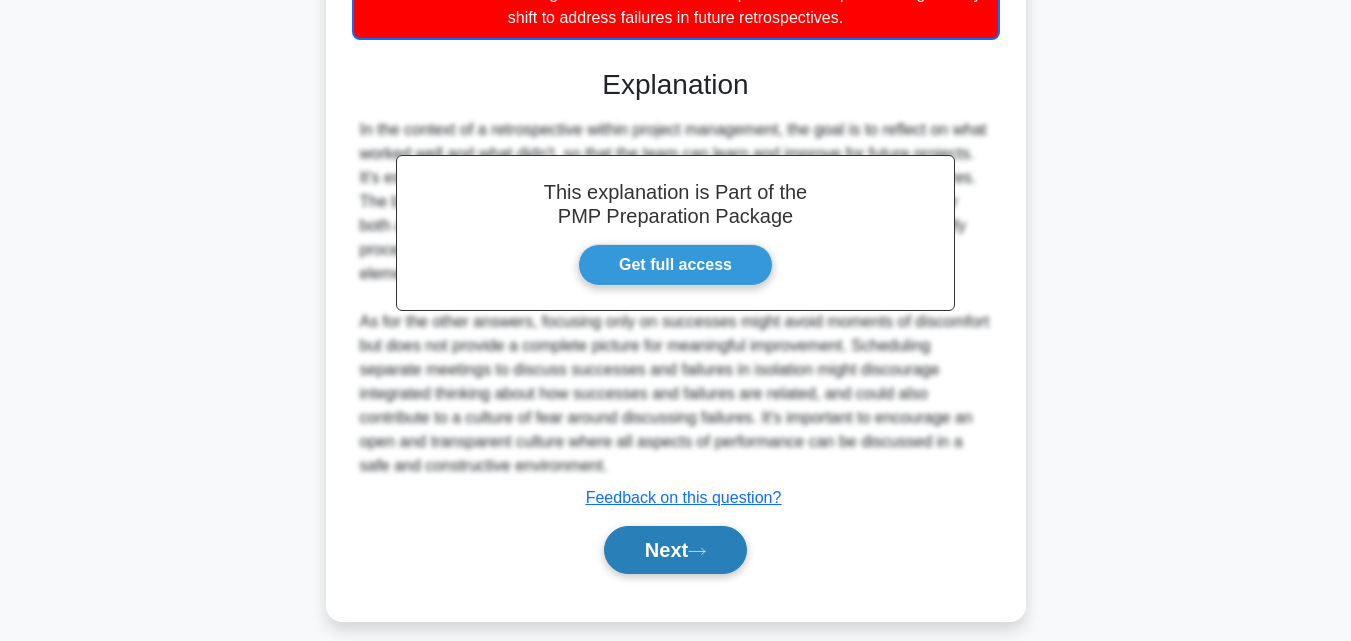 click on "Next" at bounding box center [675, 550] 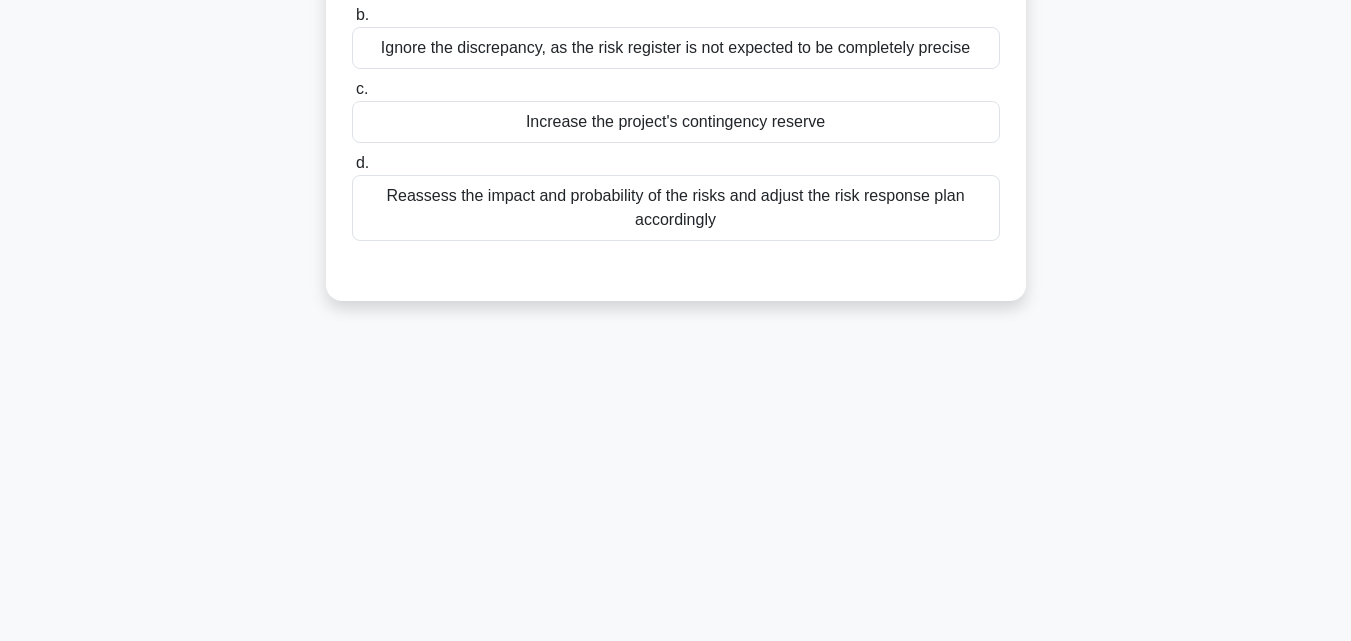 scroll, scrollTop: 0, scrollLeft: 0, axis: both 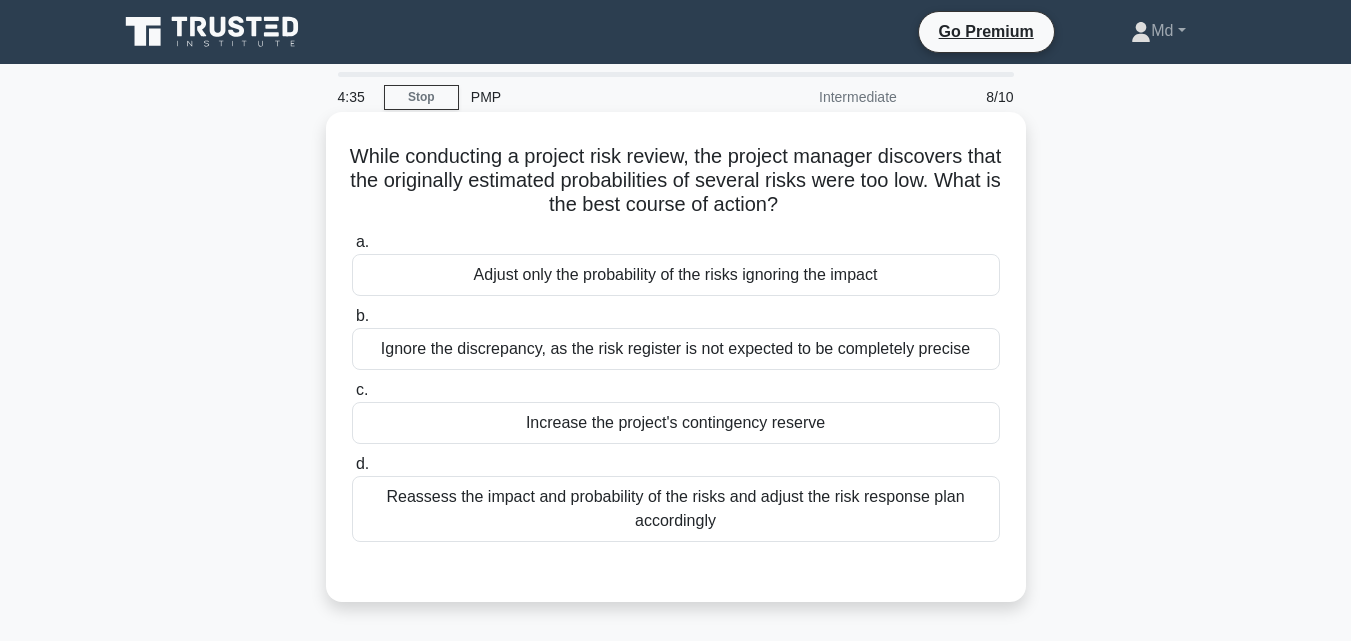click on "Reassess the impact and probability of the risks and adjust the risk response plan accordingly" at bounding box center (676, 509) 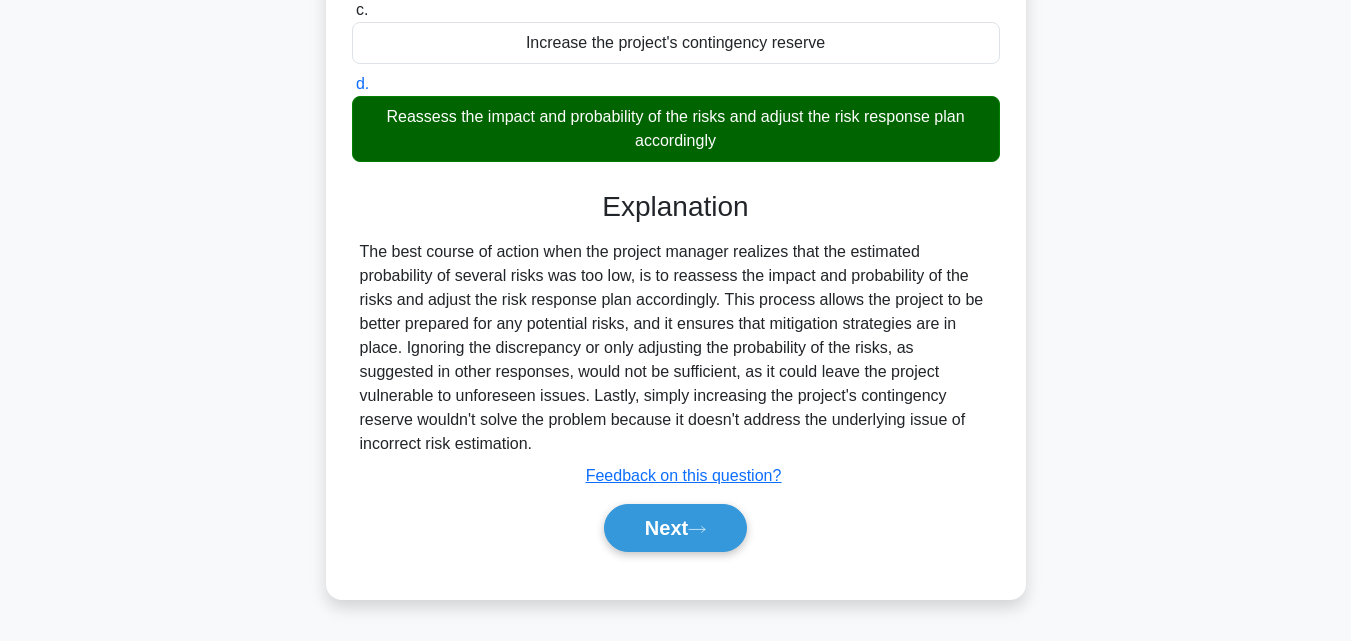 scroll, scrollTop: 400, scrollLeft: 0, axis: vertical 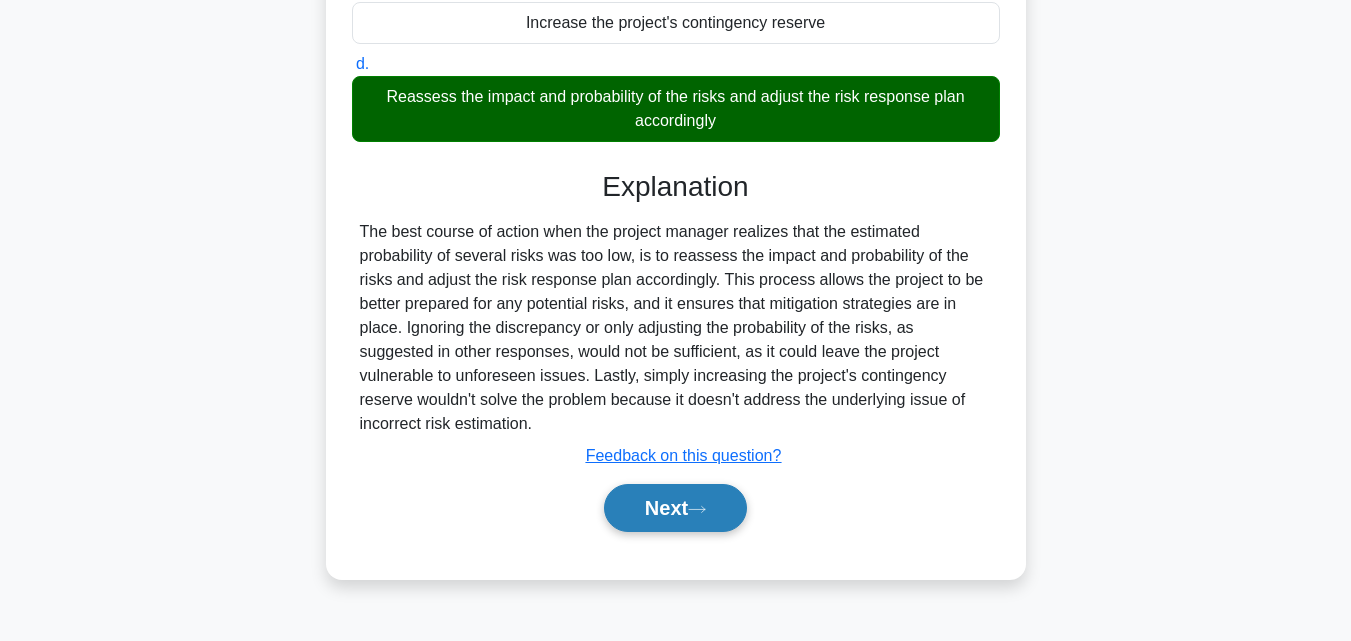 click on "Next" at bounding box center (675, 508) 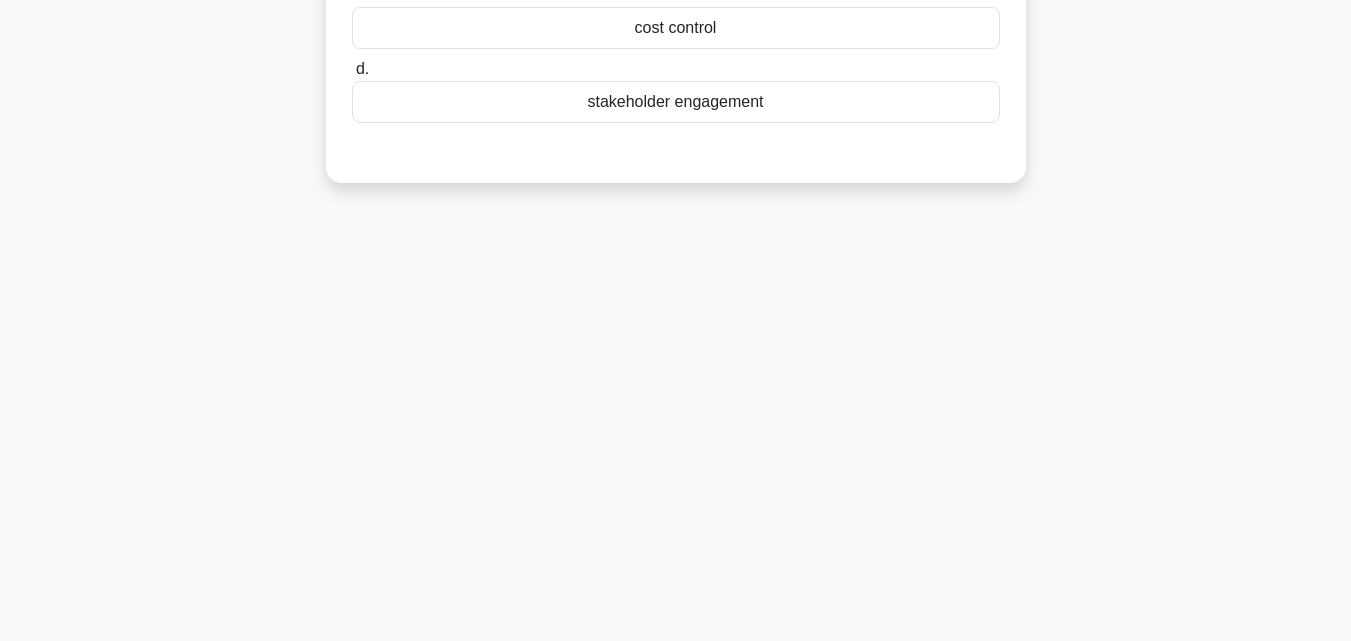 scroll, scrollTop: 0, scrollLeft: 0, axis: both 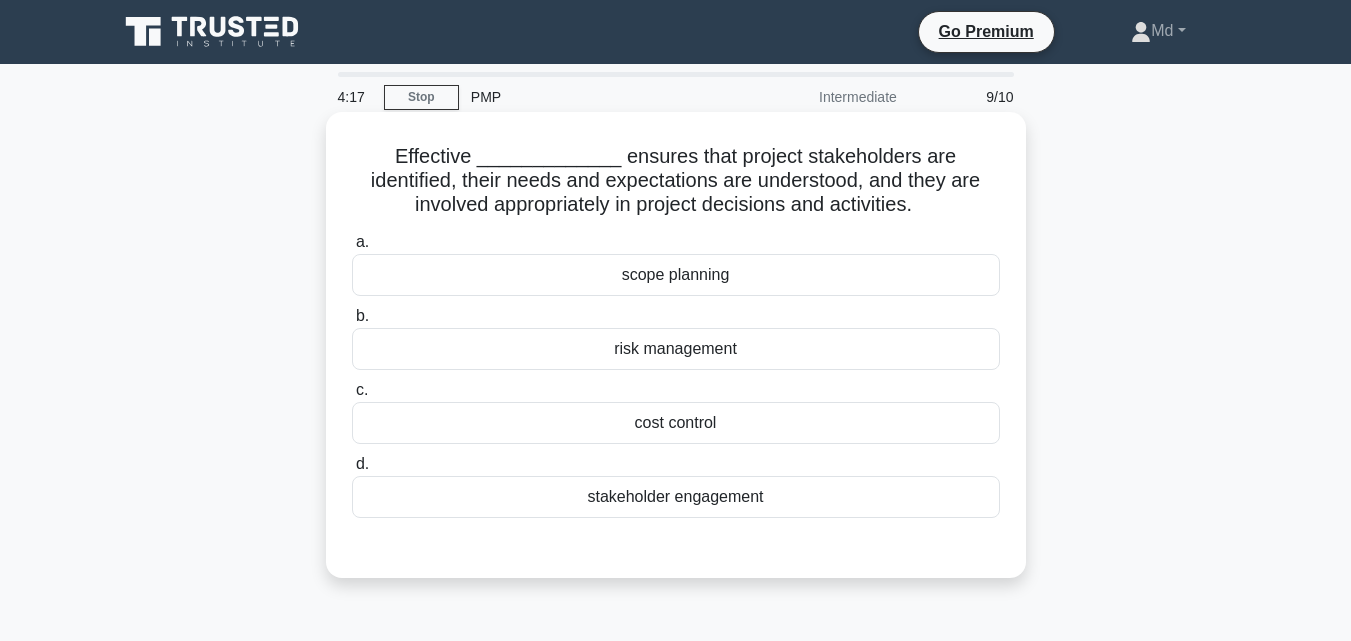 click on "stakeholder engagement" at bounding box center (676, 497) 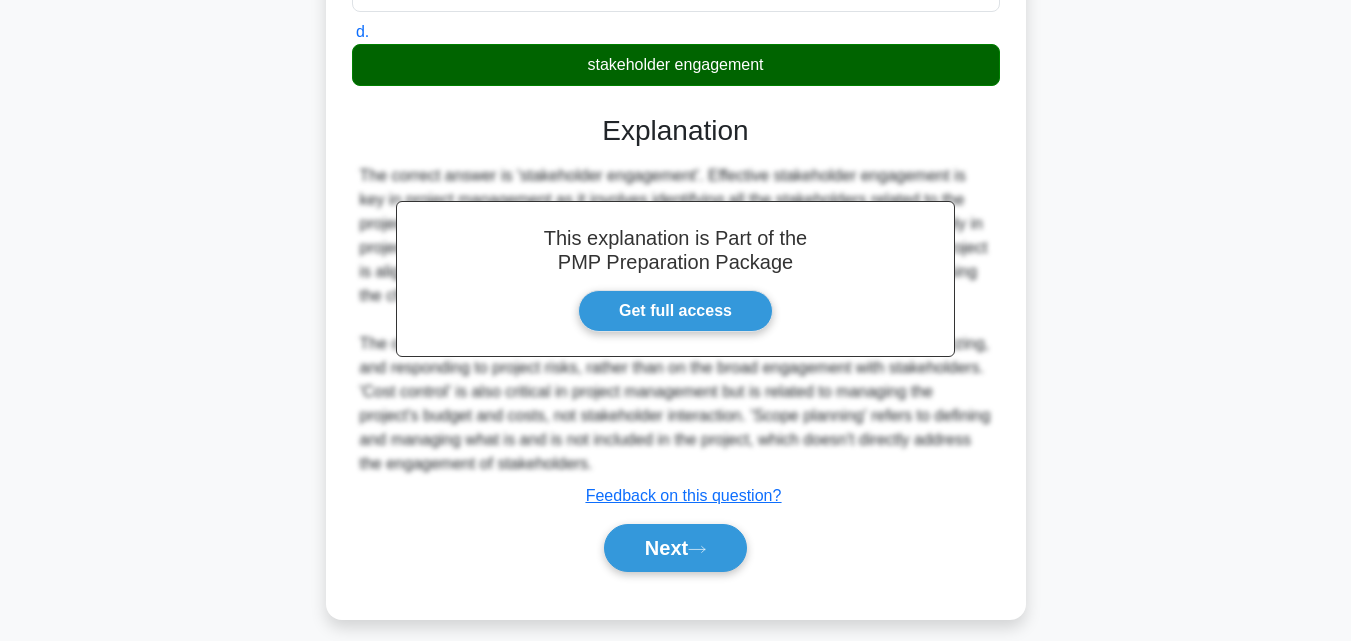 scroll, scrollTop: 449, scrollLeft: 0, axis: vertical 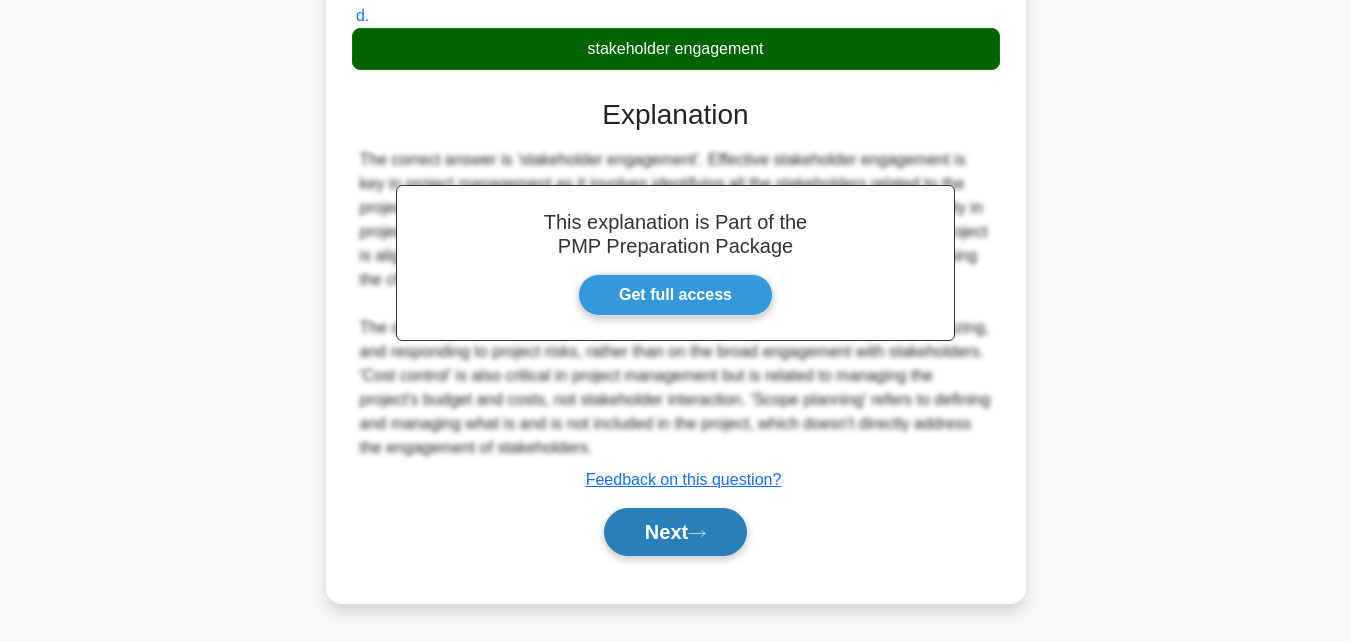 click on "Next" at bounding box center [675, 532] 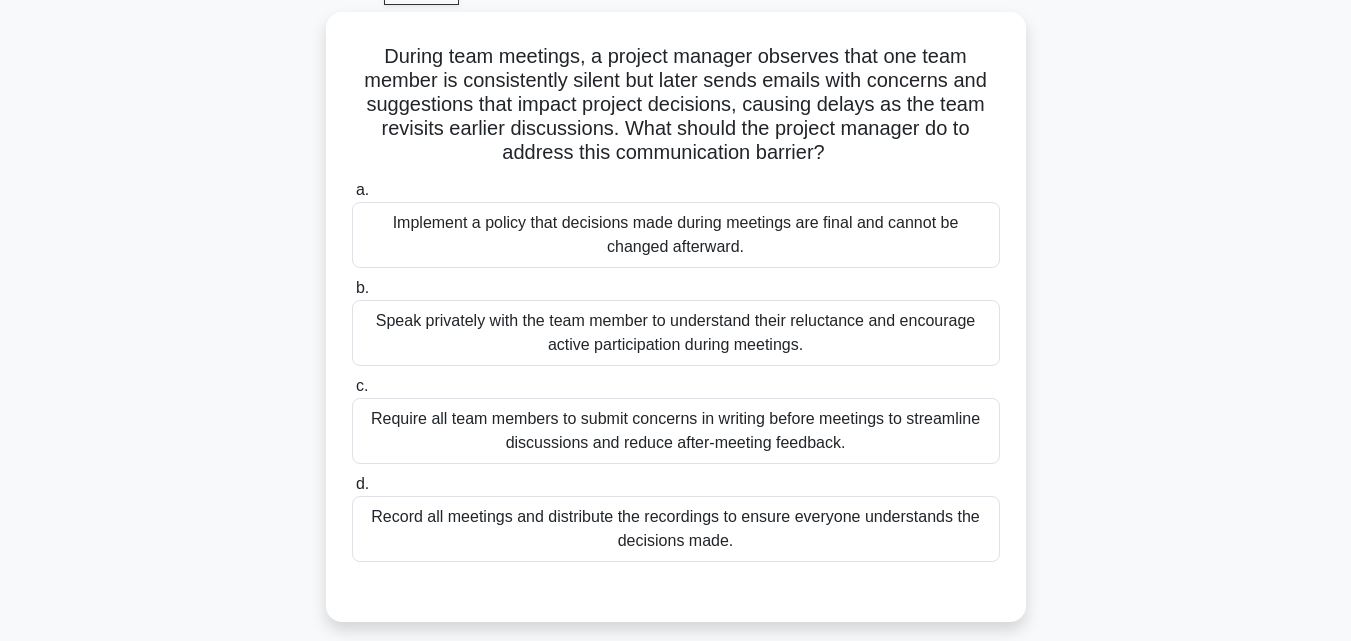 scroll, scrollTop: 200, scrollLeft: 0, axis: vertical 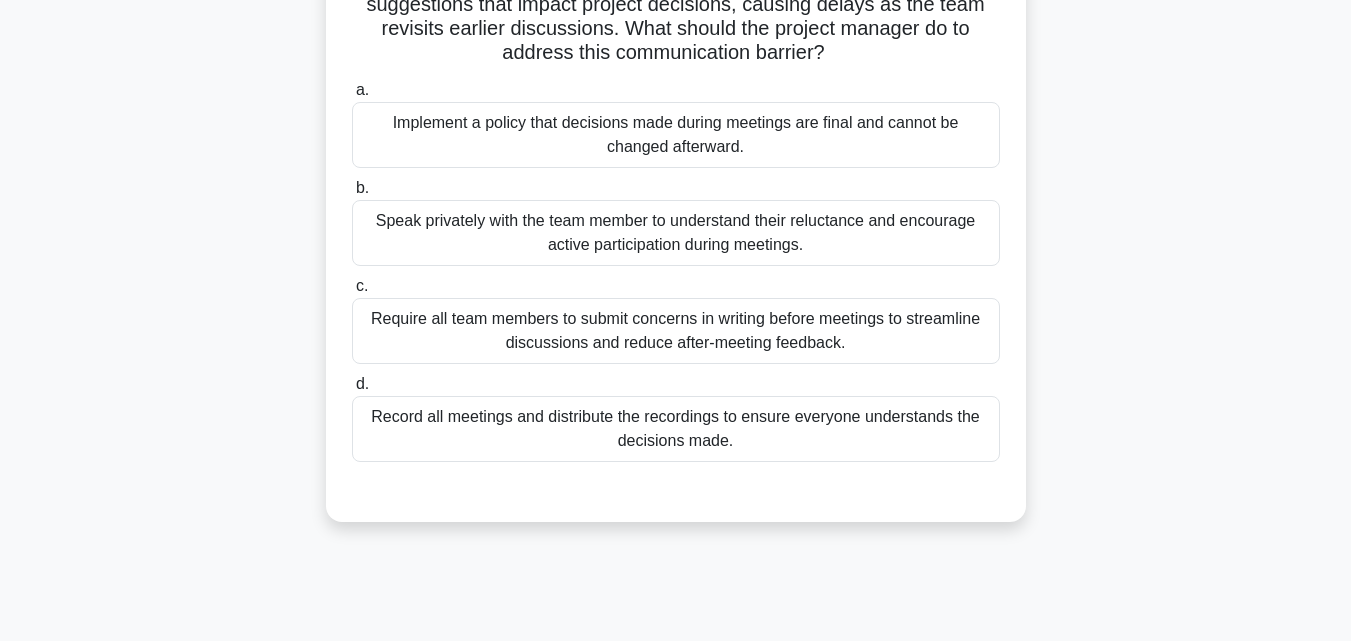 click on "Record all meetings and distribute the recordings to ensure everyone understands the decisions made." at bounding box center (676, 429) 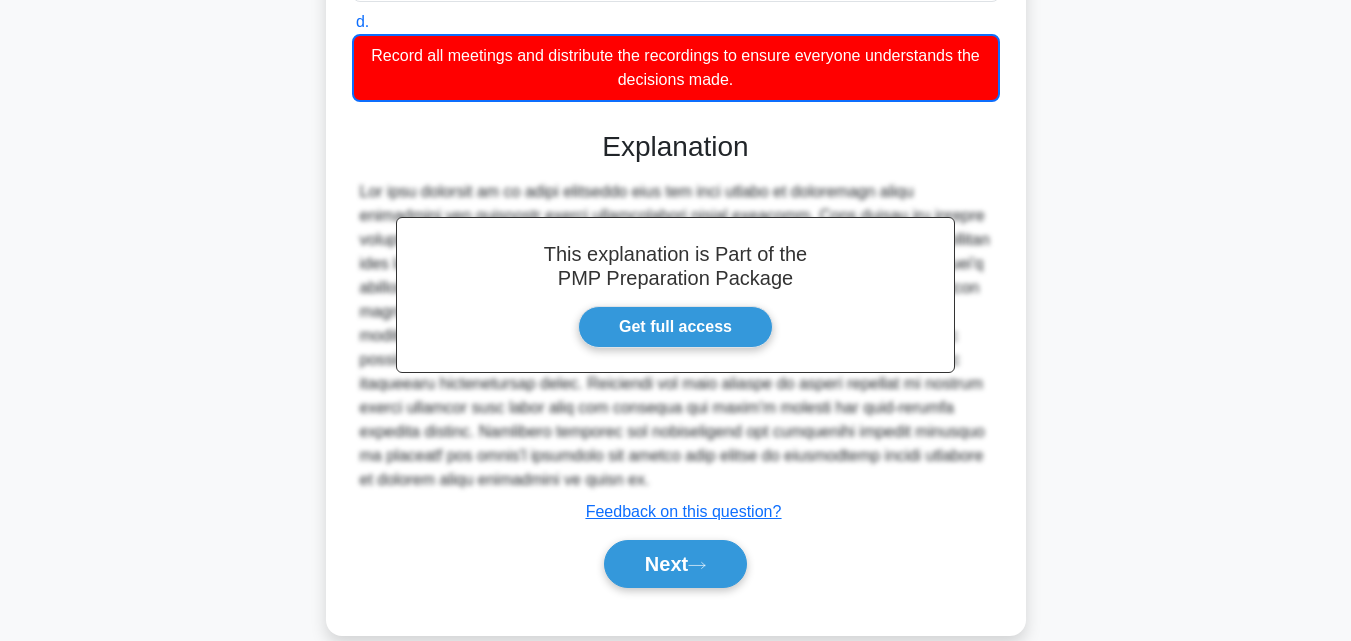 scroll, scrollTop: 595, scrollLeft: 0, axis: vertical 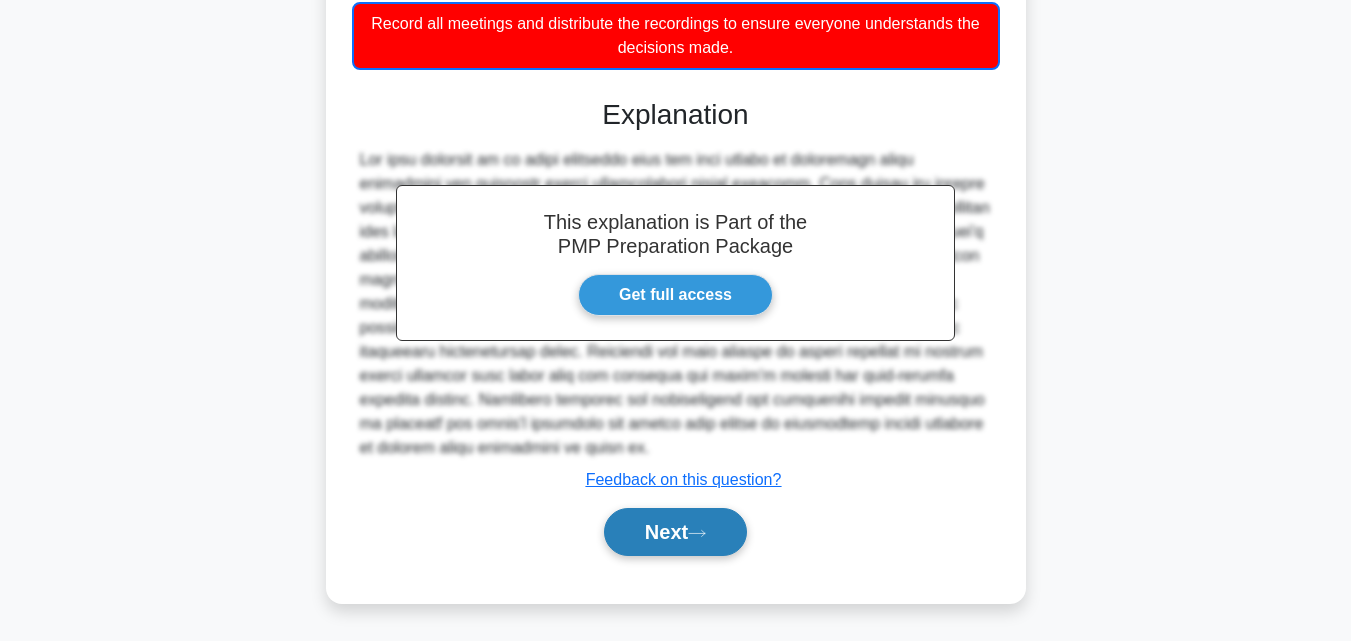 click on "Next" at bounding box center (675, 532) 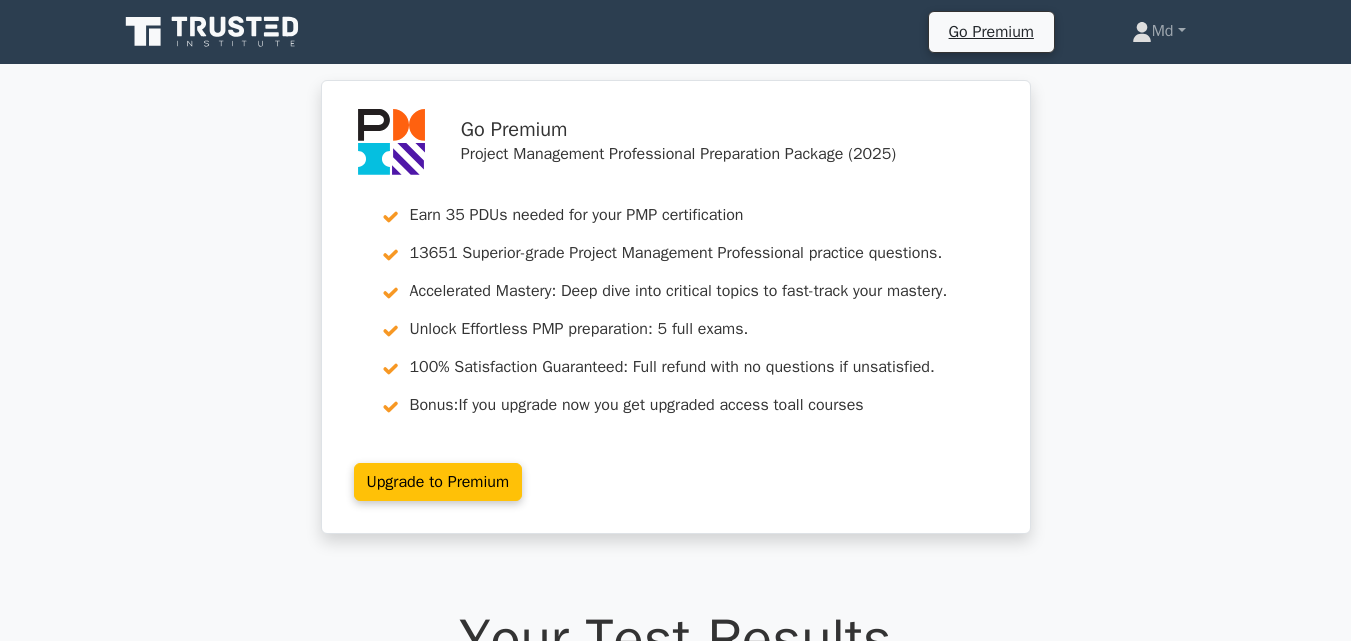 scroll, scrollTop: 0, scrollLeft: 0, axis: both 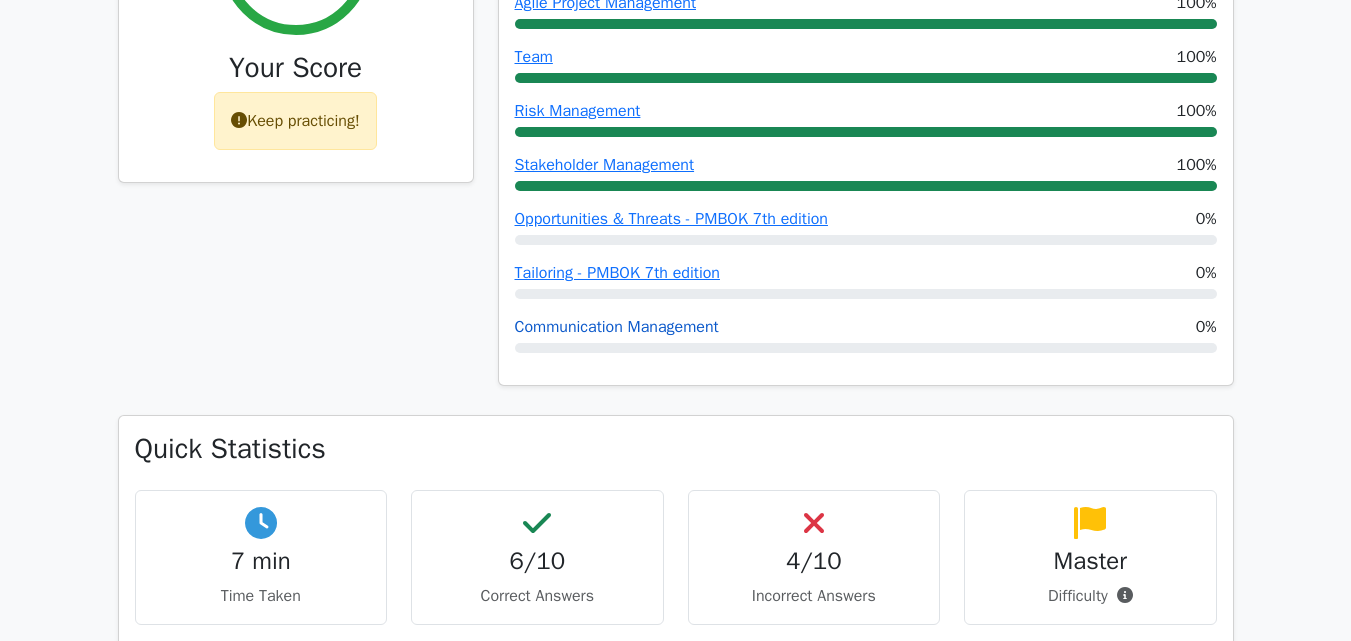 click on "Communication Management" at bounding box center (617, 327) 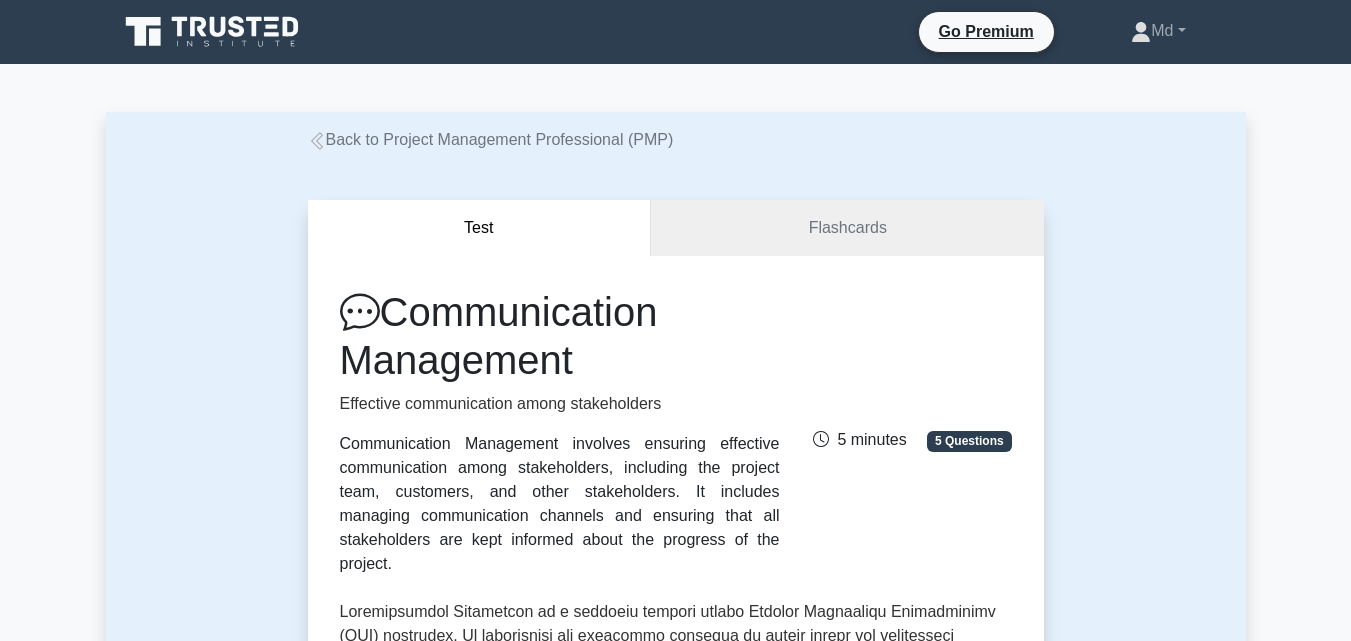 scroll, scrollTop: 0, scrollLeft: 0, axis: both 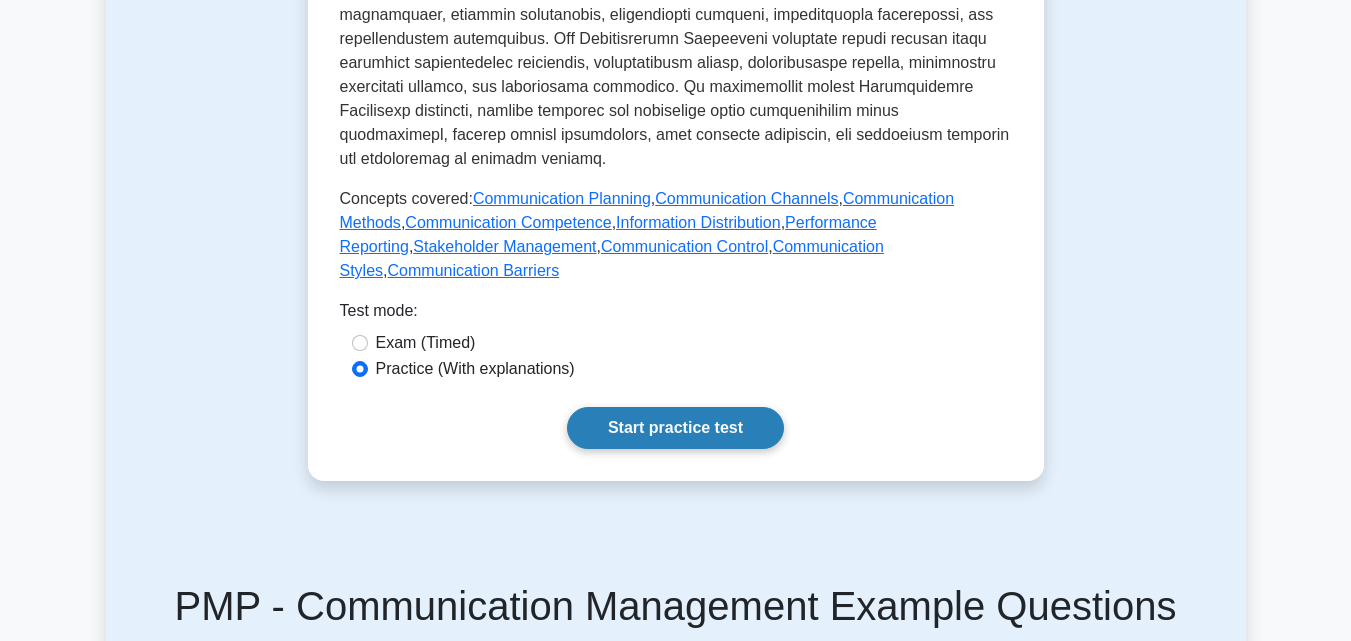 click on "Start practice test" at bounding box center [675, 428] 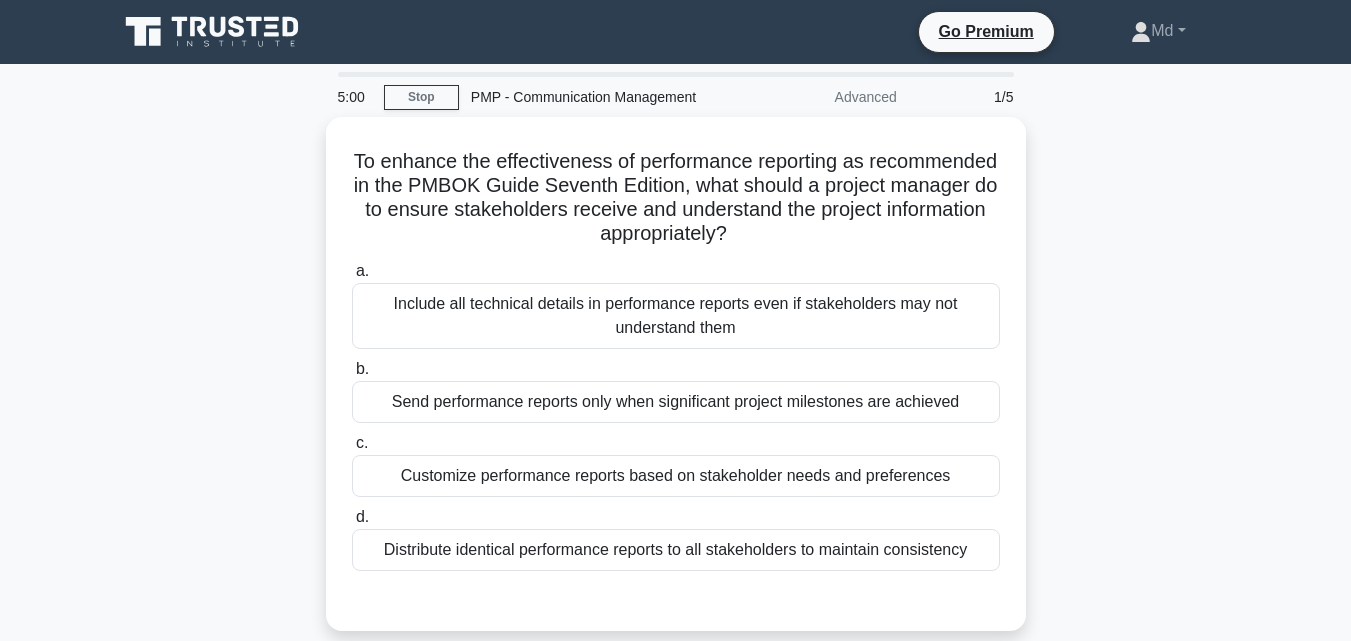 scroll, scrollTop: 0, scrollLeft: 0, axis: both 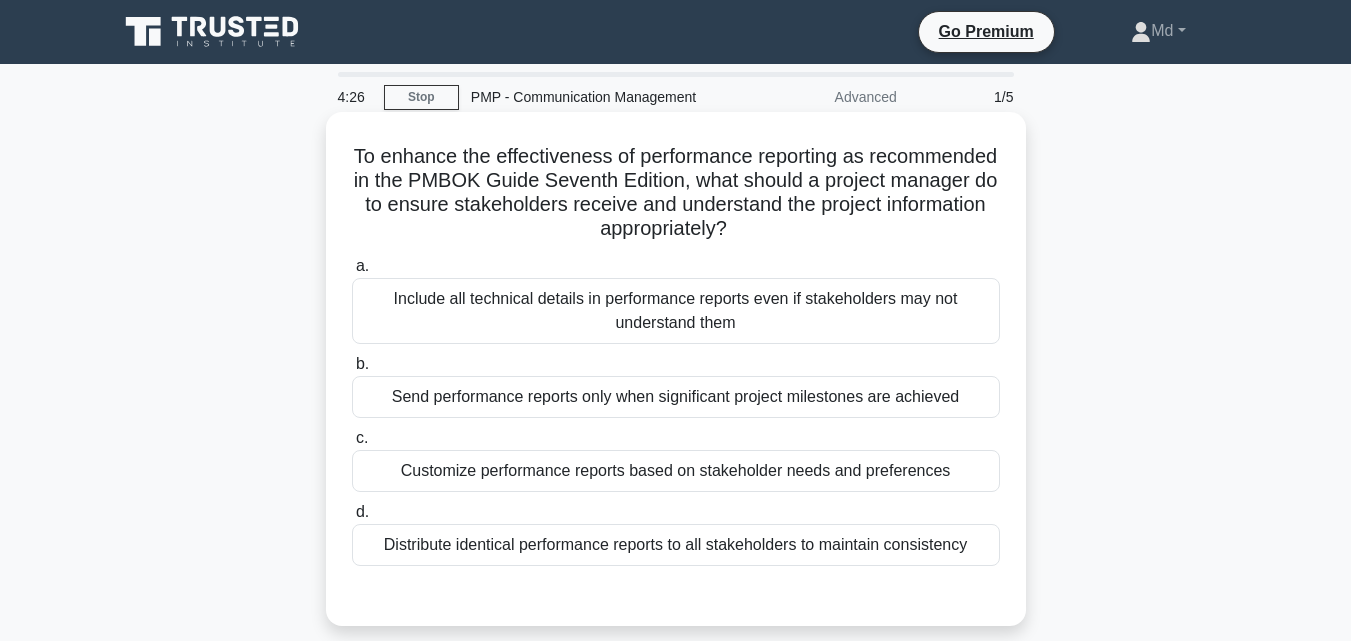 click on "Distribute identical performance reports to all stakeholders to maintain consistency" at bounding box center (676, 545) 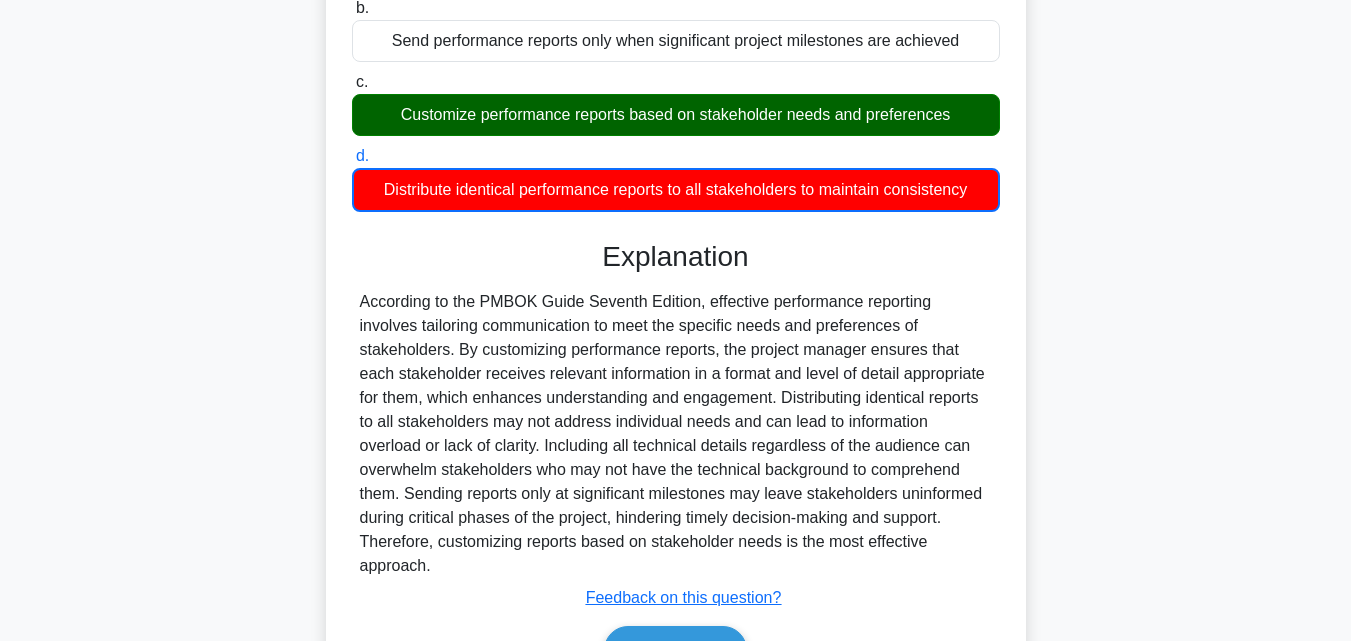 scroll, scrollTop: 400, scrollLeft: 0, axis: vertical 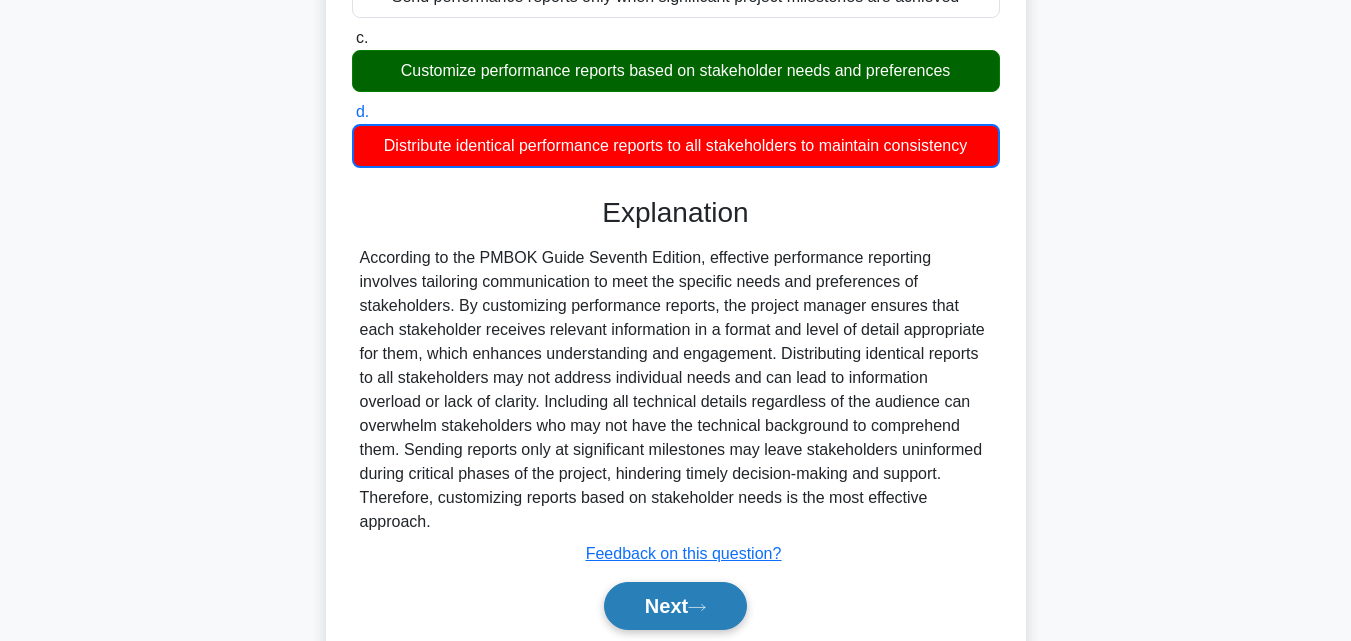 click on "Next" at bounding box center [675, 606] 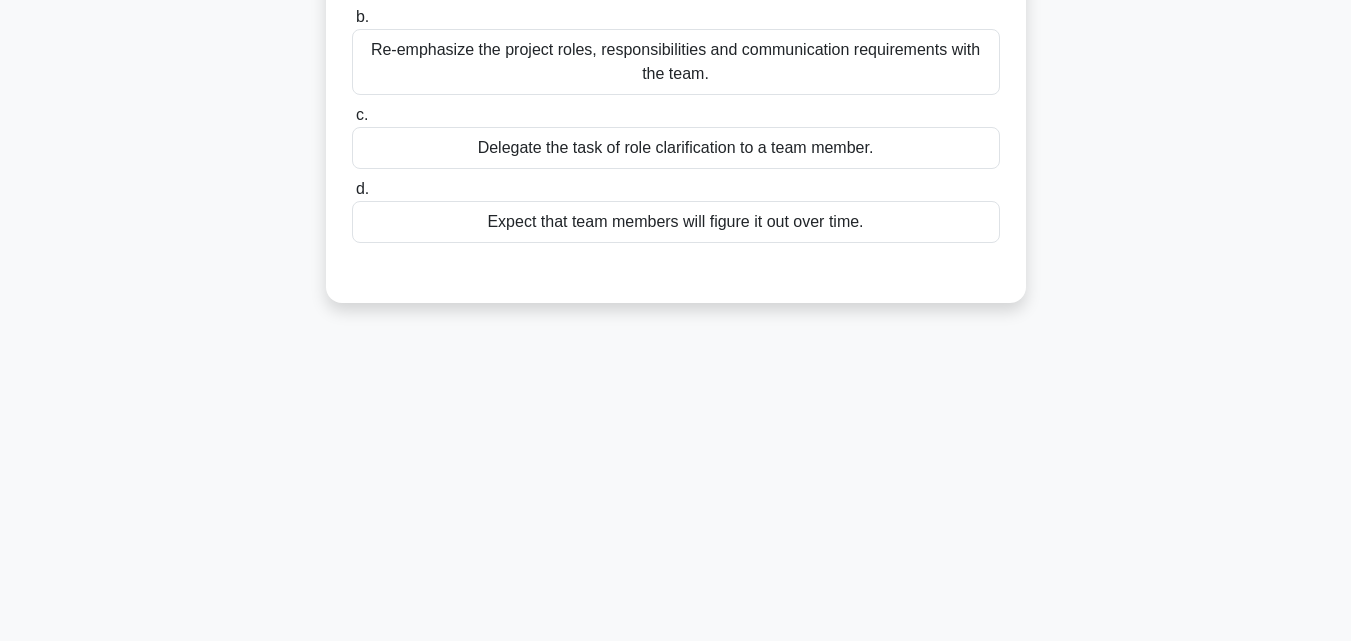 scroll, scrollTop: 0, scrollLeft: 0, axis: both 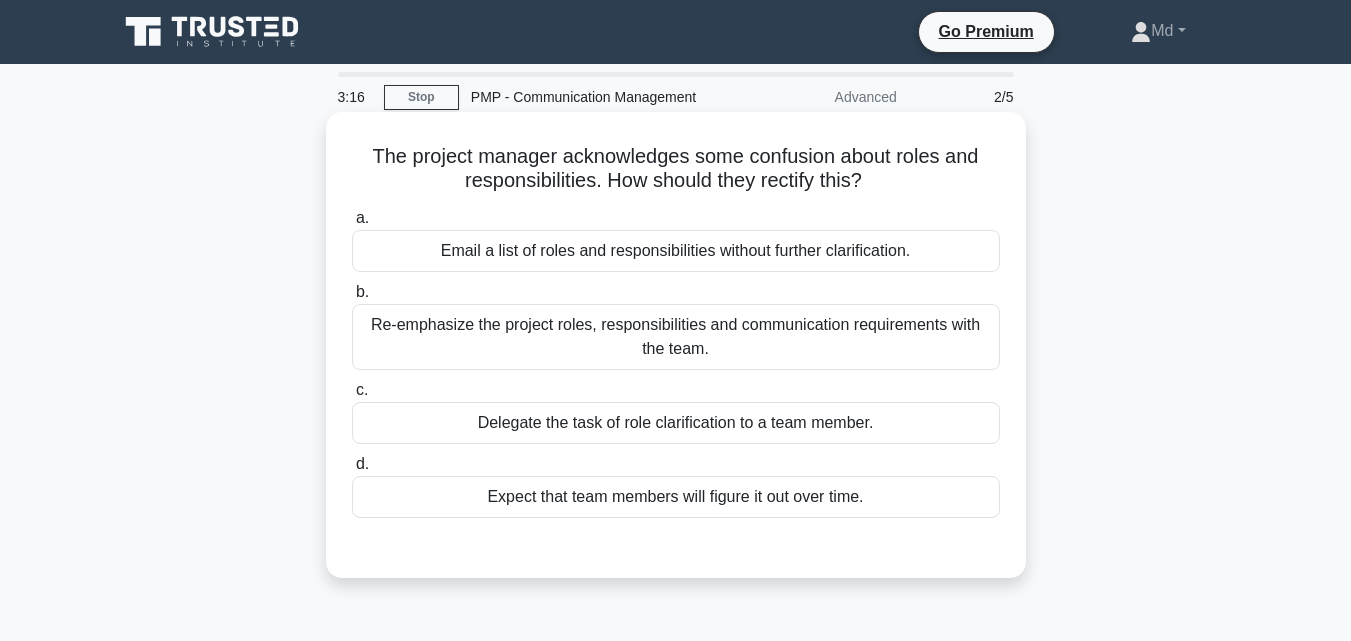 click on "Email a list of roles and responsibilities without further clarification." at bounding box center [676, 251] 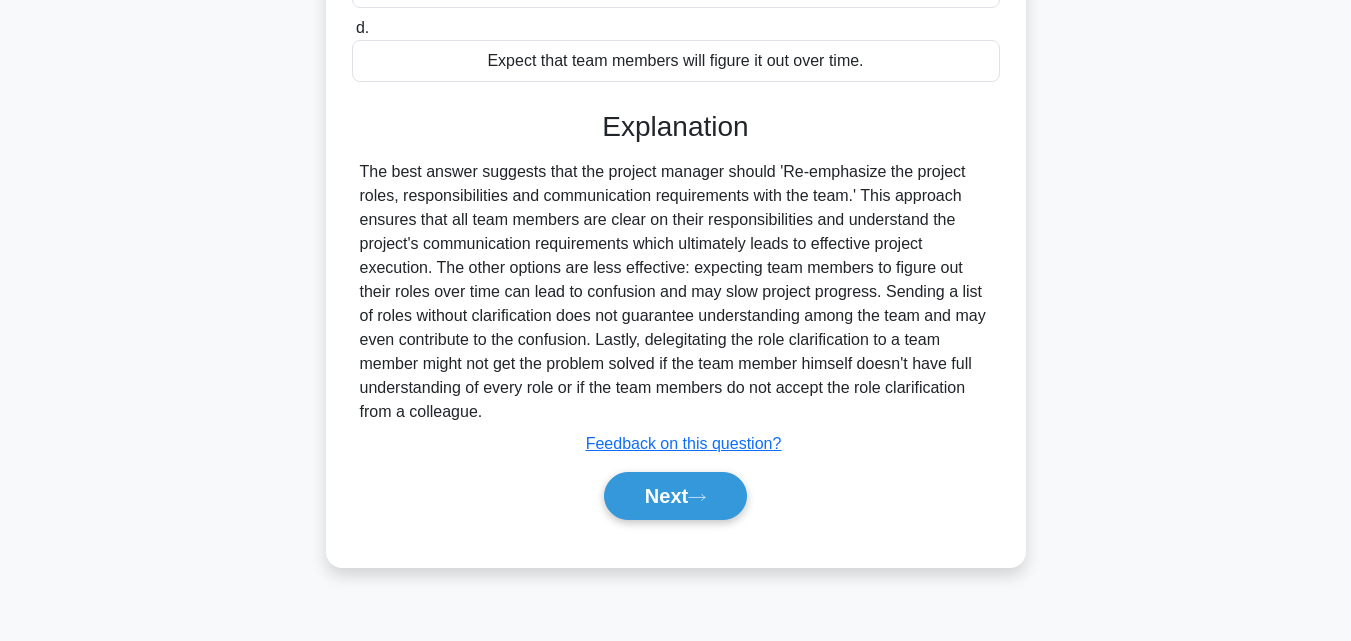 scroll, scrollTop: 439, scrollLeft: 0, axis: vertical 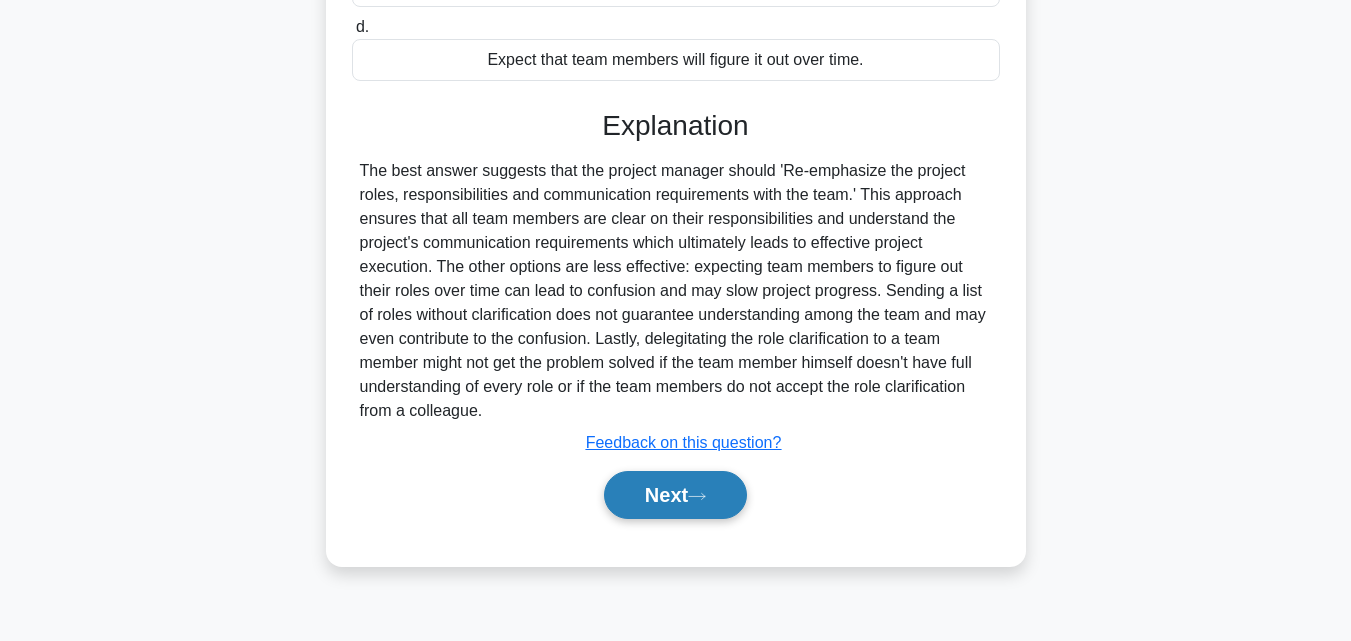 click on "Next" at bounding box center (675, 495) 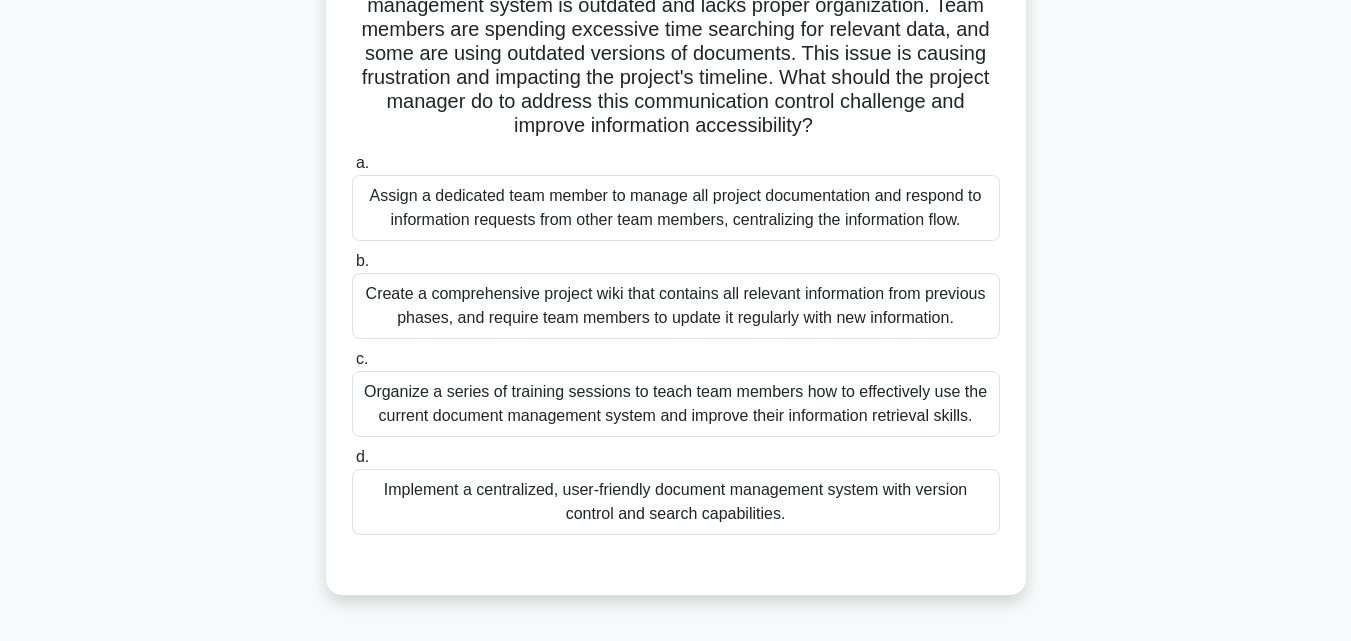 scroll, scrollTop: 239, scrollLeft: 0, axis: vertical 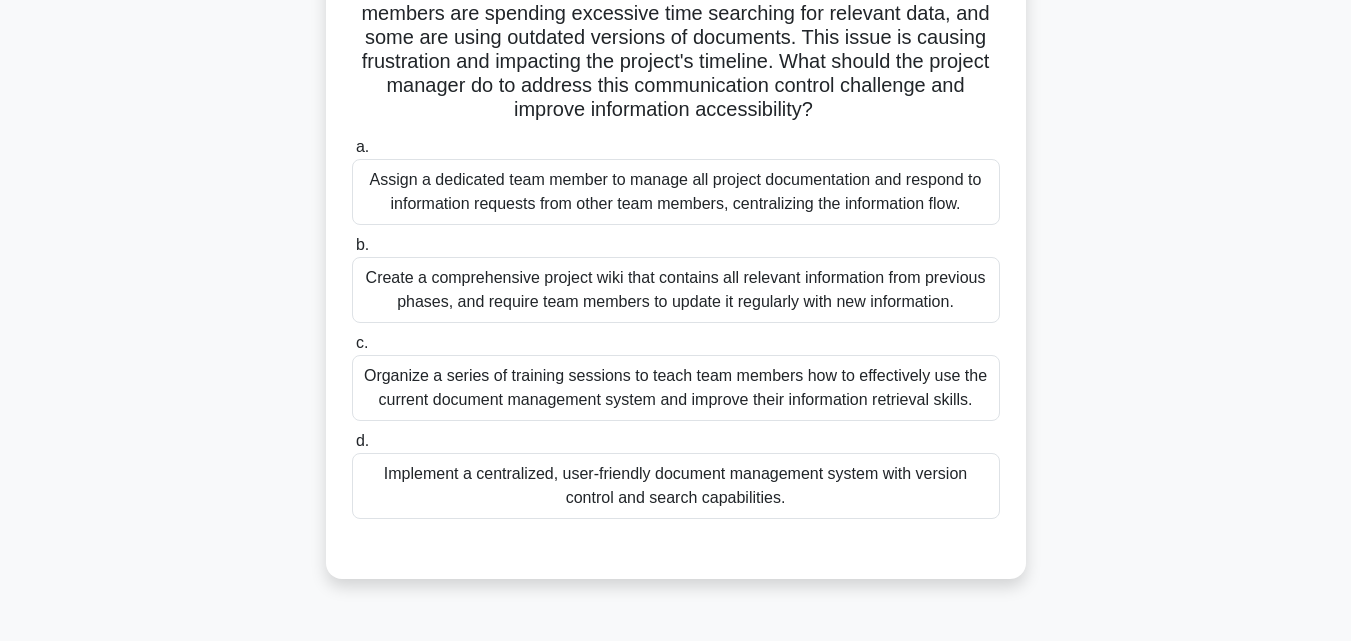 click on "Organize a series of training sessions to teach team members how to effectively use the current document management system and improve their information retrieval skills." at bounding box center (676, 388) 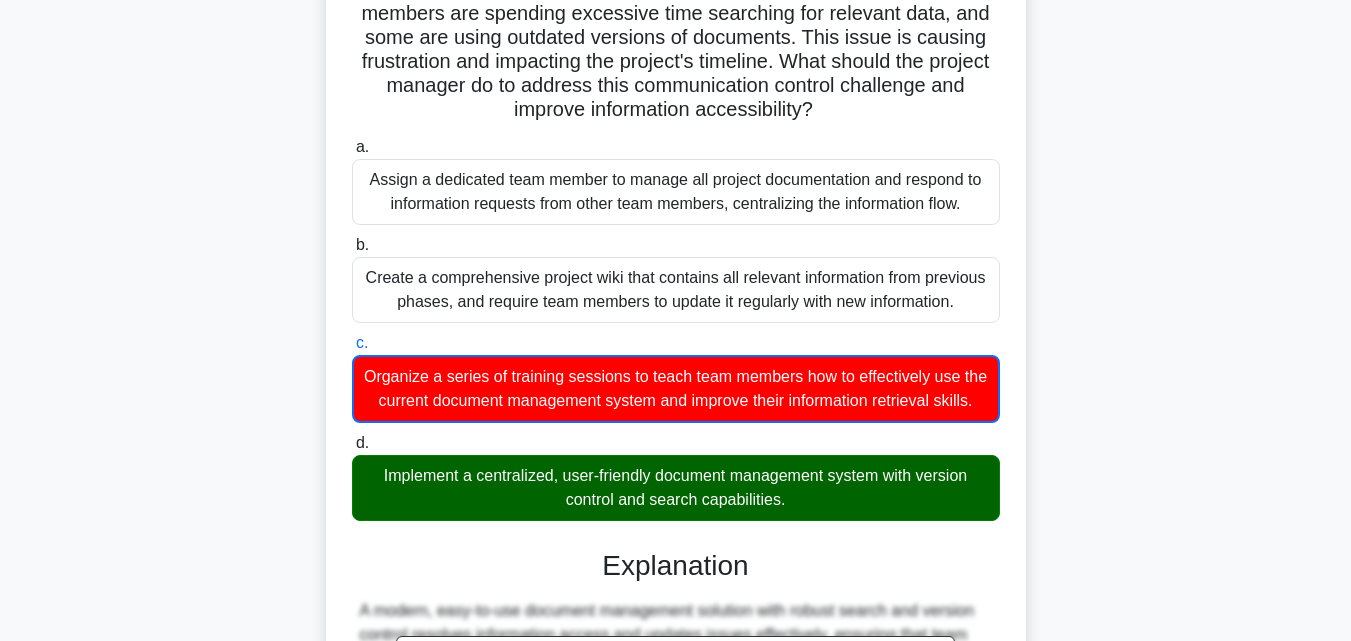click on "Implement a centralized, user-friendly document management system with version control and search capabilities." at bounding box center [676, 488] 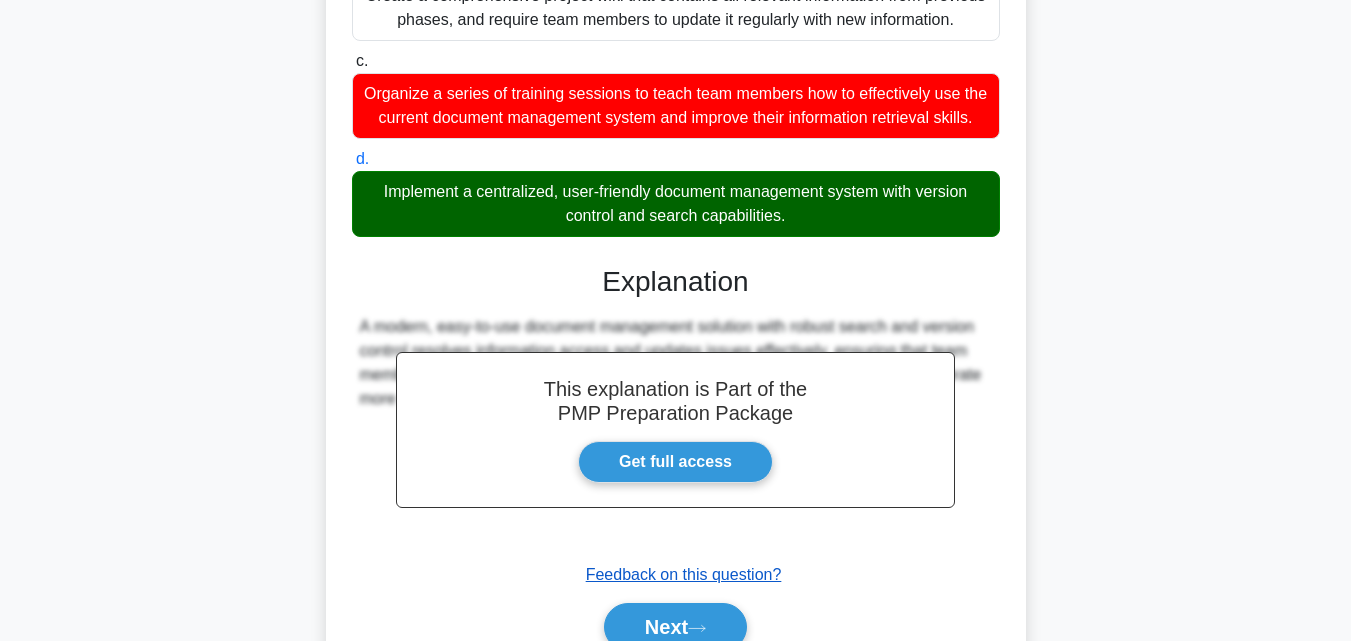 scroll, scrollTop: 641, scrollLeft: 0, axis: vertical 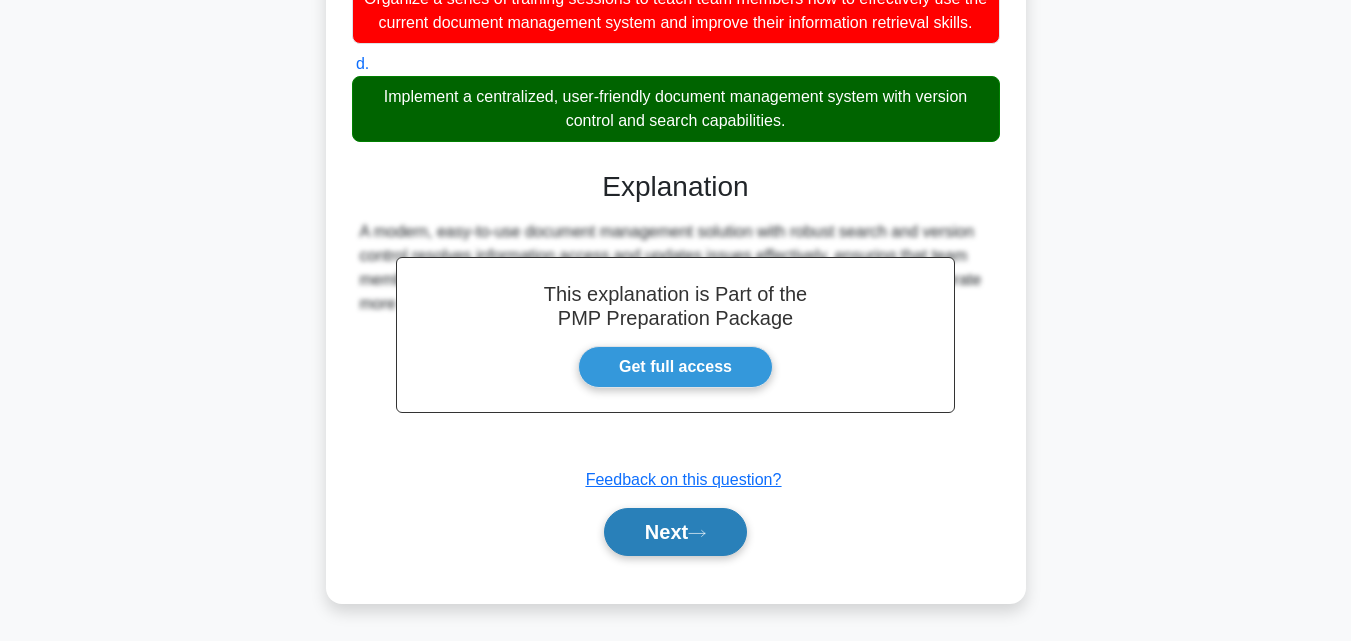 click on "Next" at bounding box center [675, 532] 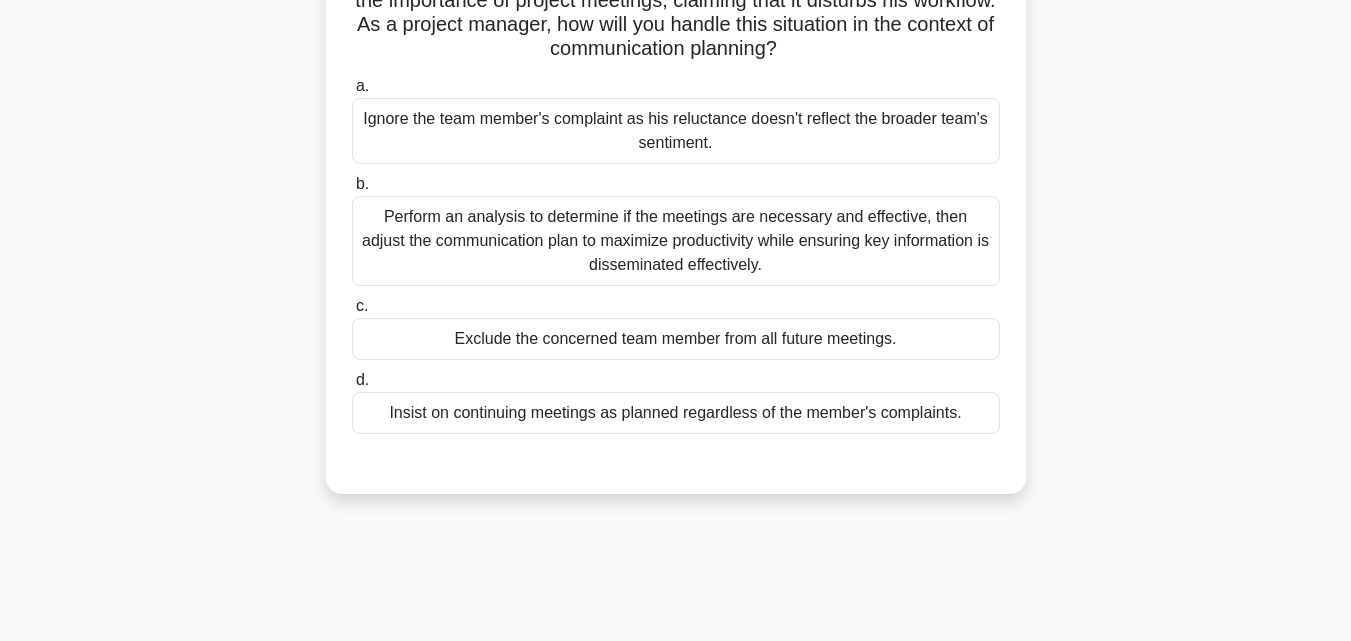 scroll, scrollTop: 200, scrollLeft: 0, axis: vertical 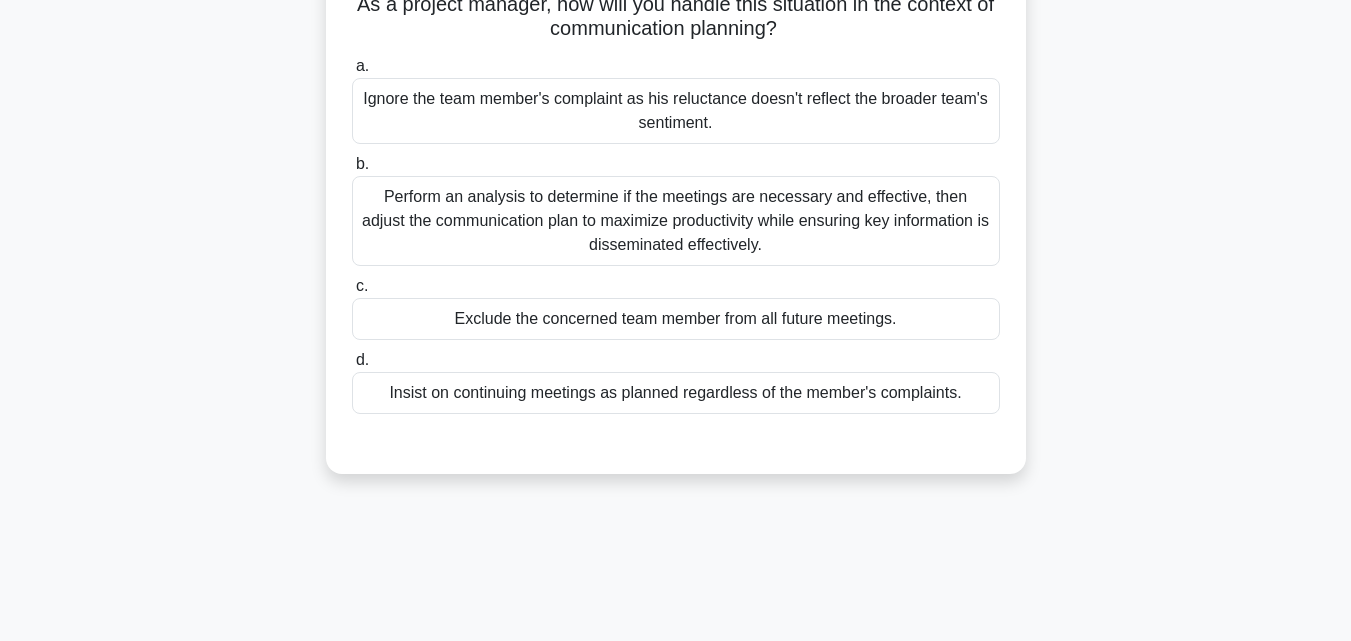 click on "Perform an analysis to determine if the meetings are necessary and effective, then adjust the communication plan to maximize productivity while ensuring key information is disseminated effectively." at bounding box center (676, 221) 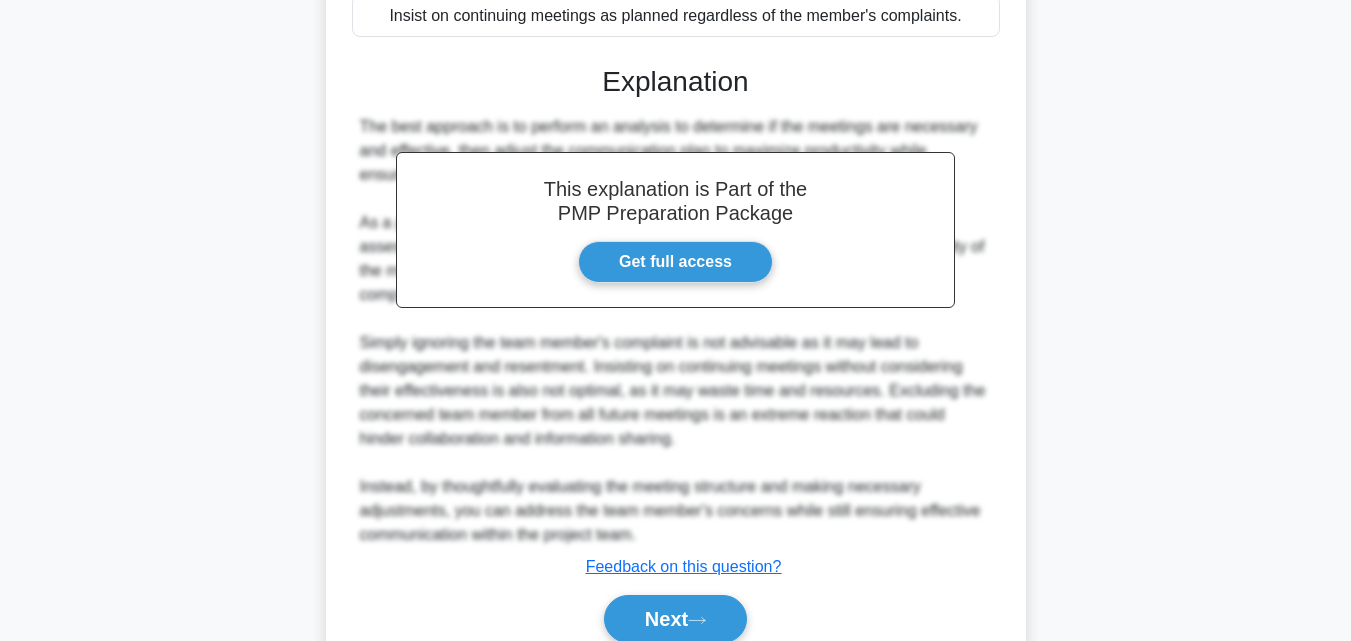 scroll, scrollTop: 665, scrollLeft: 0, axis: vertical 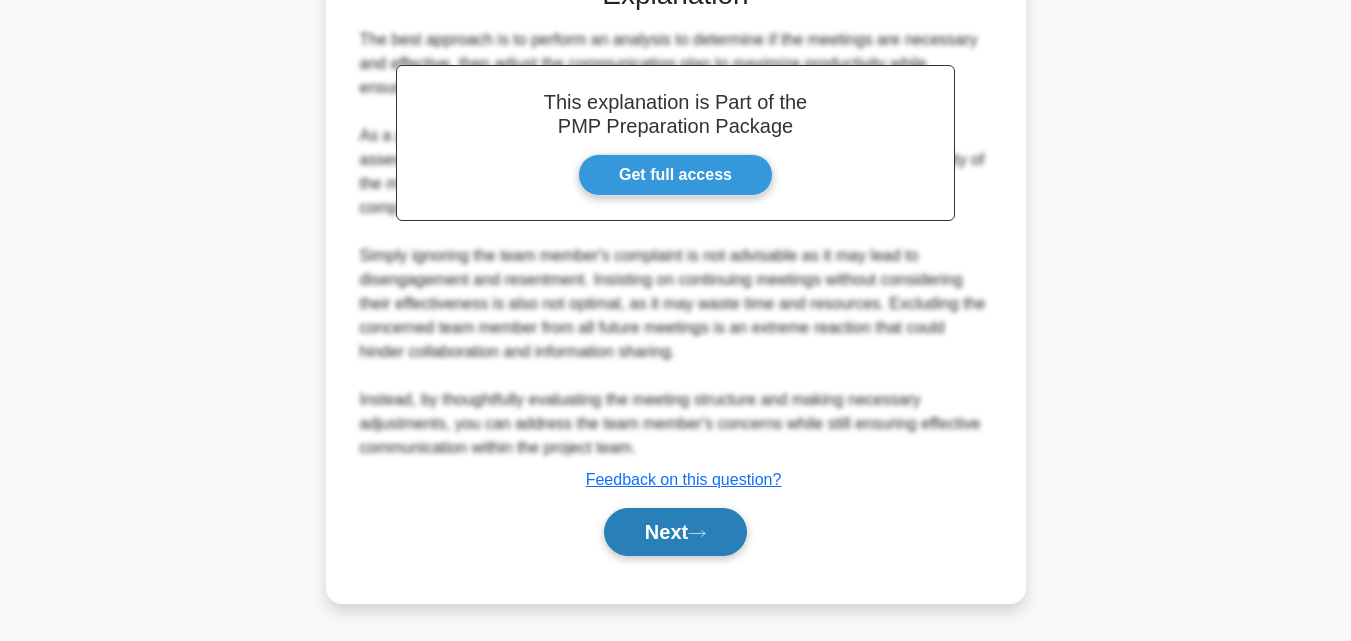click on "Next" at bounding box center [675, 532] 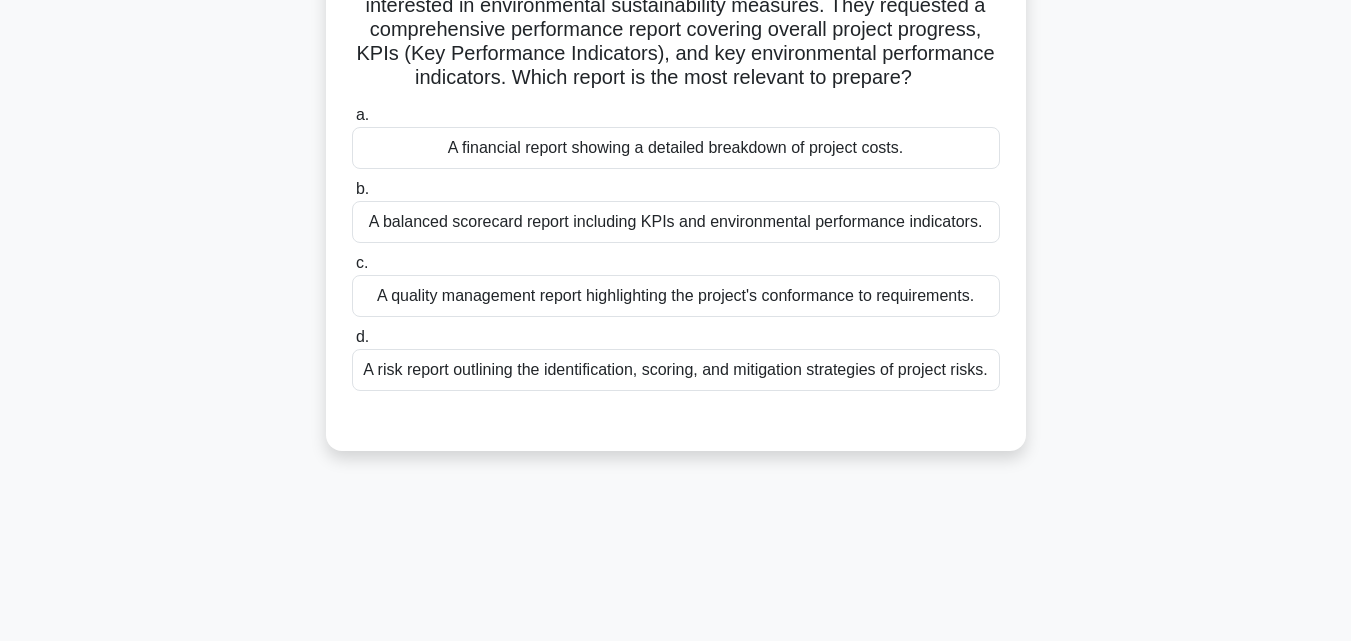 scroll, scrollTop: 200, scrollLeft: 0, axis: vertical 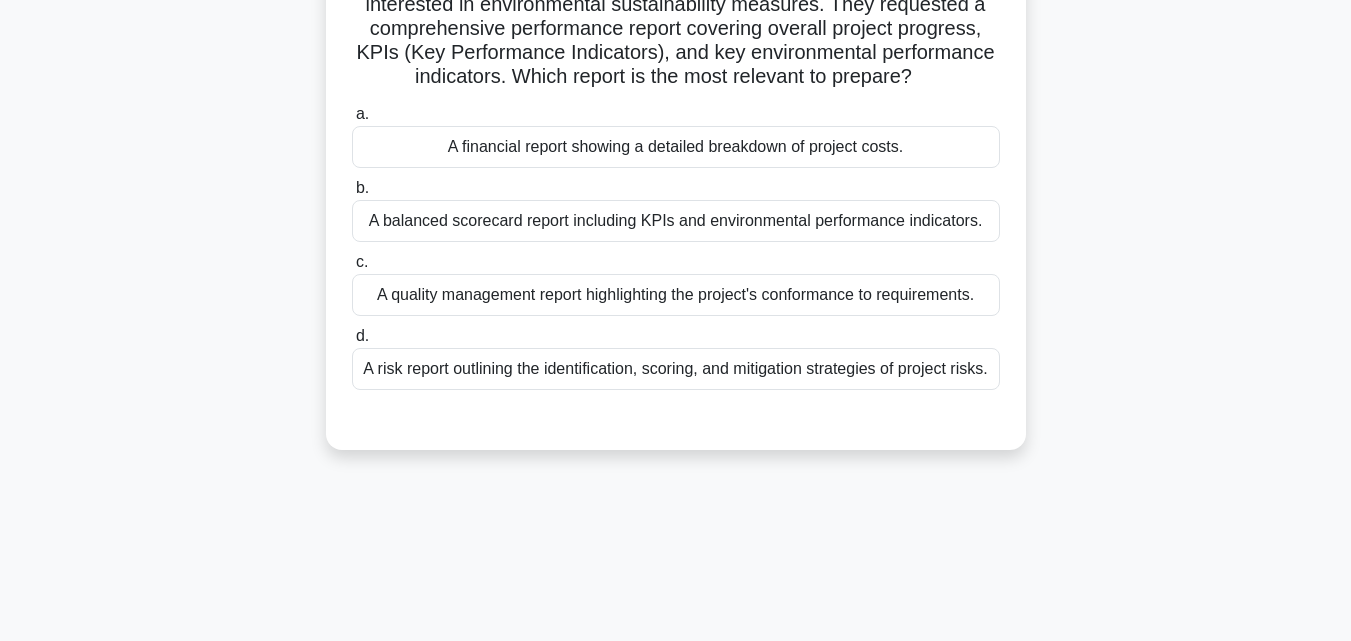 click on "A quality management report highlighting the project's conformance to requirements." at bounding box center [676, 295] 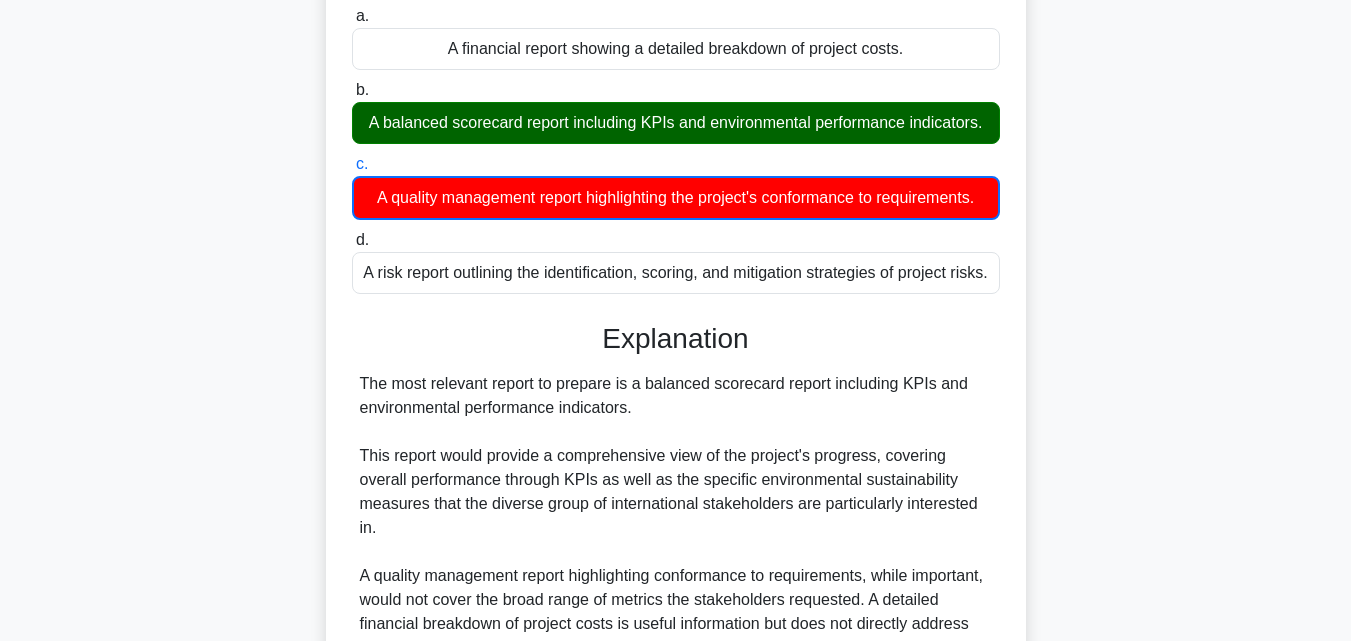 scroll, scrollTop: 595, scrollLeft: 0, axis: vertical 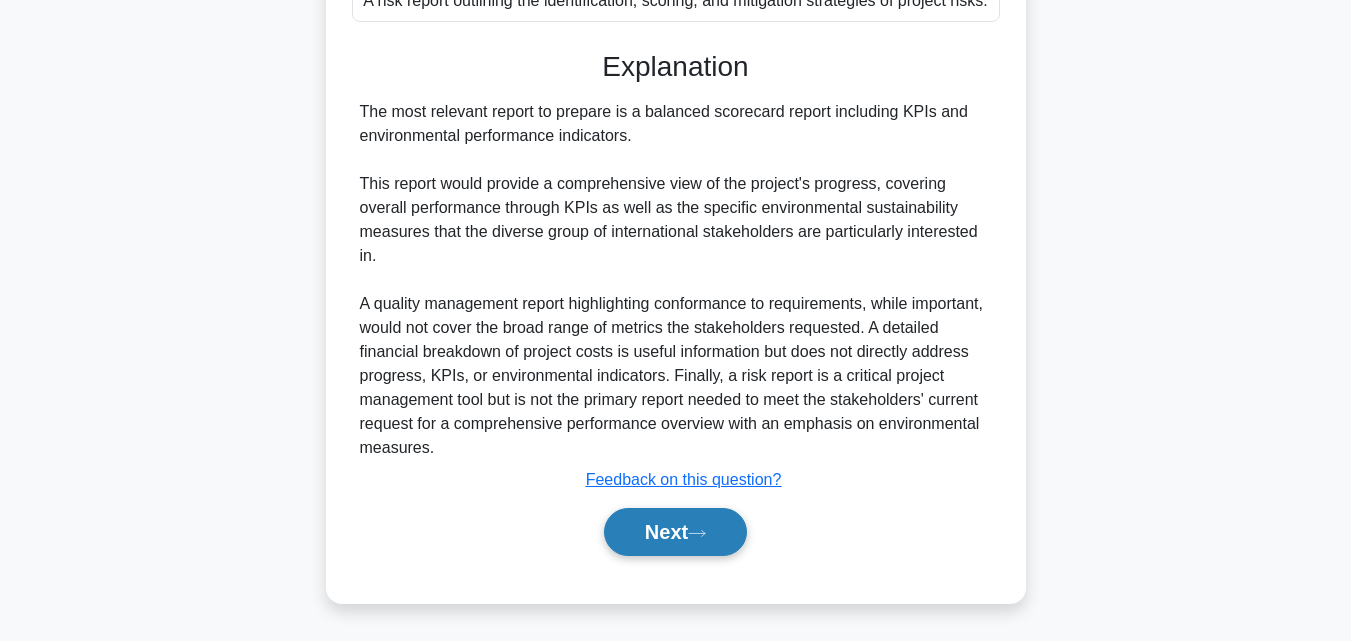 click on "Next" at bounding box center (675, 532) 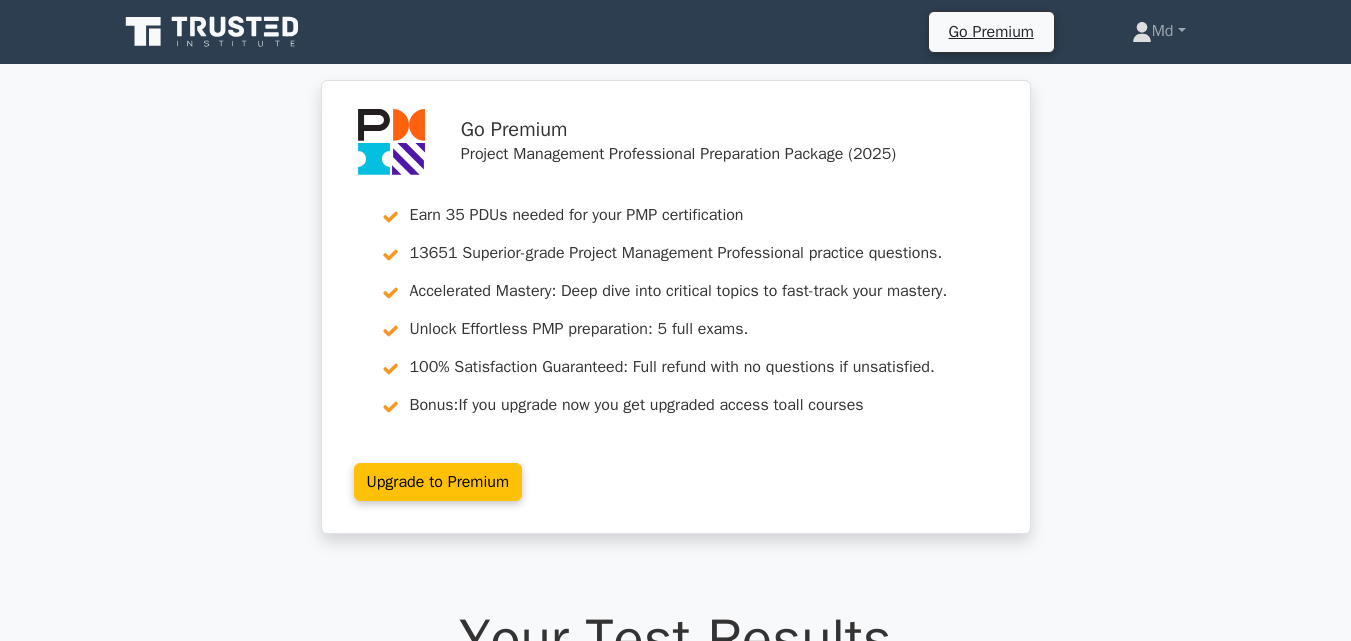 scroll, scrollTop: 0, scrollLeft: 0, axis: both 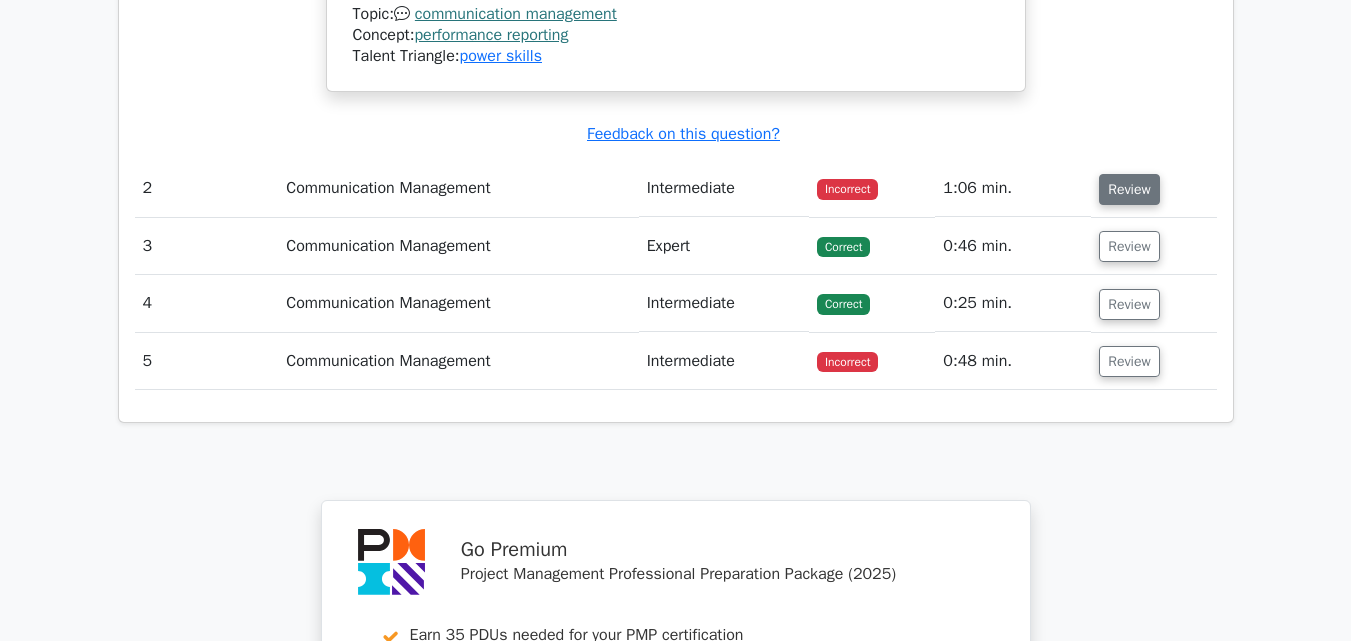 click on "Review" at bounding box center (1129, 189) 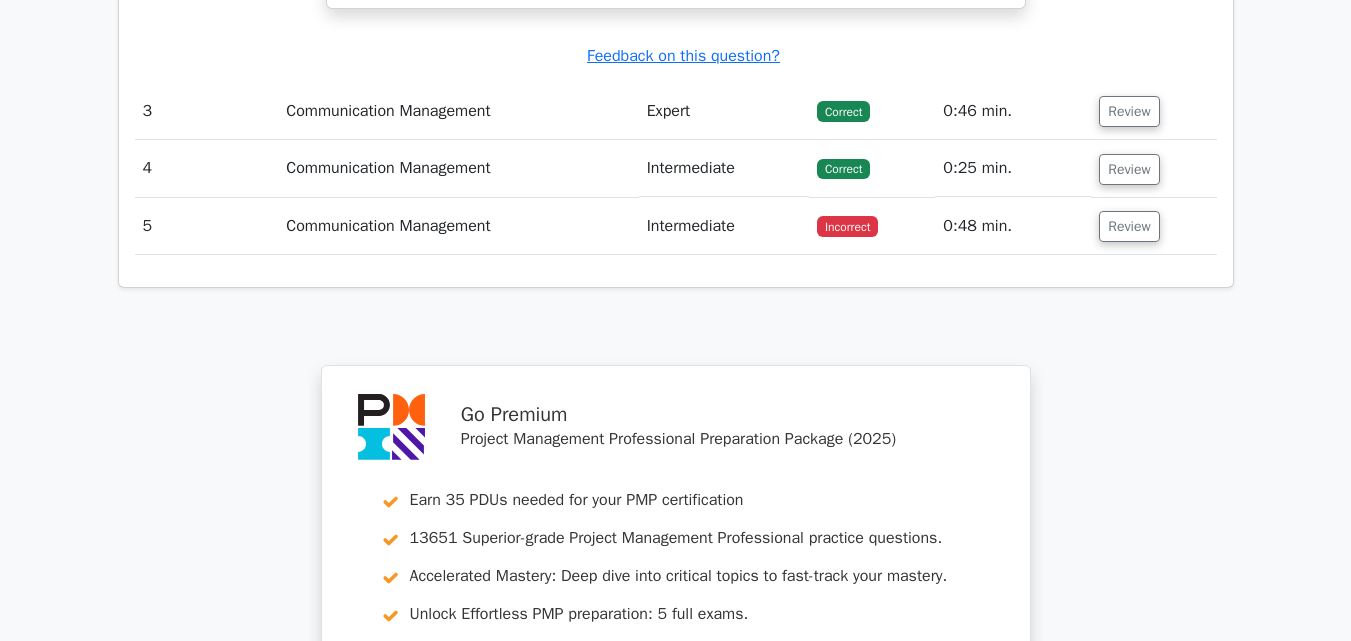scroll, scrollTop: 3300, scrollLeft: 0, axis: vertical 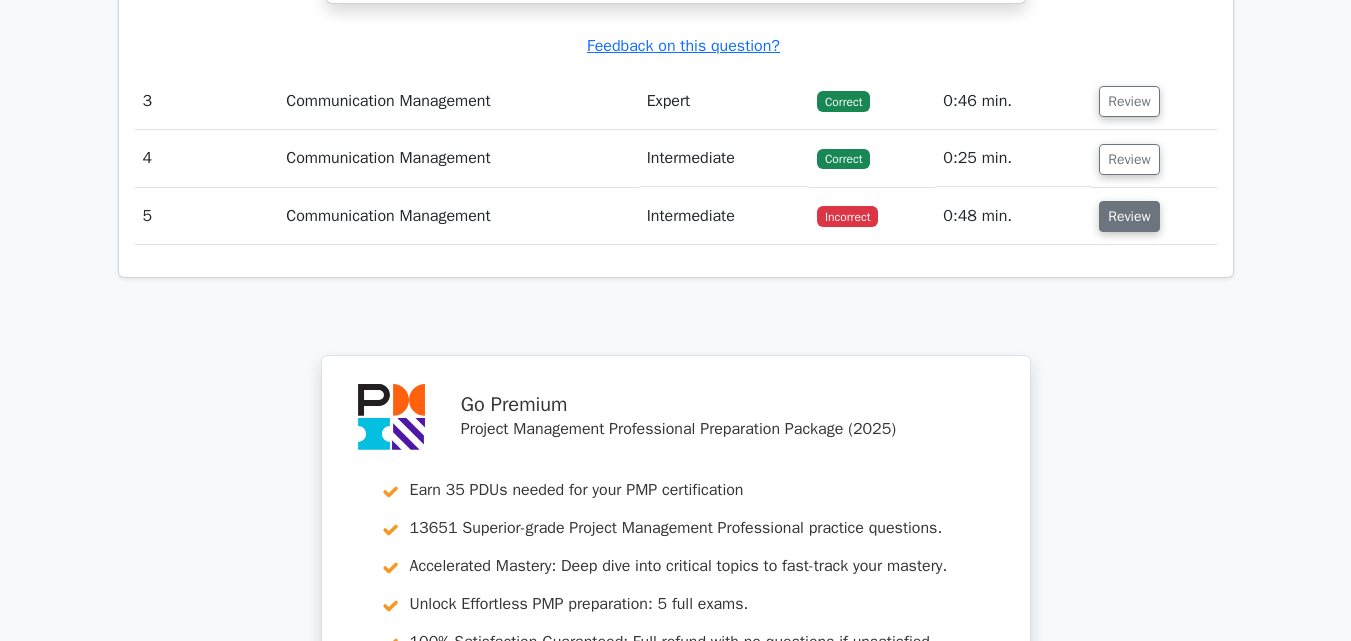 click on "Review" at bounding box center [1129, 216] 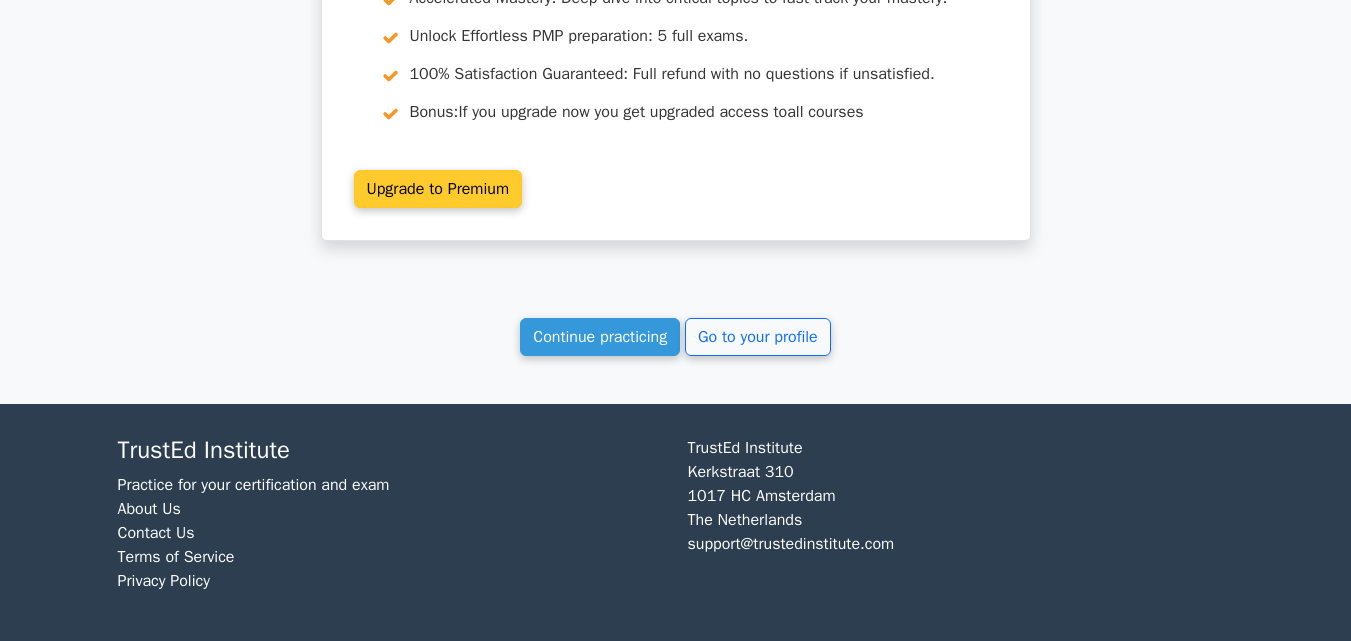 scroll, scrollTop: 4953, scrollLeft: 0, axis: vertical 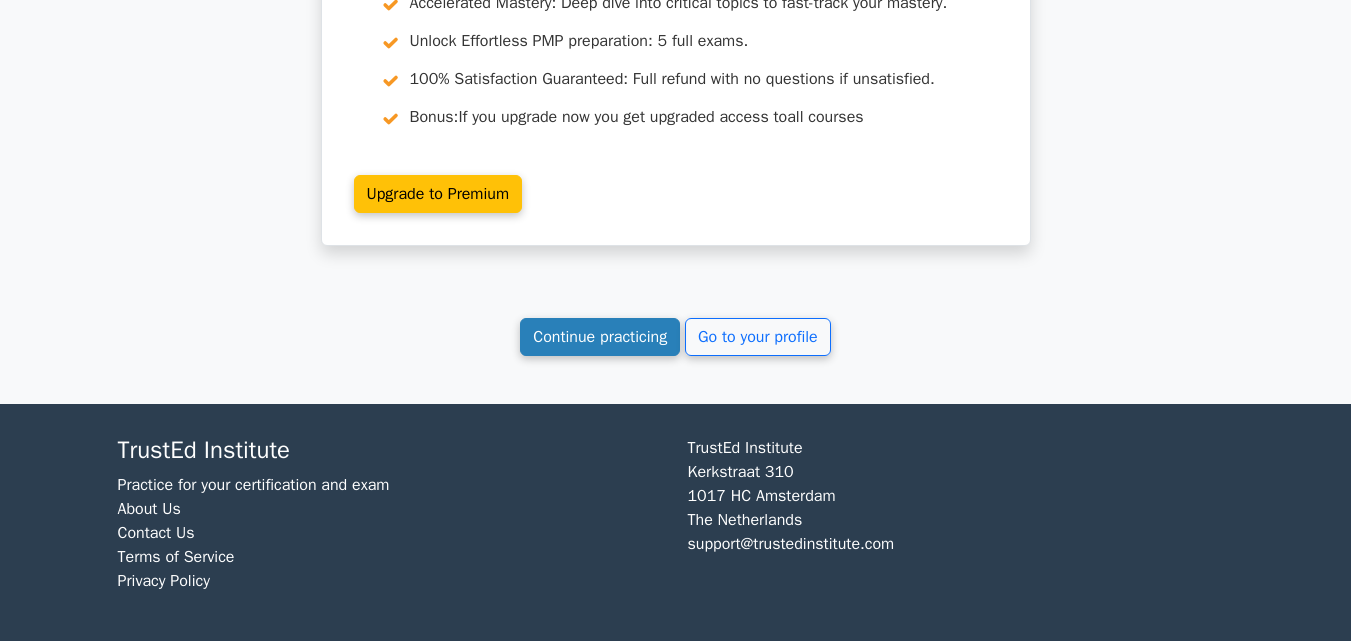 click on "Continue practicing" at bounding box center (600, 337) 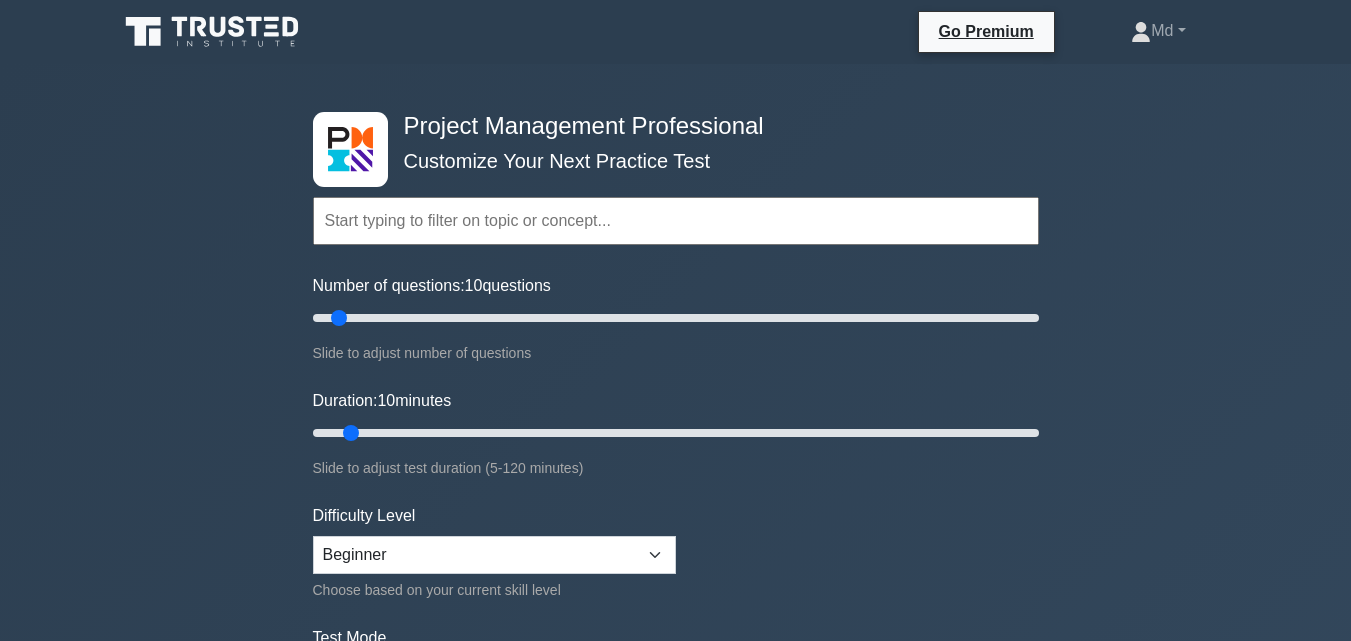 scroll, scrollTop: 0, scrollLeft: 0, axis: both 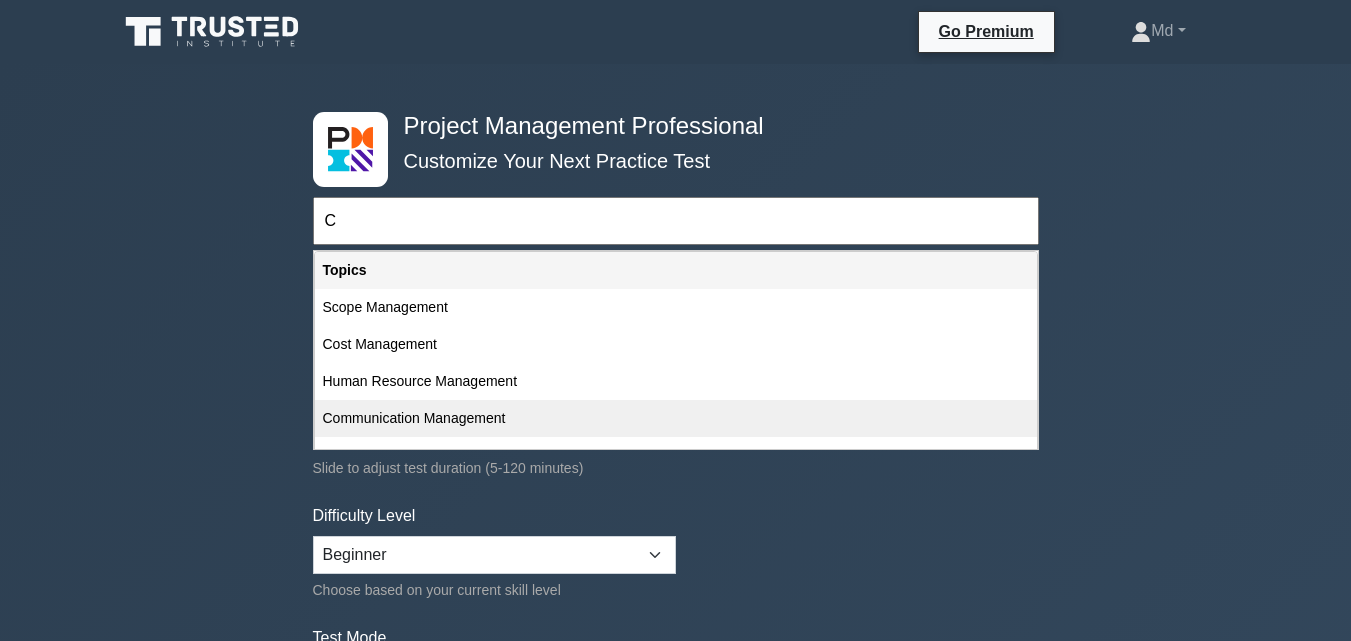 click on "Communication Management" at bounding box center [676, 418] 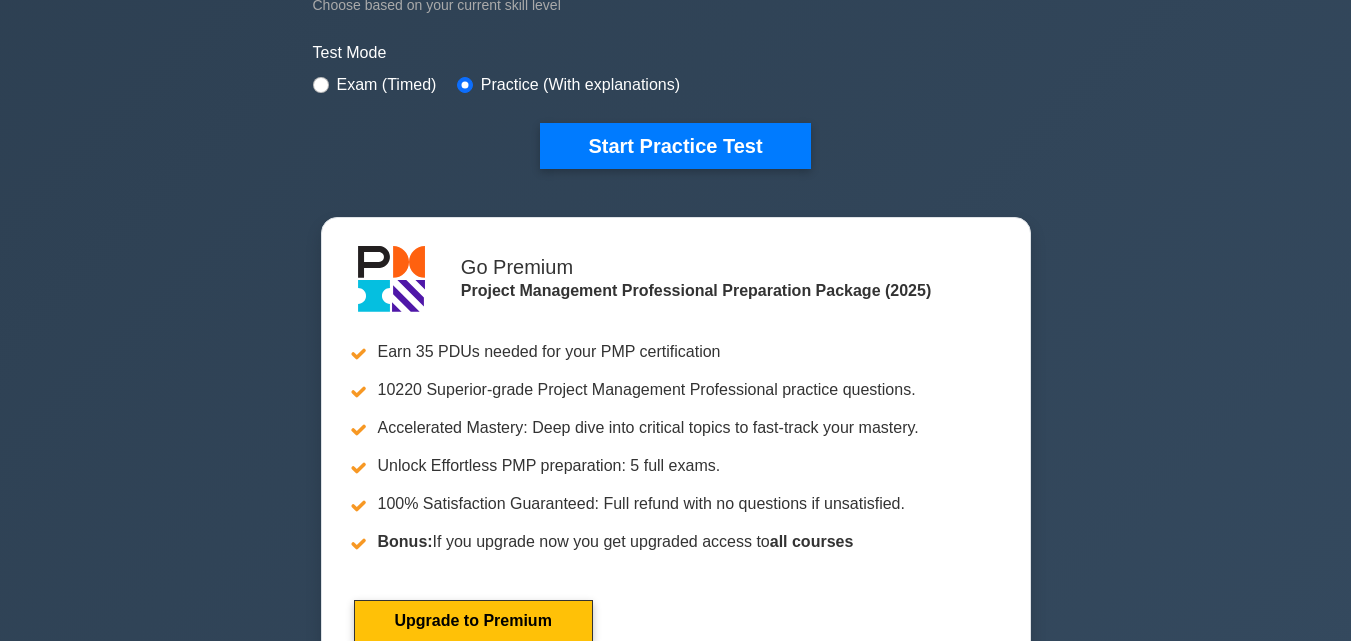 scroll, scrollTop: 600, scrollLeft: 0, axis: vertical 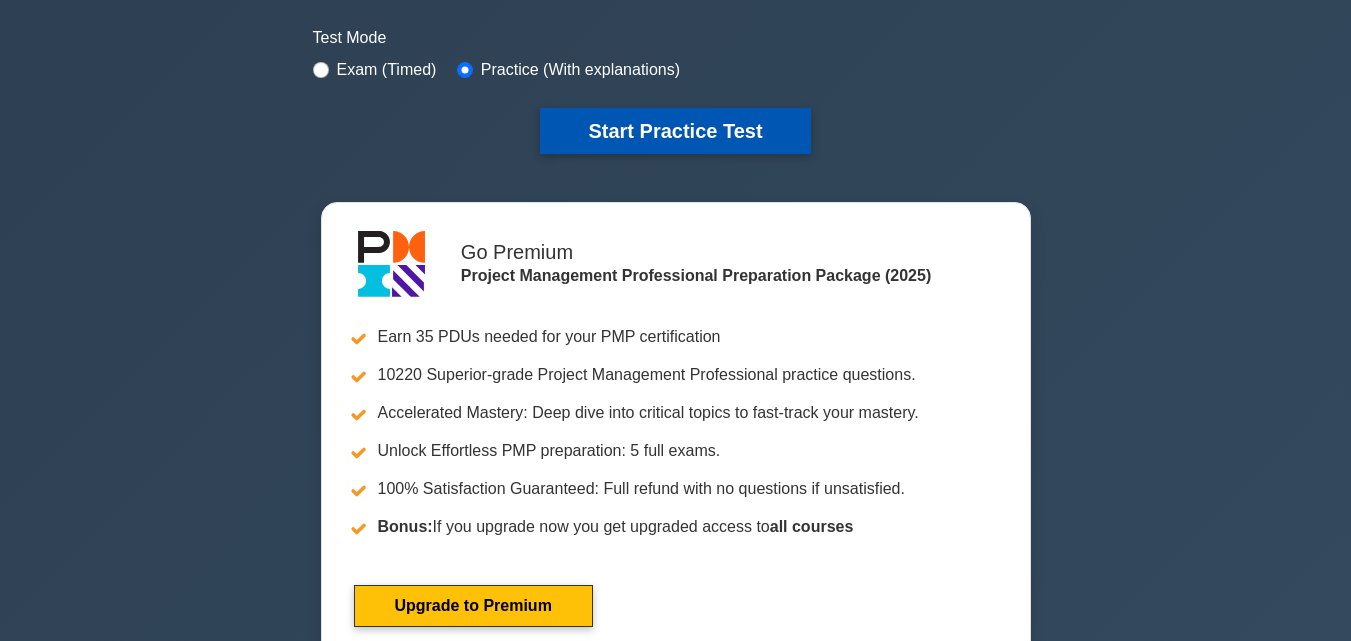 click on "Start Practice Test" at bounding box center [675, 131] 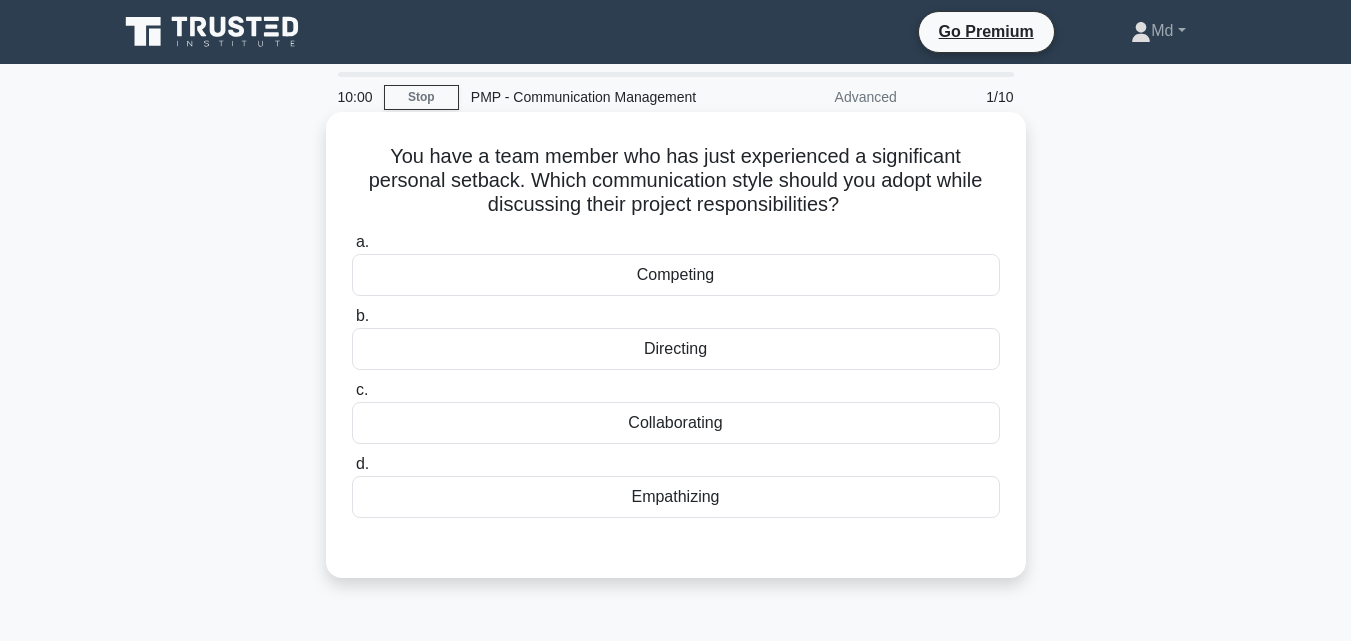 scroll, scrollTop: 0, scrollLeft: 0, axis: both 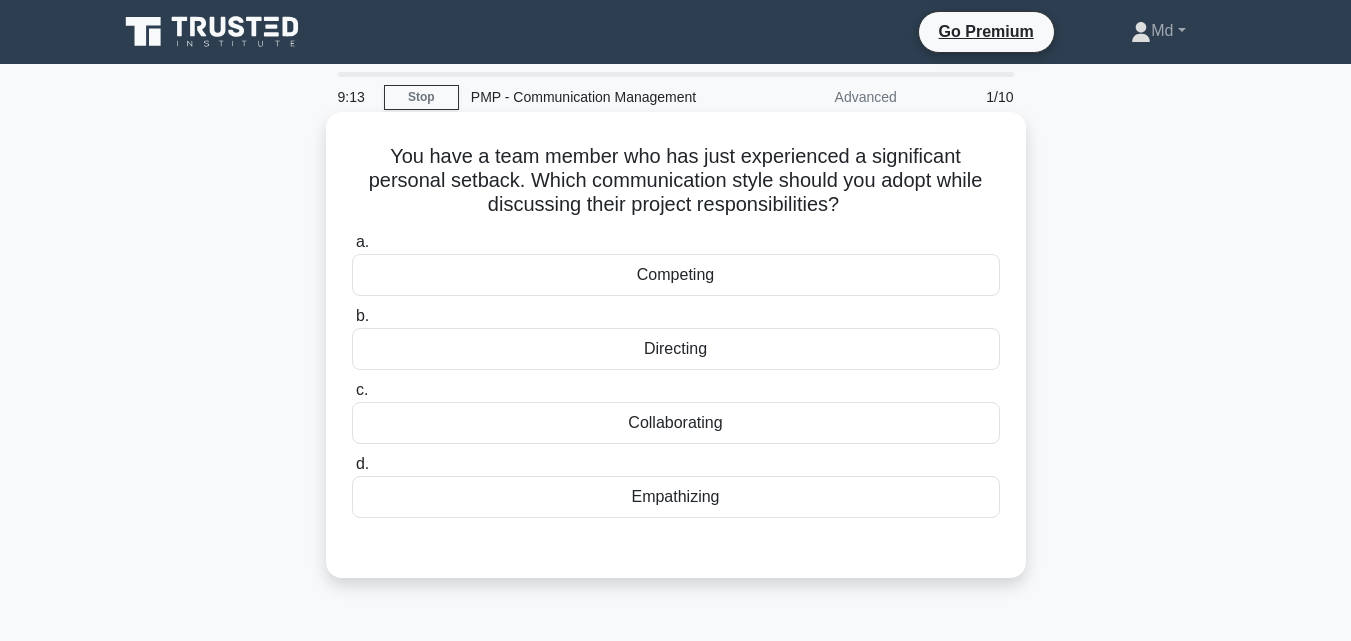 click on "Collaborating" at bounding box center (676, 423) 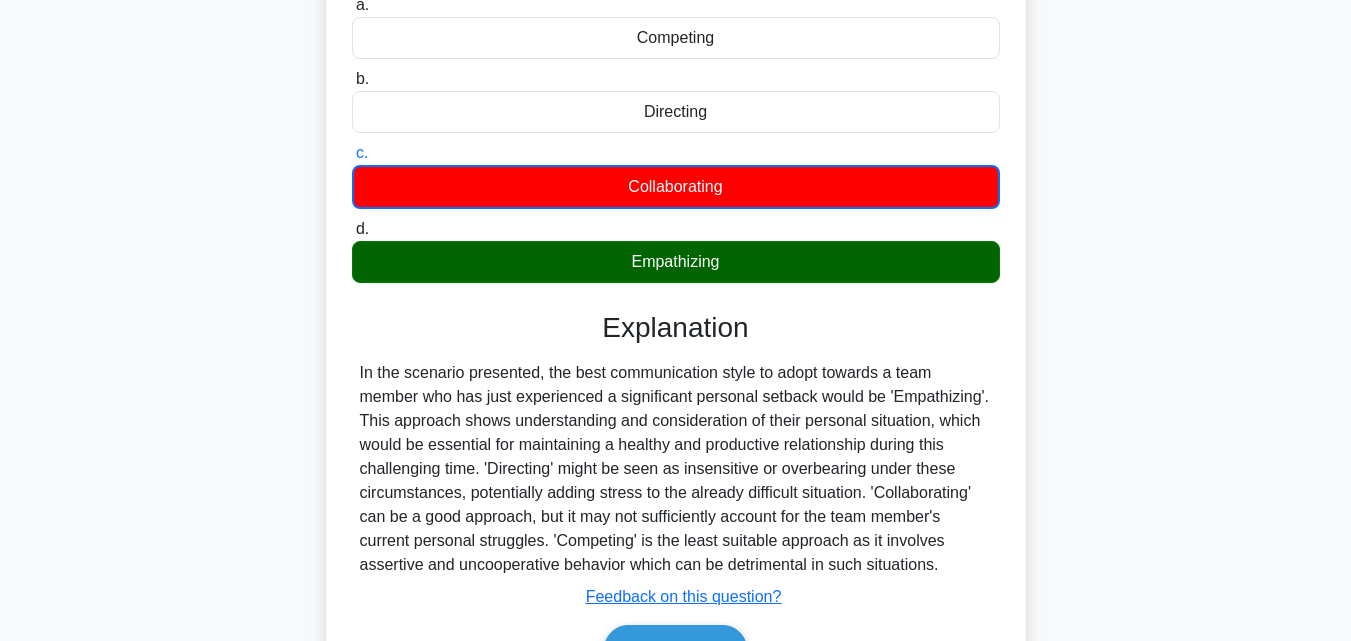 scroll, scrollTop: 300, scrollLeft: 0, axis: vertical 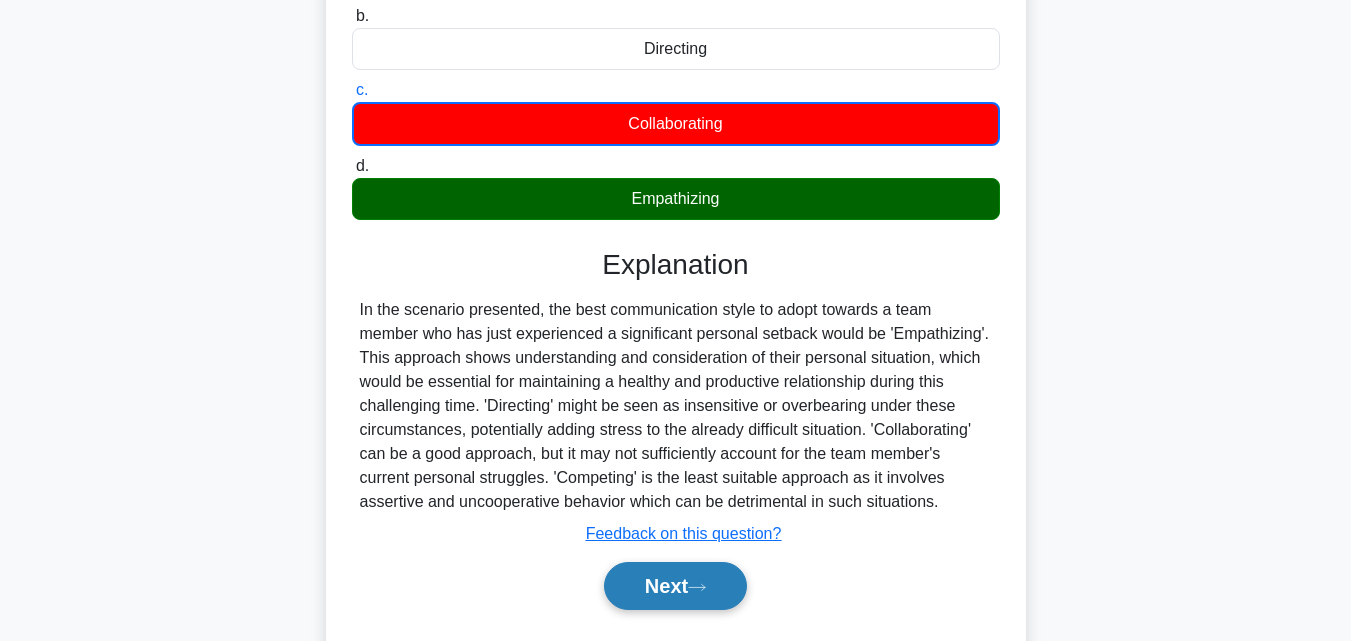 click on "Next" at bounding box center [675, 586] 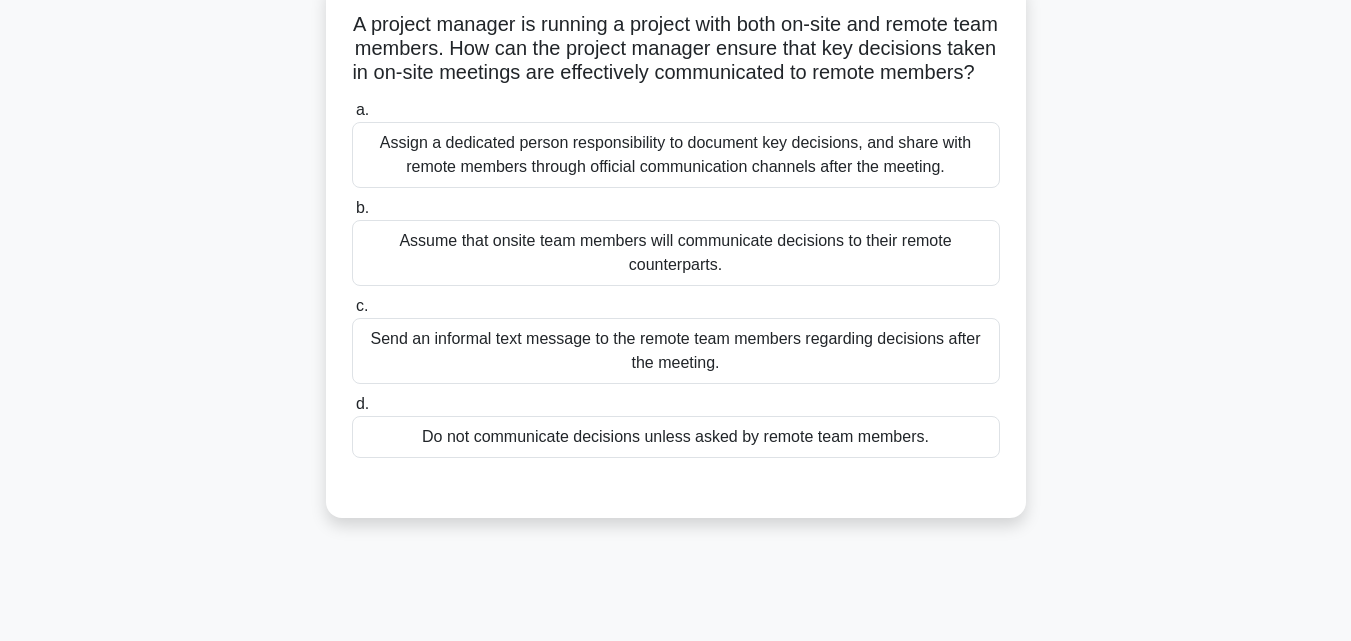 scroll, scrollTop: 200, scrollLeft: 0, axis: vertical 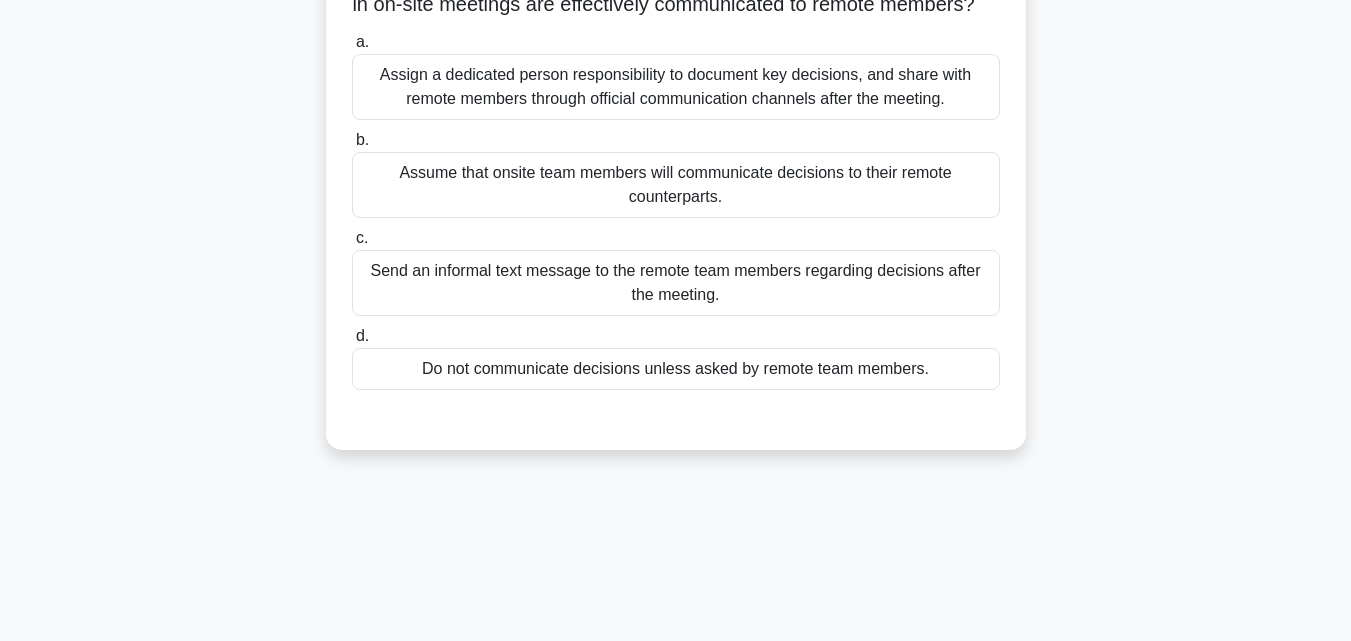 click on "Send an informal text message to the remote team members regarding decisions after the meeting." at bounding box center (676, 283) 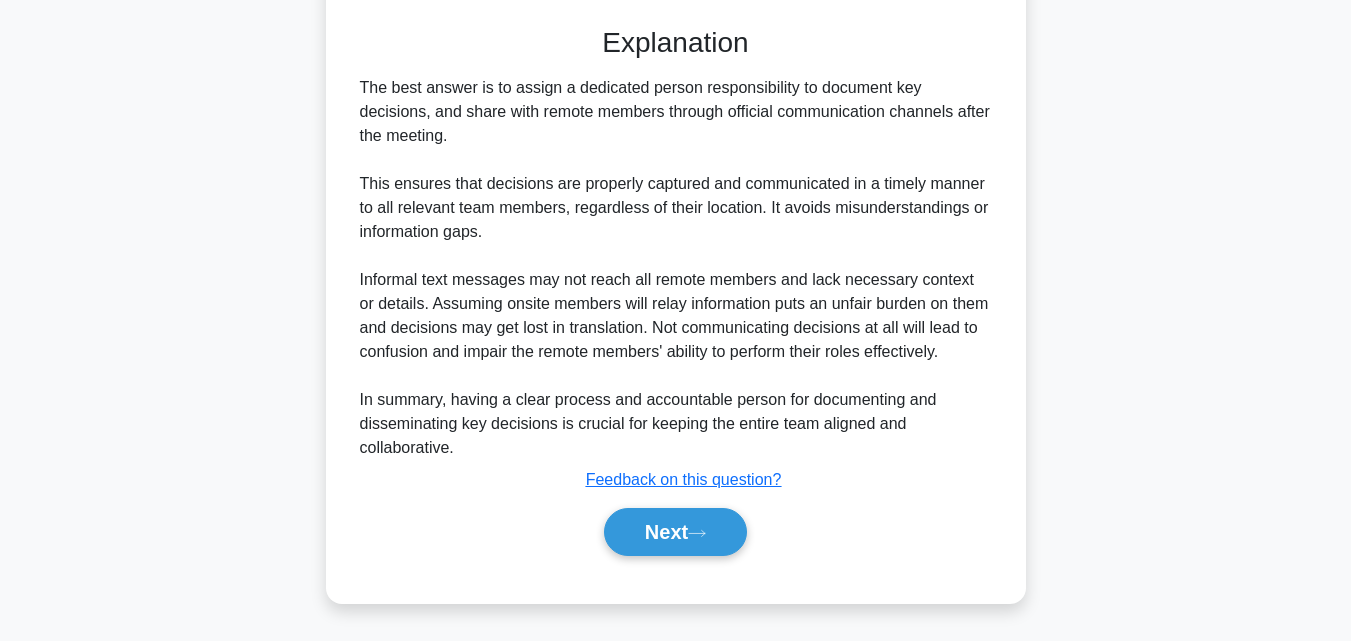 scroll, scrollTop: 619, scrollLeft: 0, axis: vertical 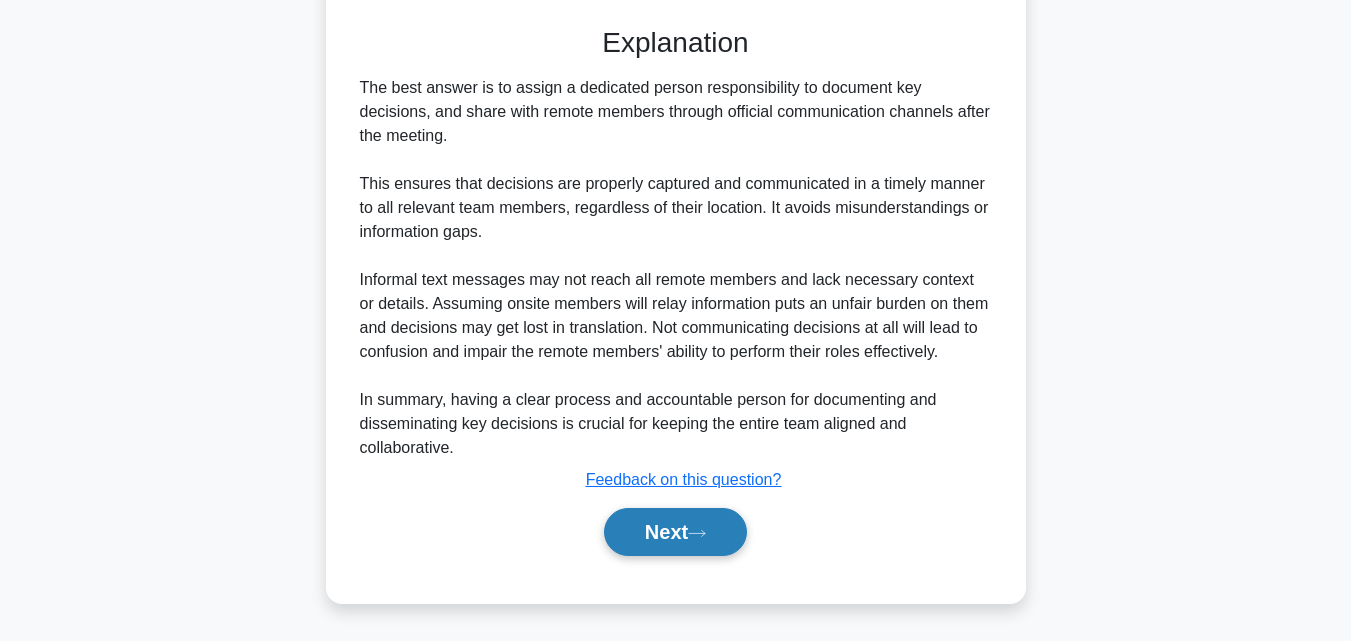 click on "Next" at bounding box center (675, 532) 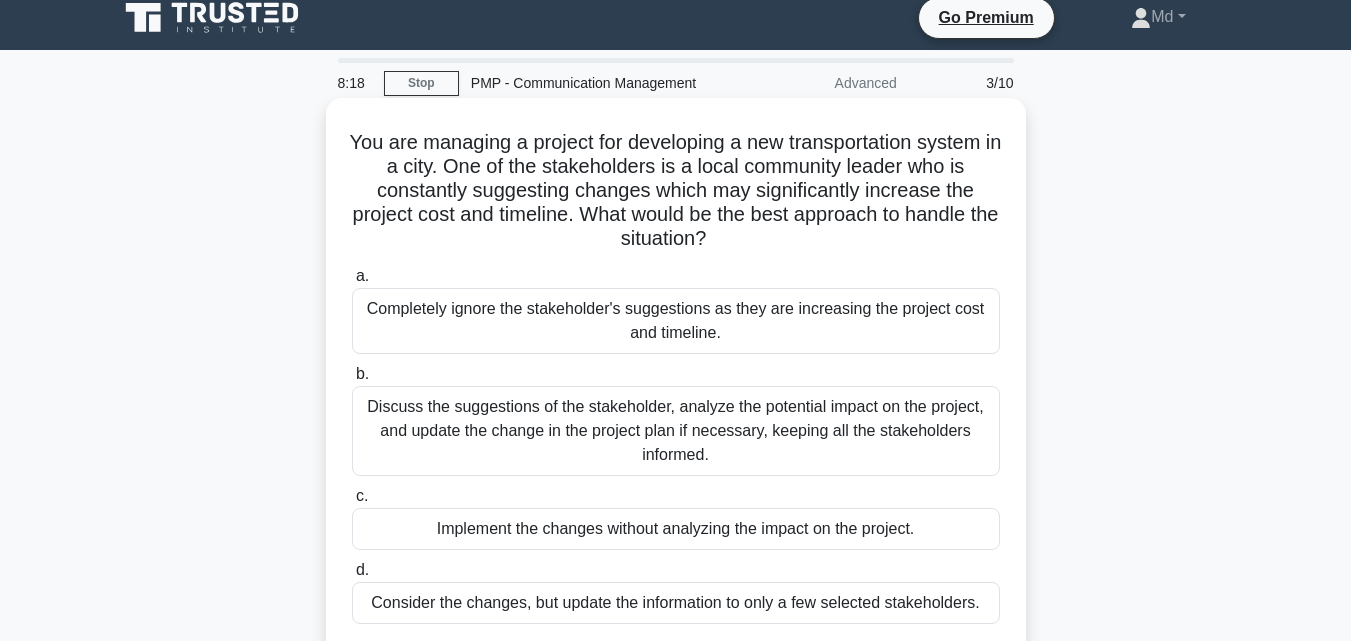 scroll, scrollTop: 0, scrollLeft: 0, axis: both 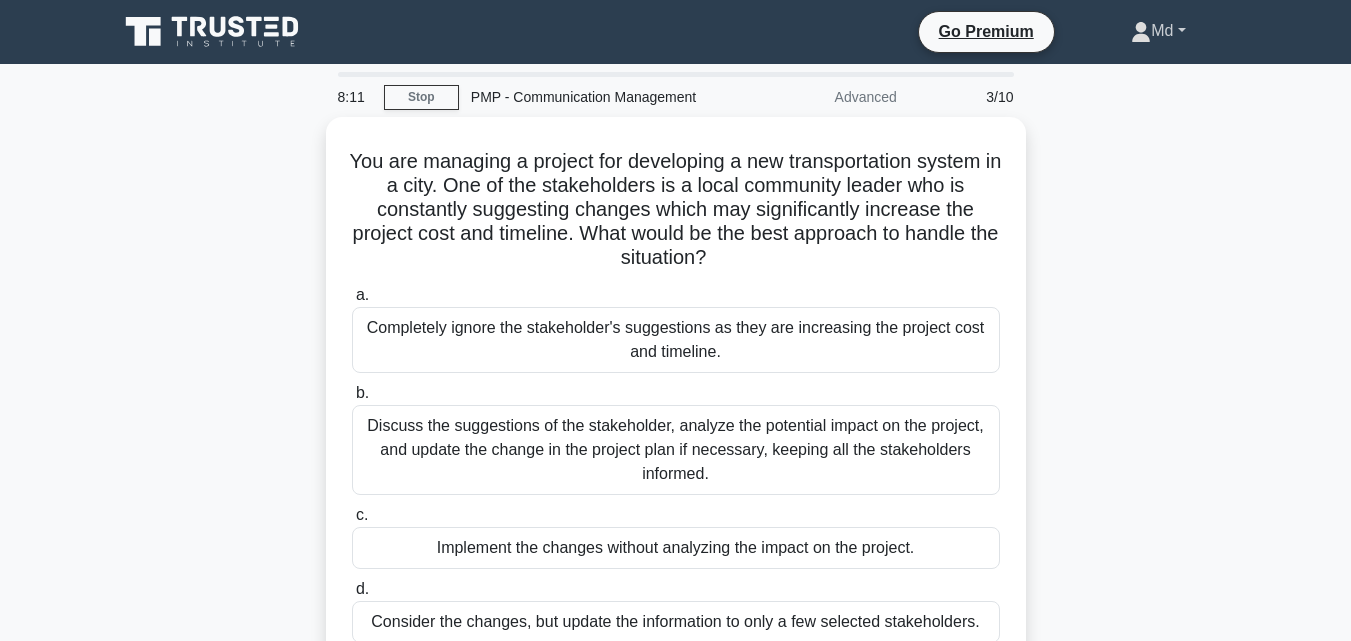 click on "Md" at bounding box center (1158, 31) 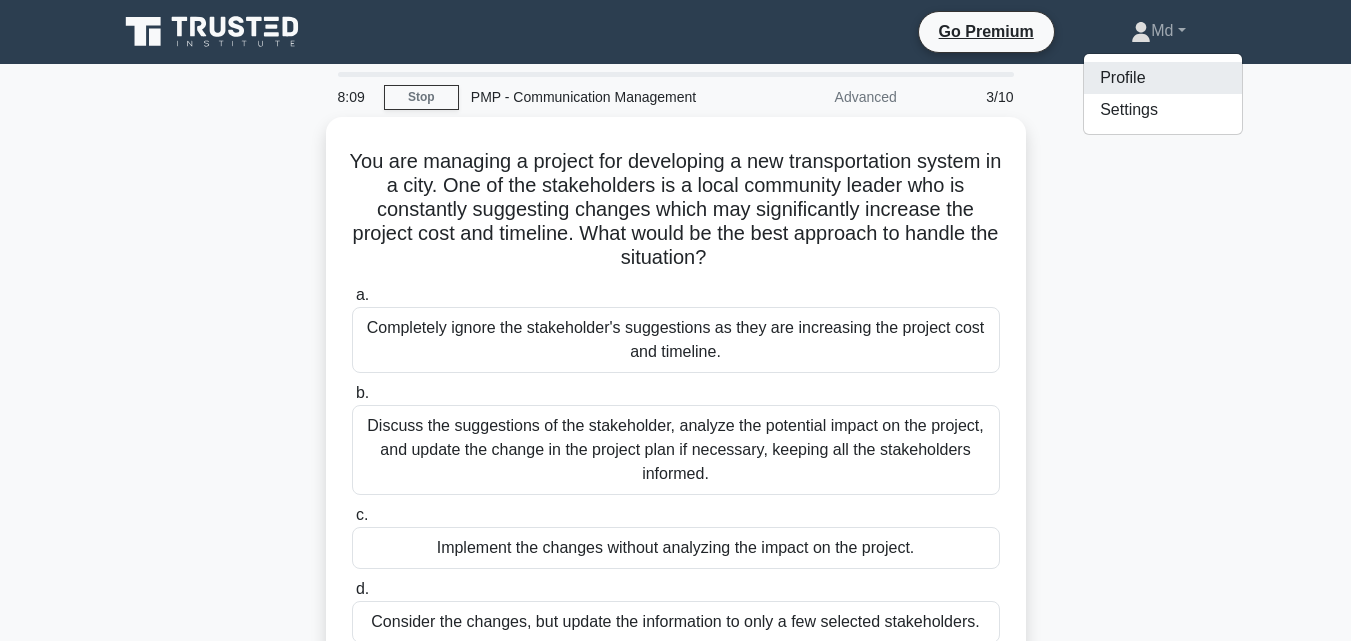 click on "Profile" at bounding box center [1163, 78] 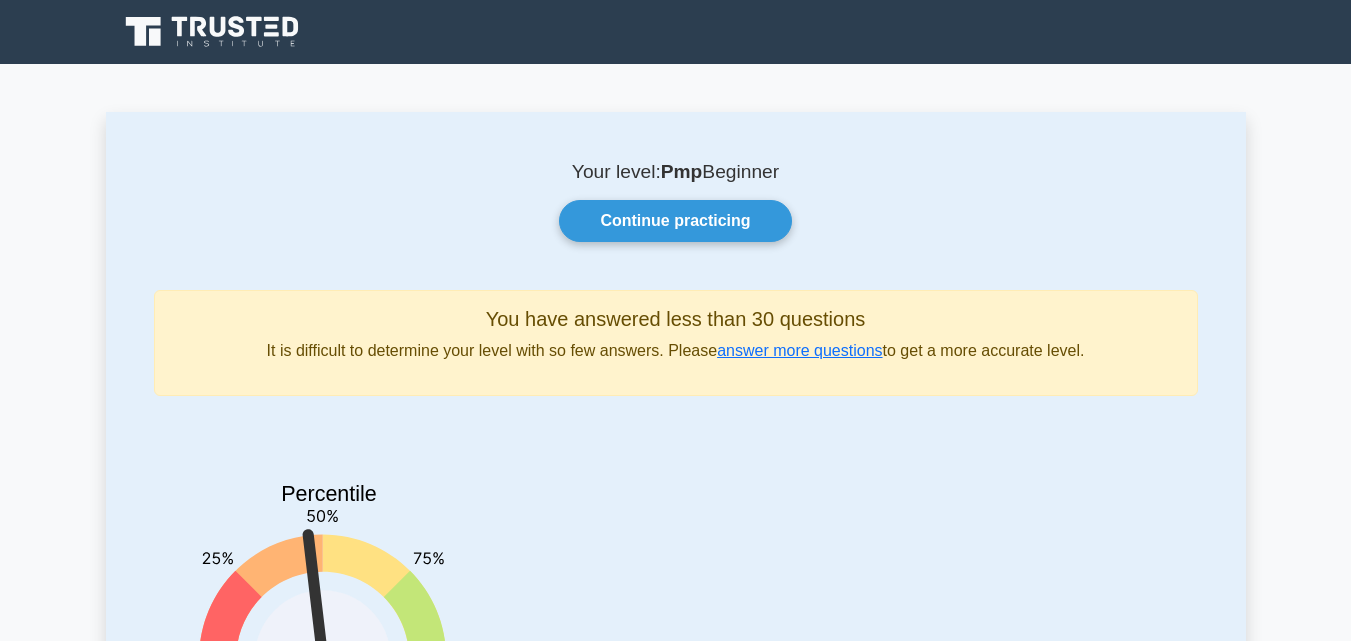 scroll, scrollTop: 0, scrollLeft: 0, axis: both 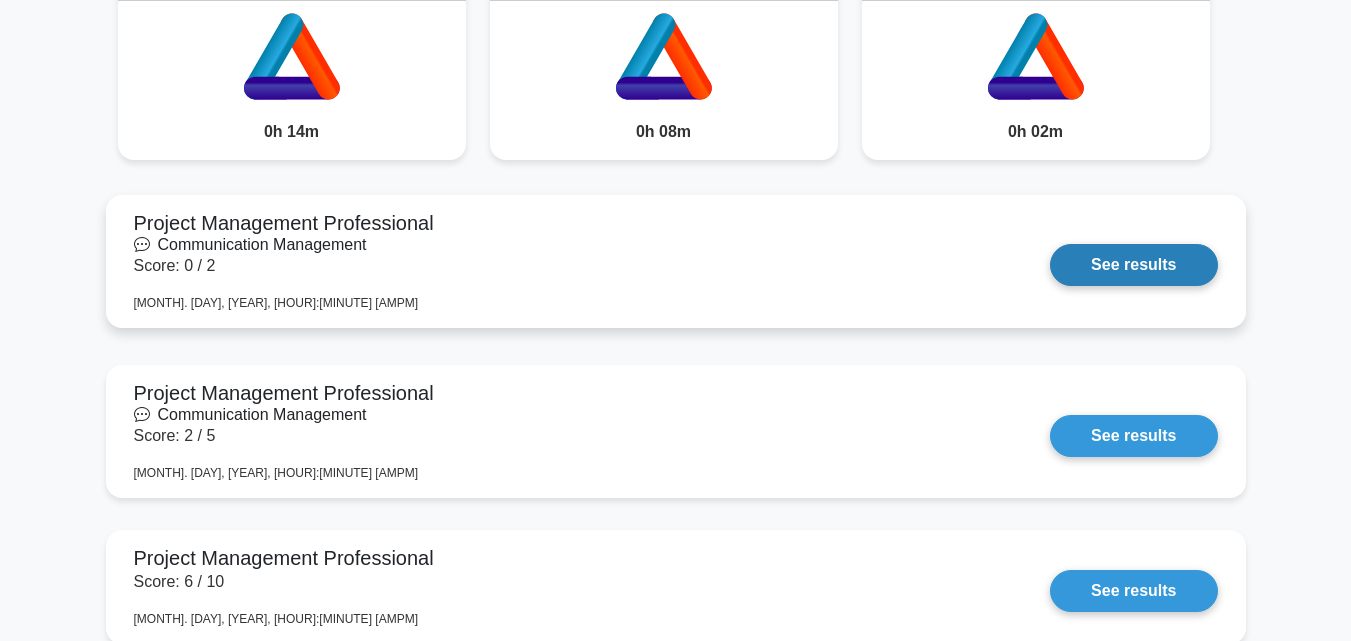 click on "See results" at bounding box center [1133, 265] 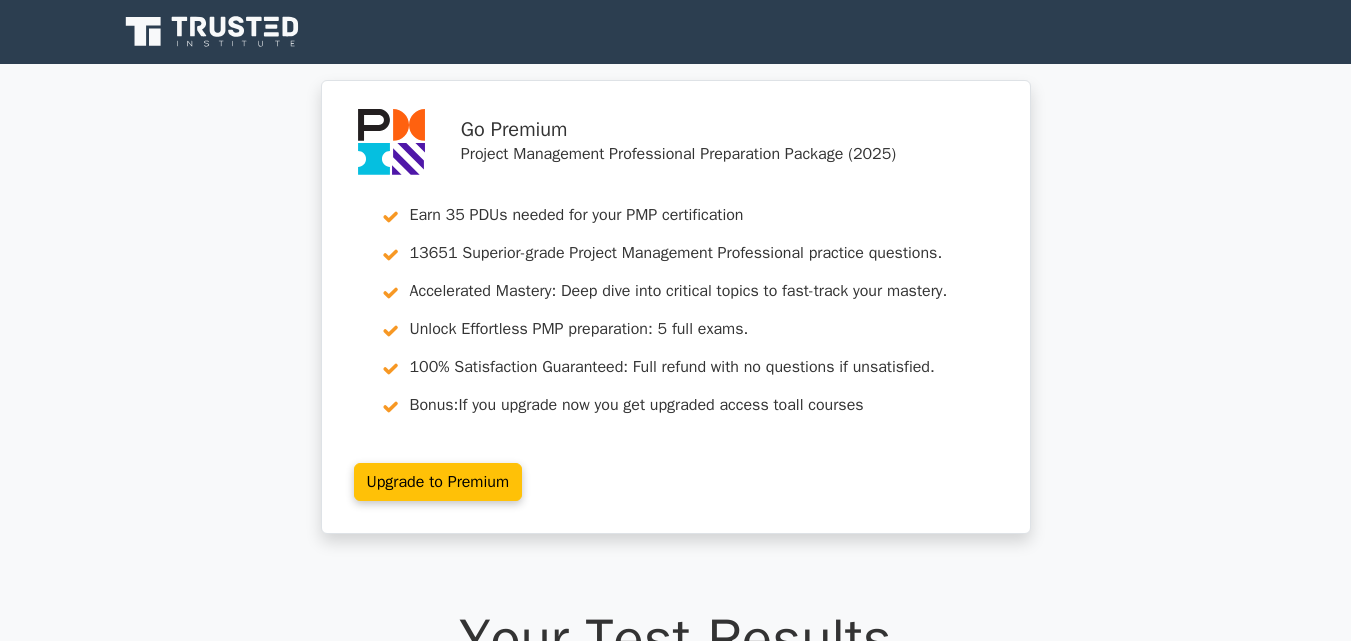 scroll, scrollTop: 0, scrollLeft: 0, axis: both 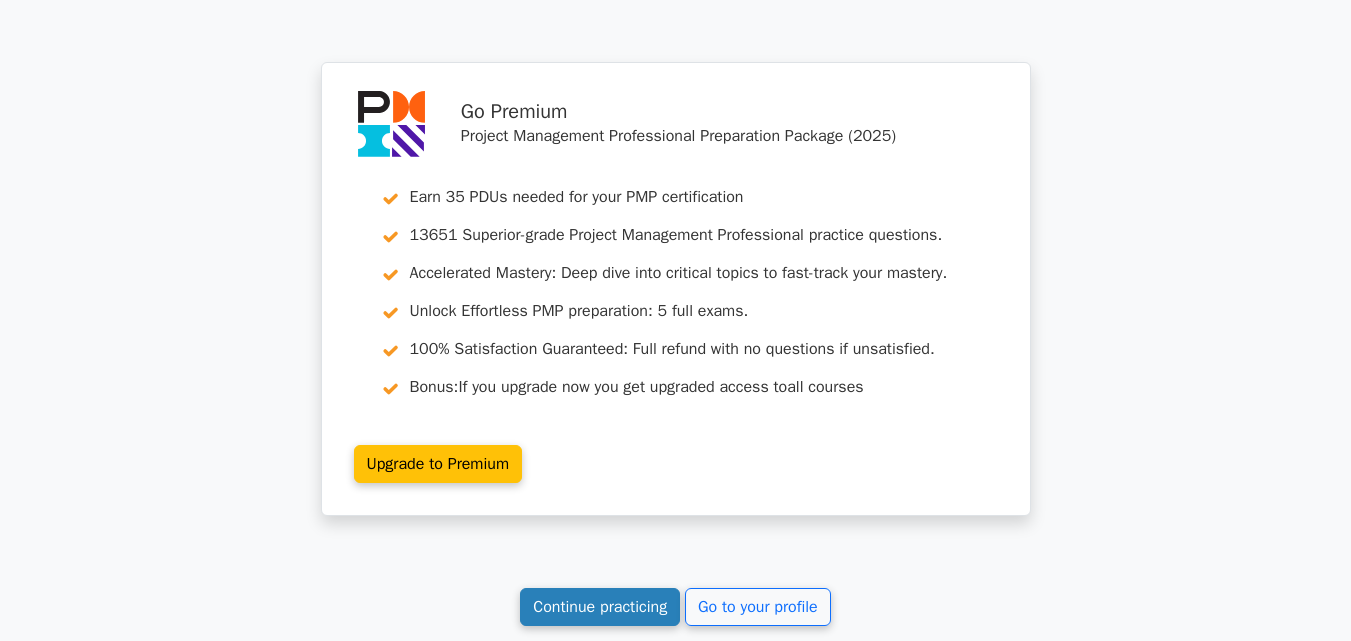 click on "Continue practicing" at bounding box center [600, 607] 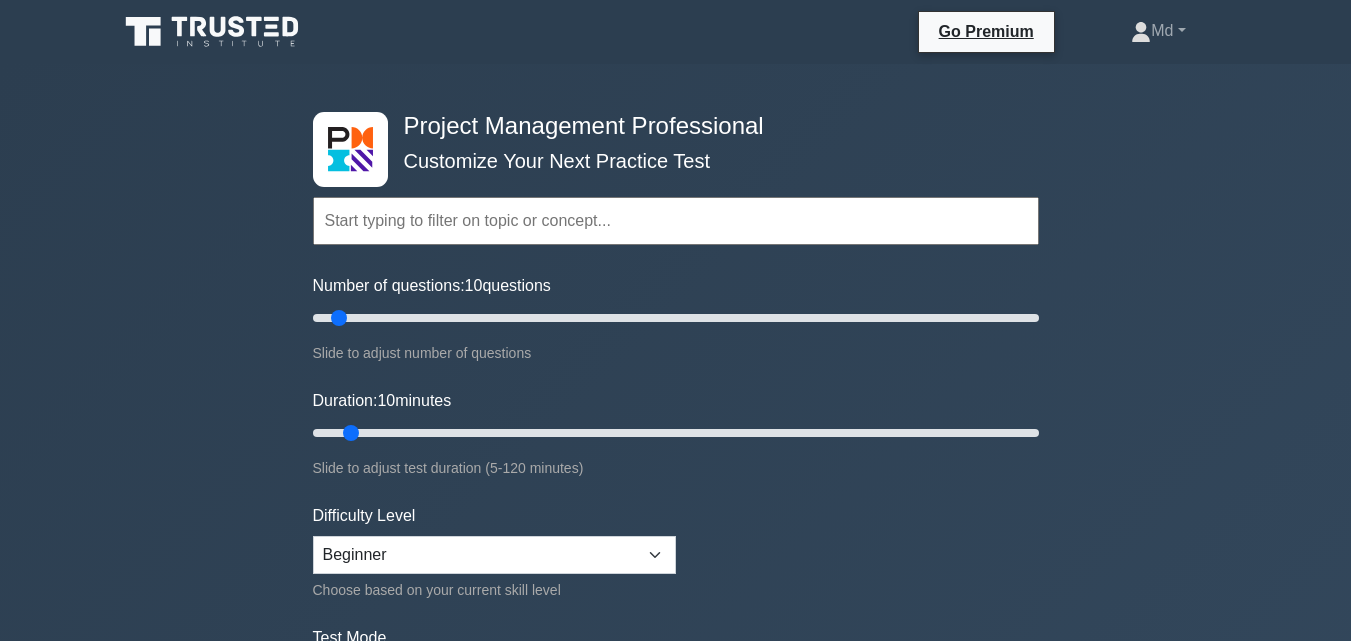 scroll, scrollTop: 0, scrollLeft: 0, axis: both 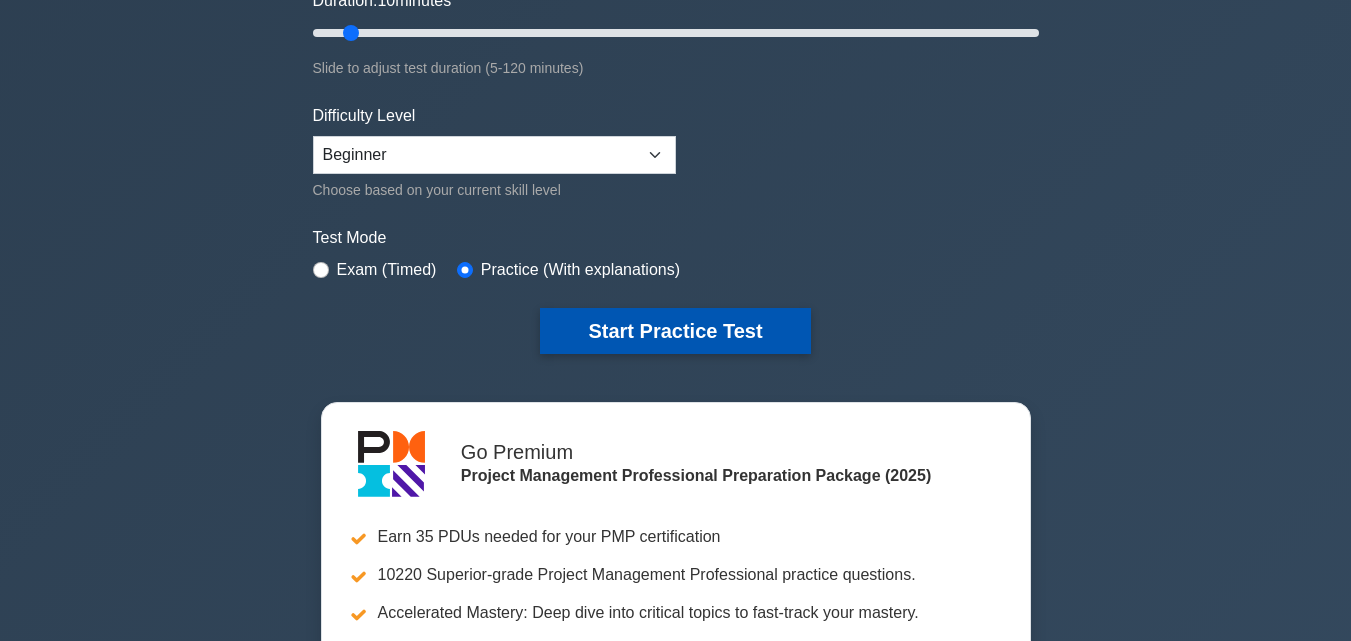 click on "Start Practice Test" at bounding box center (675, 331) 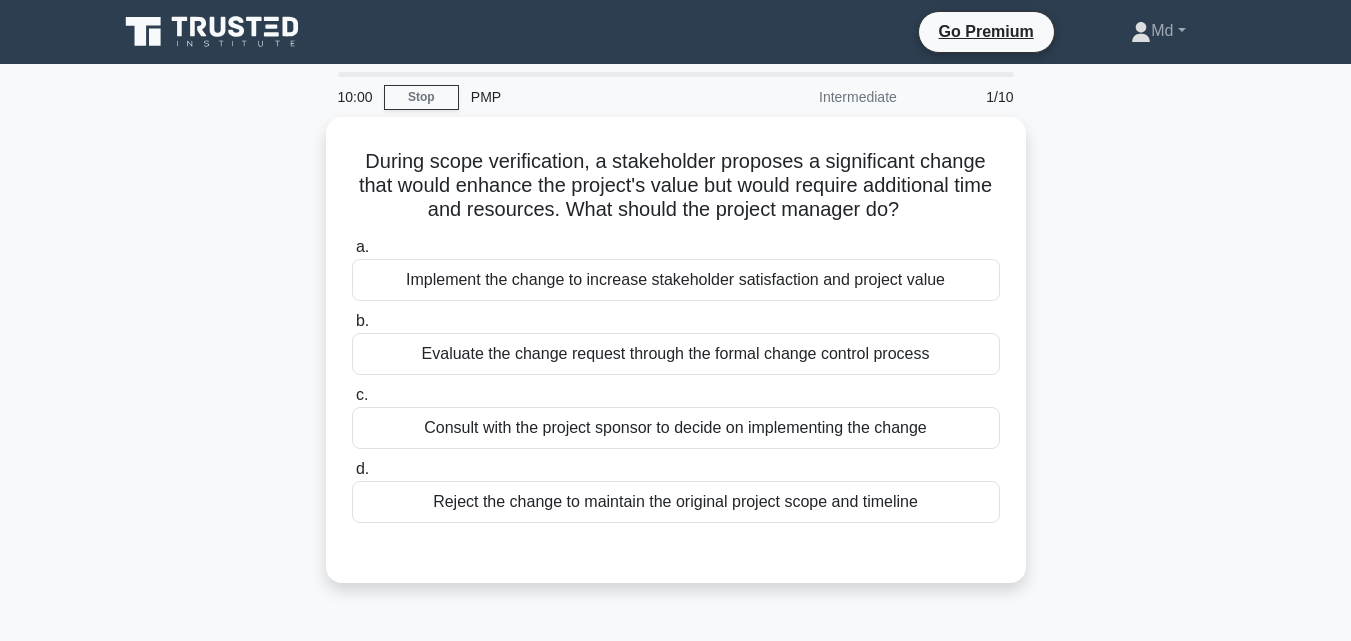scroll, scrollTop: 0, scrollLeft: 0, axis: both 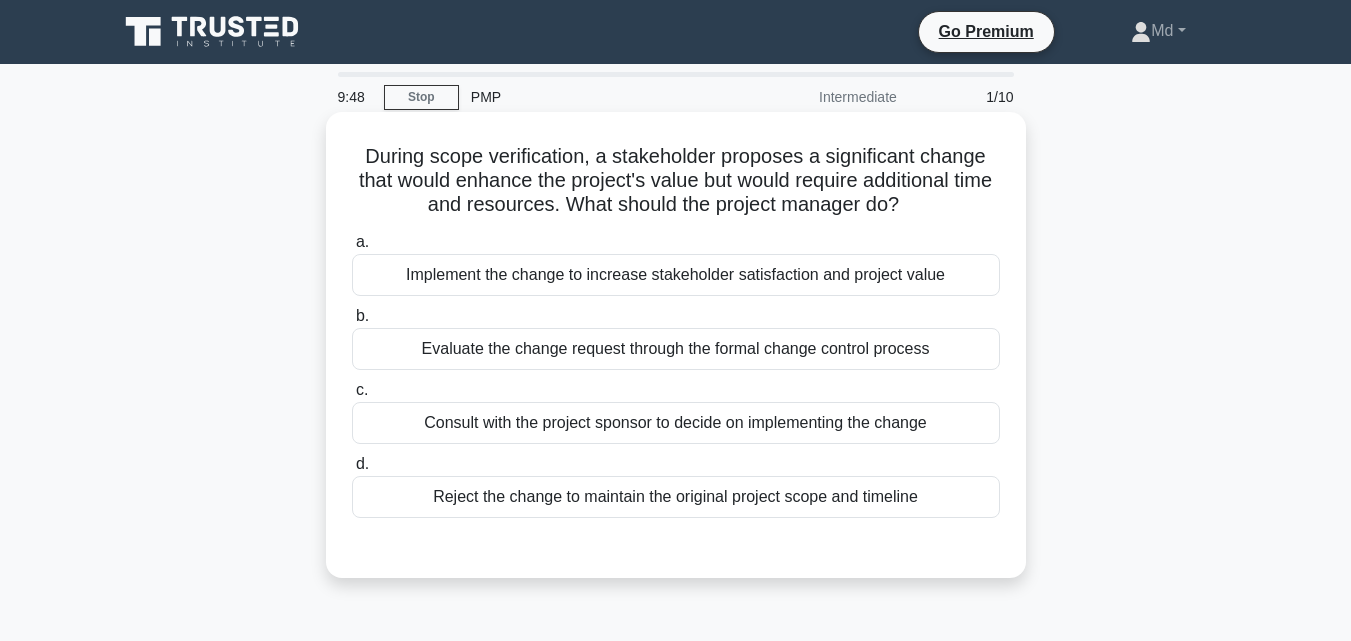 click on "Evaluate the change request through the formal change control process" at bounding box center (676, 349) 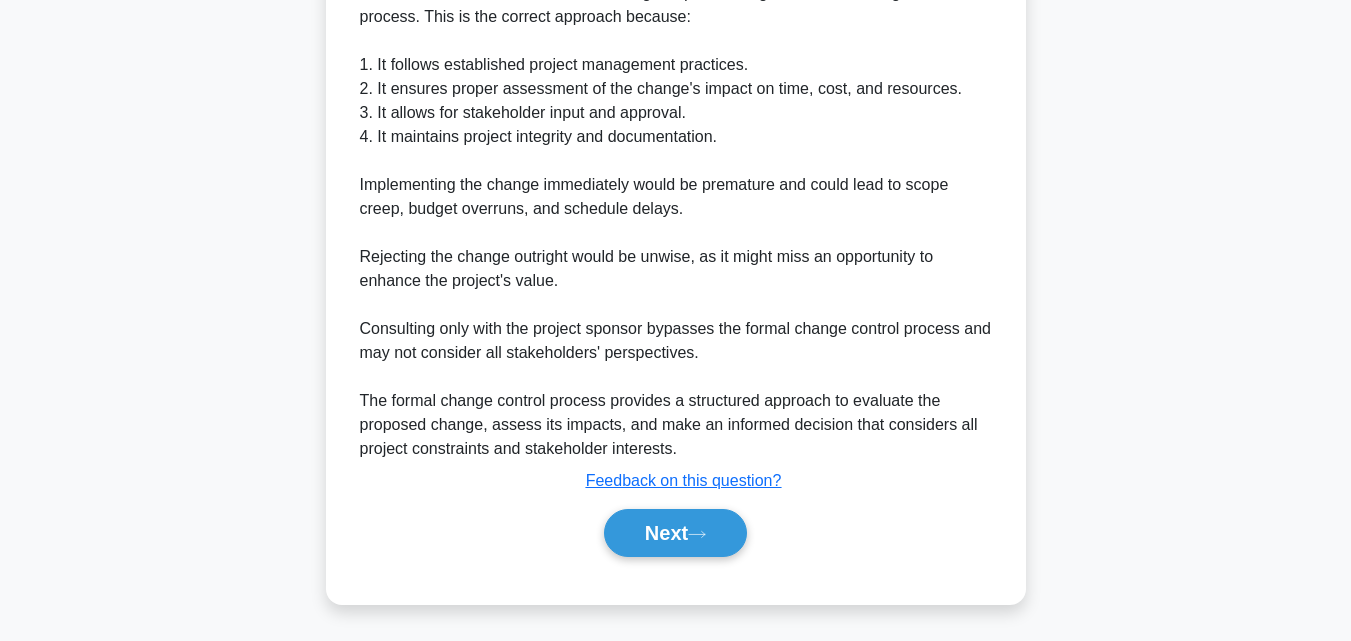 scroll, scrollTop: 617, scrollLeft: 0, axis: vertical 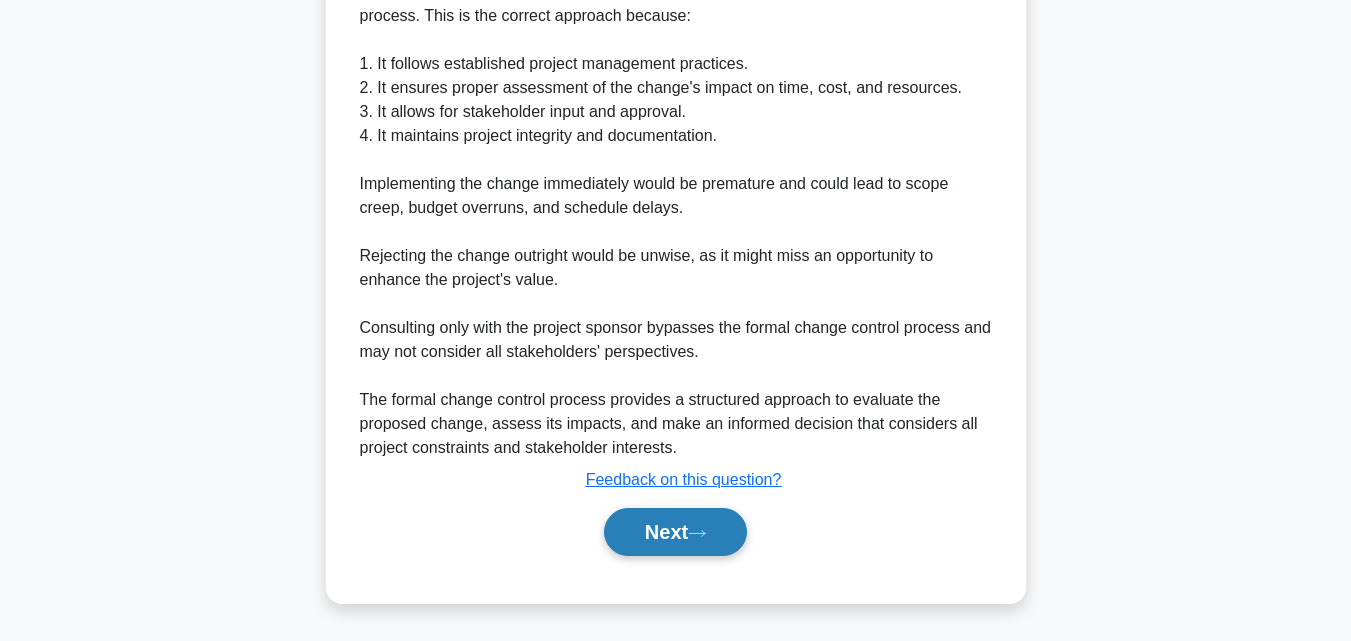 click on "Next" at bounding box center (675, 532) 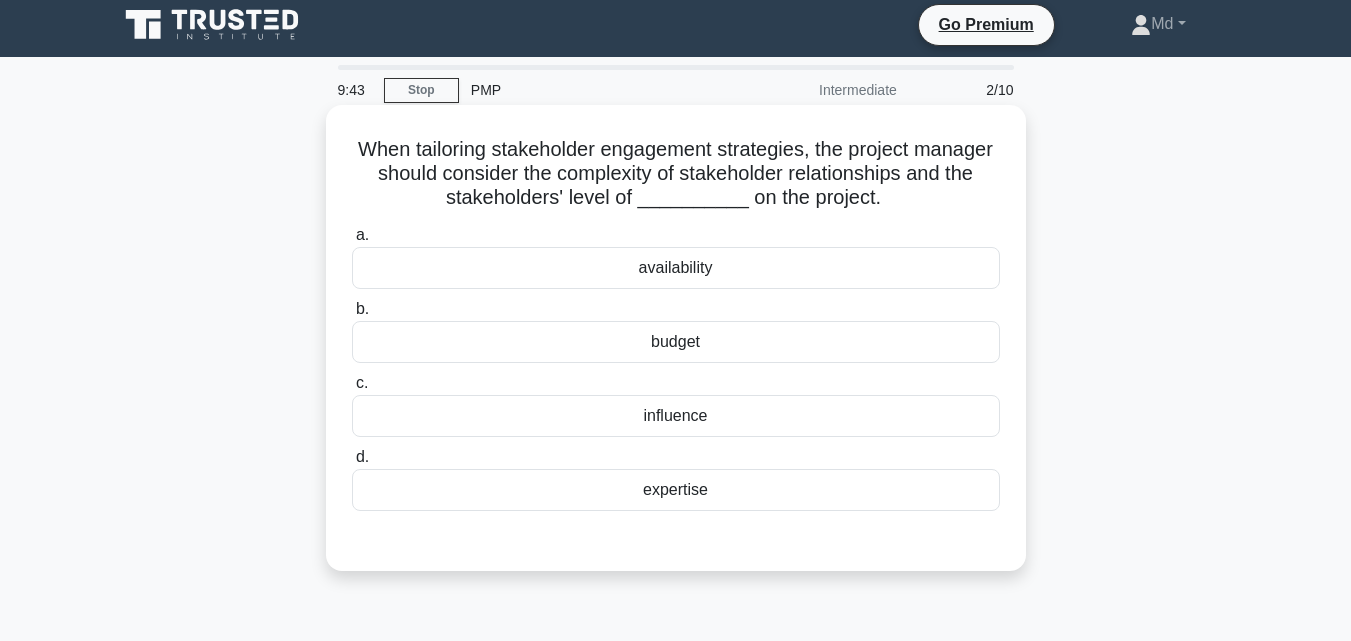scroll, scrollTop: 0, scrollLeft: 0, axis: both 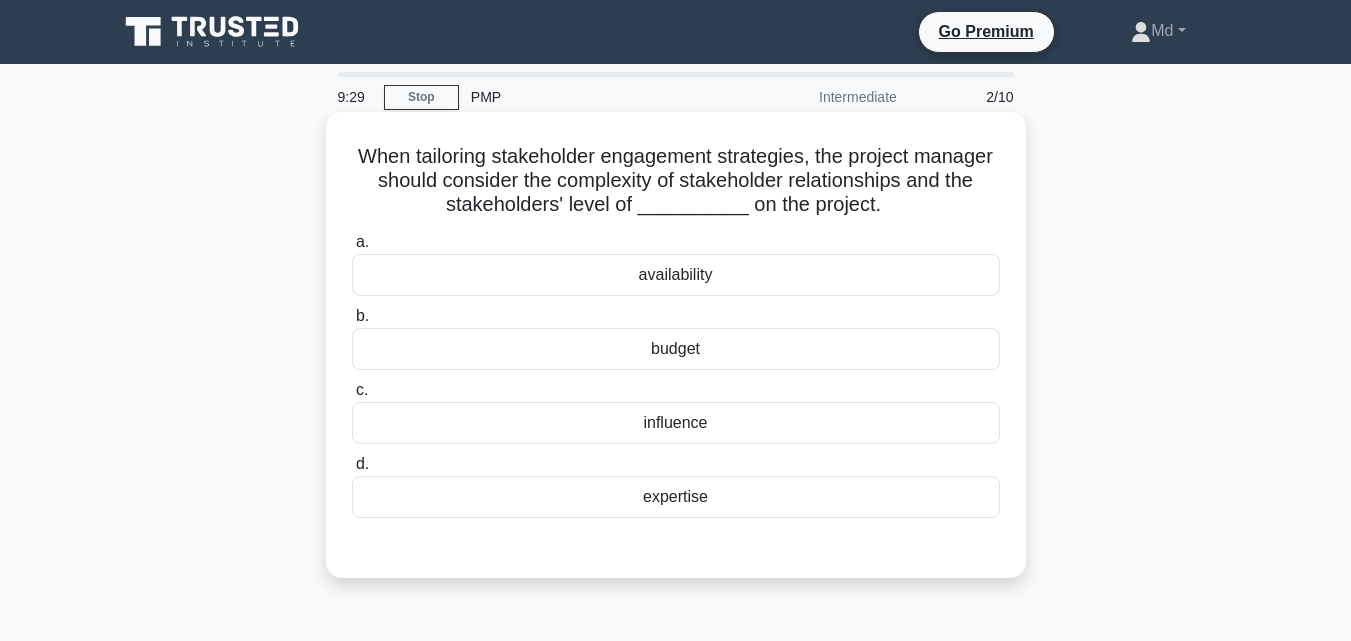 click on "influence" at bounding box center [676, 423] 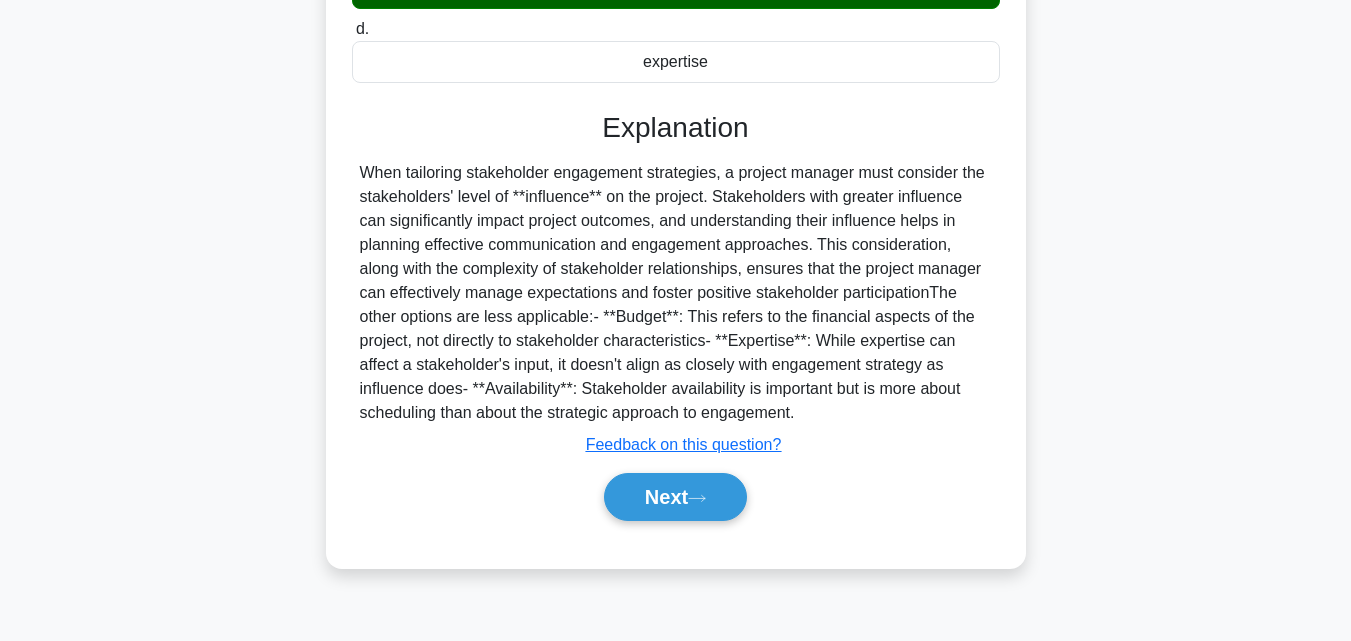 scroll, scrollTop: 439, scrollLeft: 0, axis: vertical 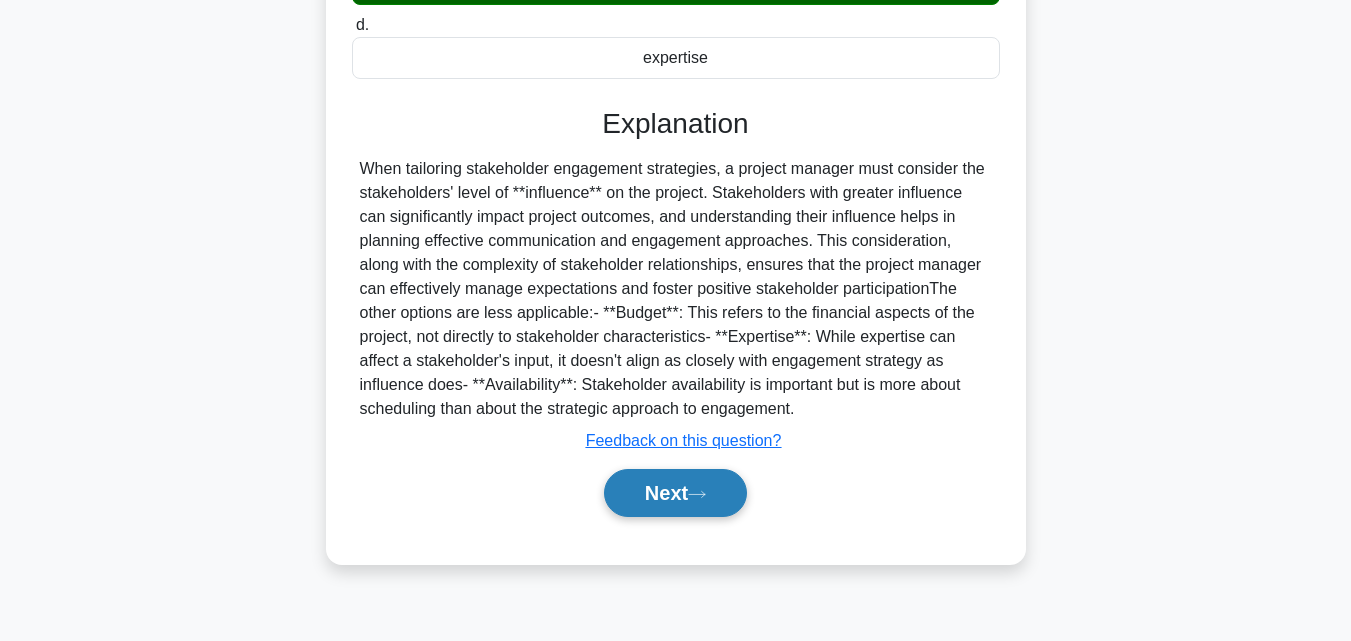 click on "Next" at bounding box center [675, 493] 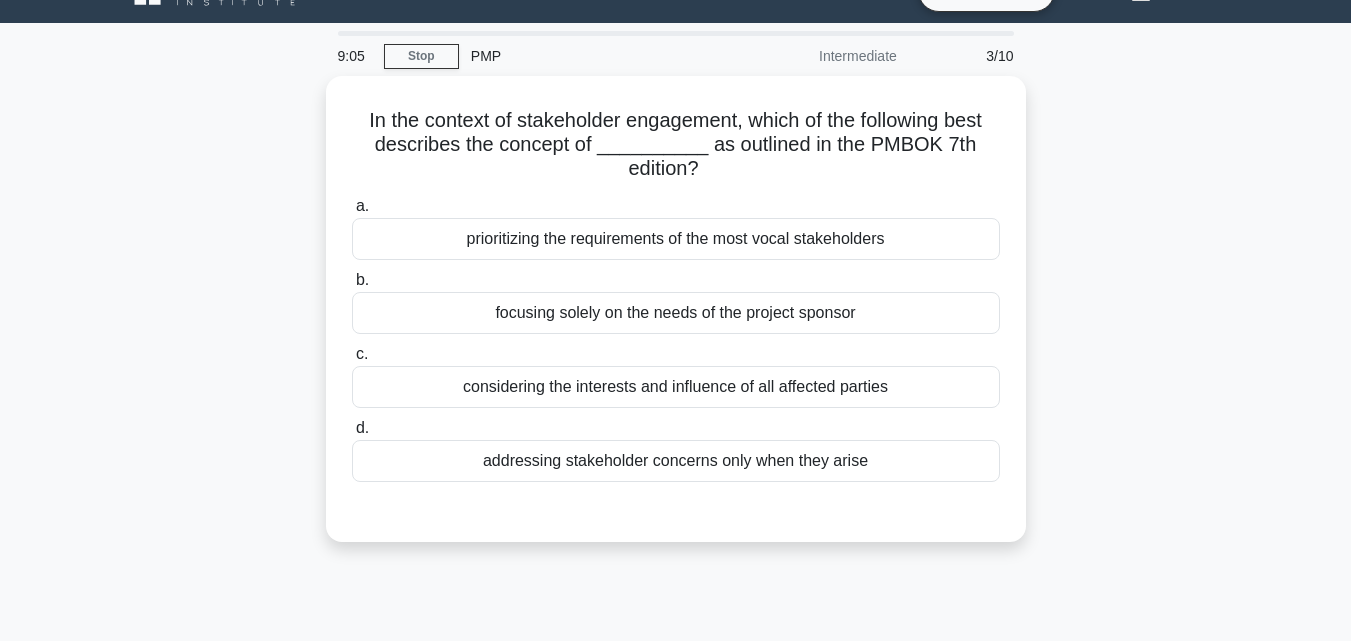 scroll, scrollTop: 39, scrollLeft: 0, axis: vertical 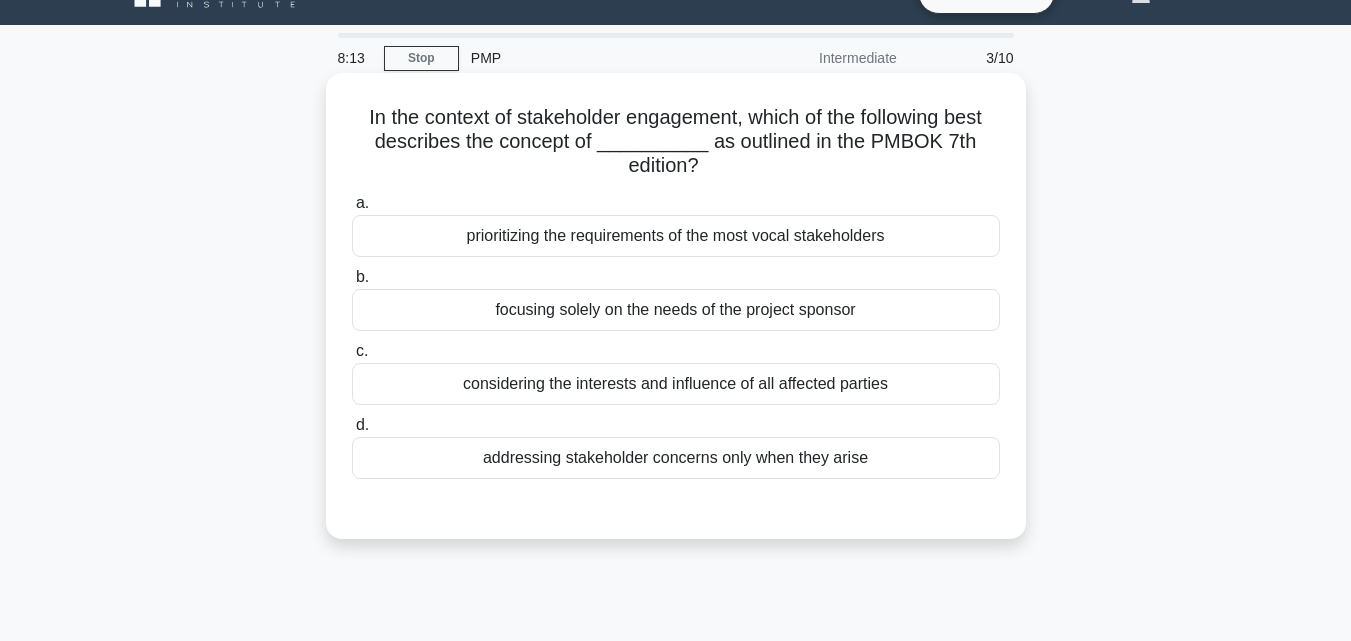 click on "prioritizing the requirements of the most vocal stakeholders" at bounding box center [676, 236] 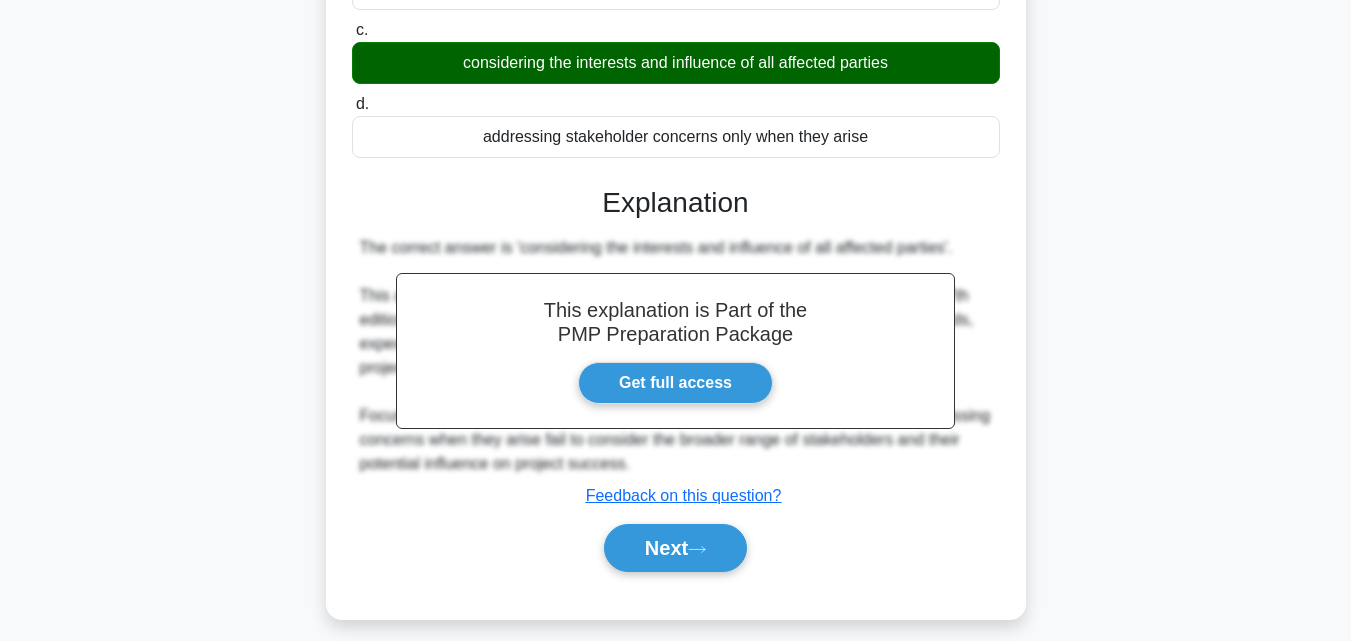 scroll, scrollTop: 439, scrollLeft: 0, axis: vertical 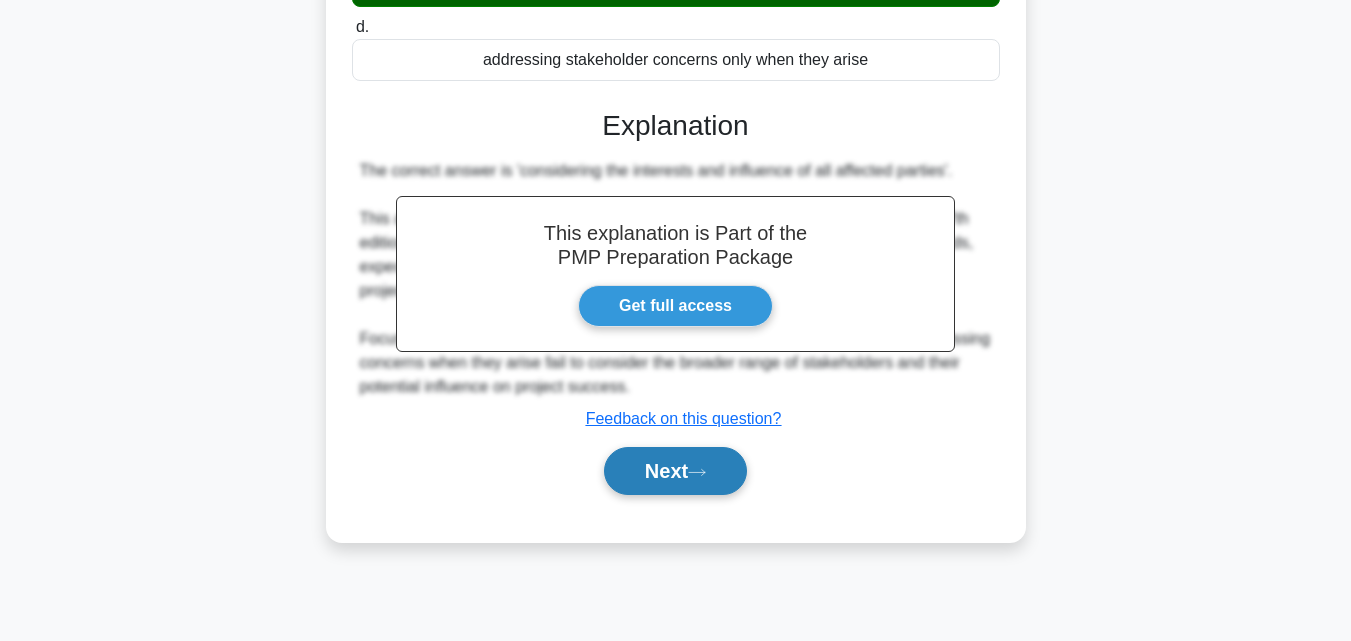 click on "Next" at bounding box center [675, 471] 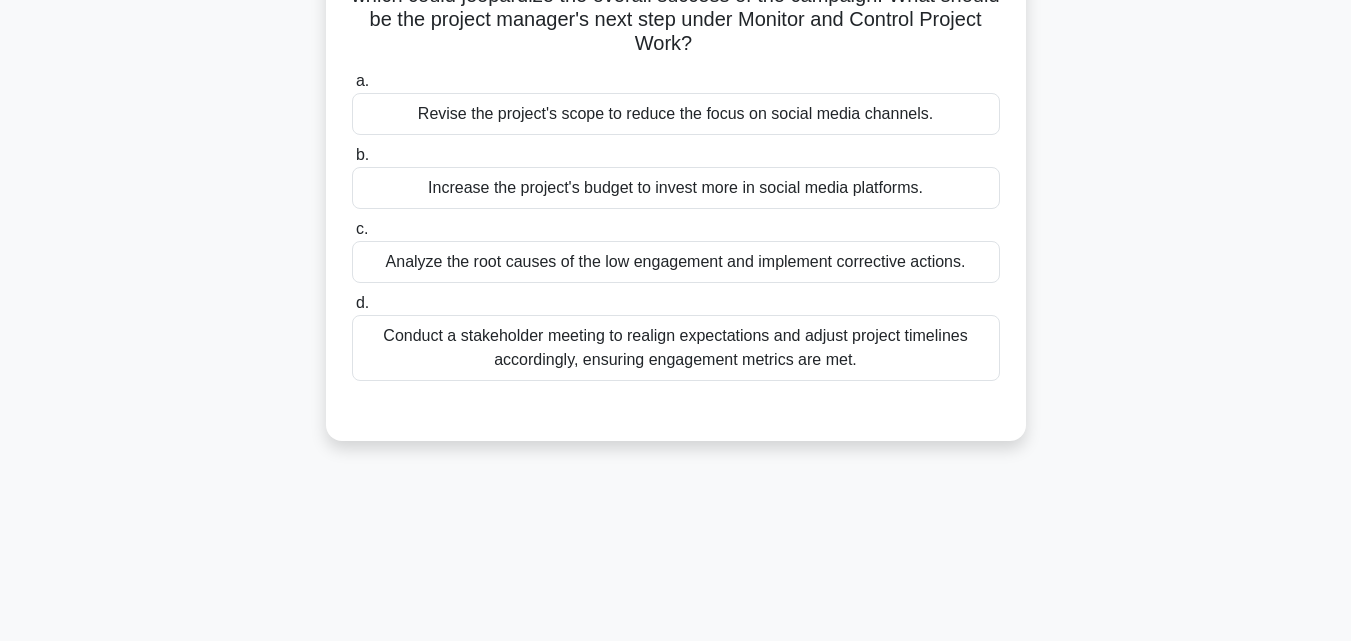 scroll, scrollTop: 239, scrollLeft: 0, axis: vertical 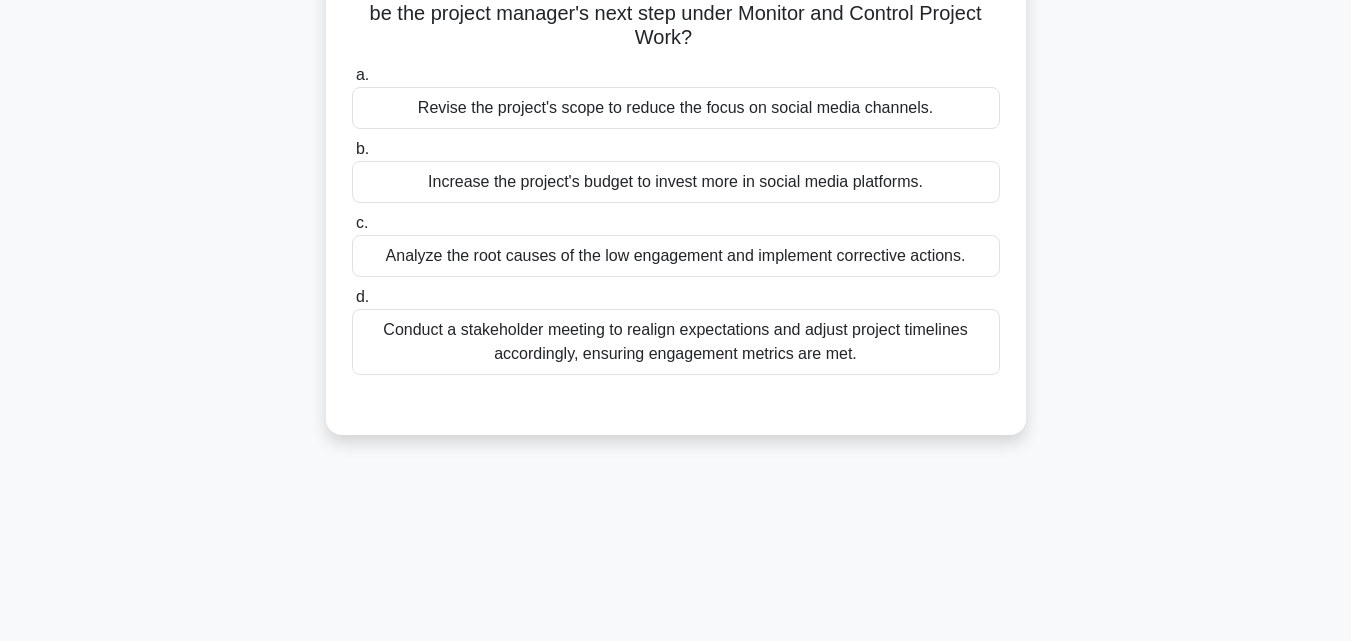 click on "Analyze the root causes of the low engagement and implement corrective actions." at bounding box center (676, 256) 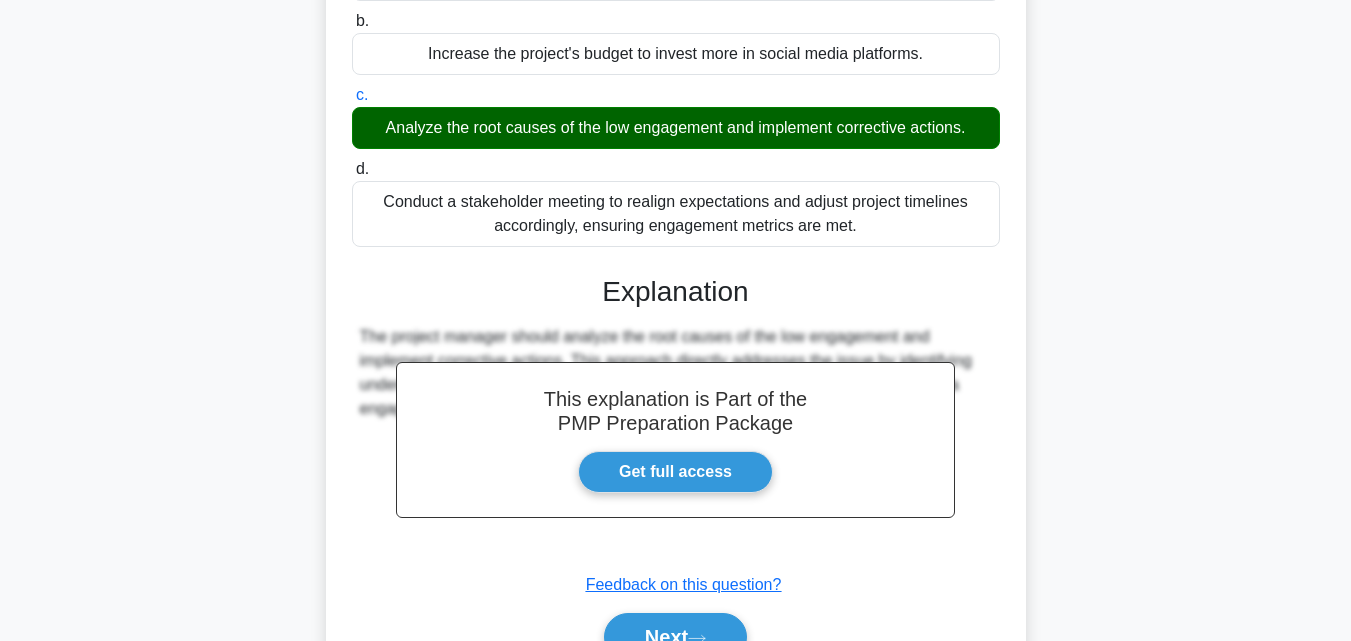 scroll, scrollTop: 473, scrollLeft: 0, axis: vertical 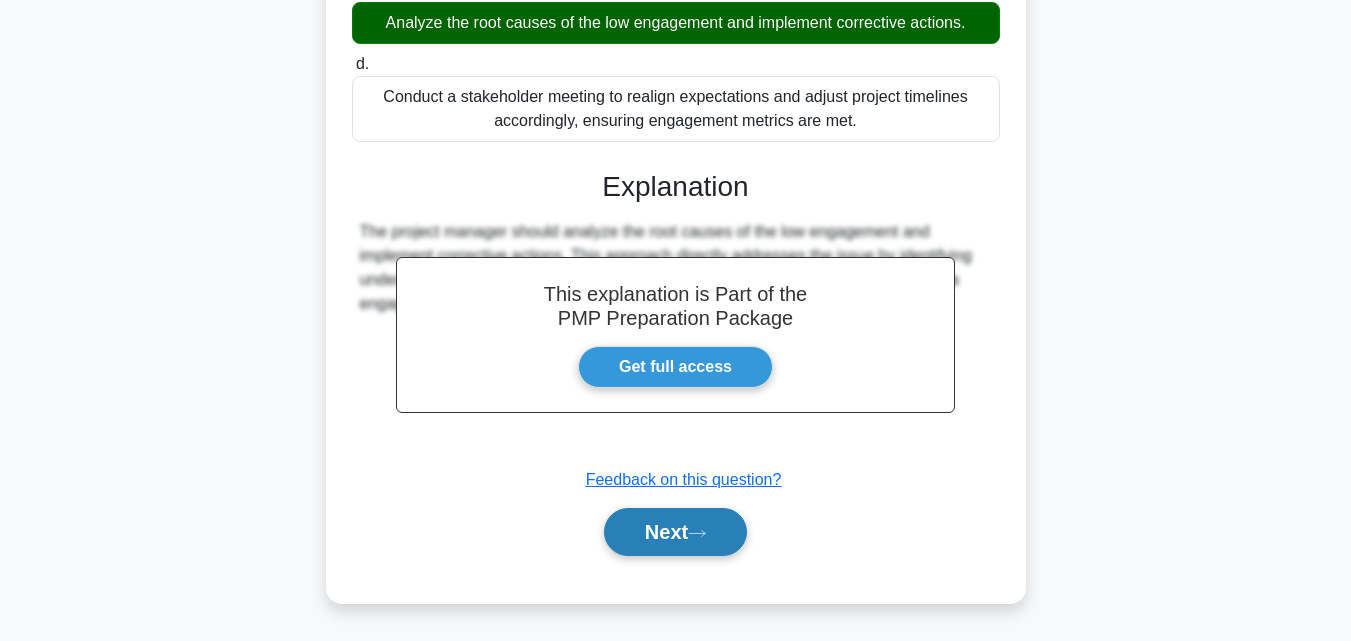 click on "Next" at bounding box center (675, 532) 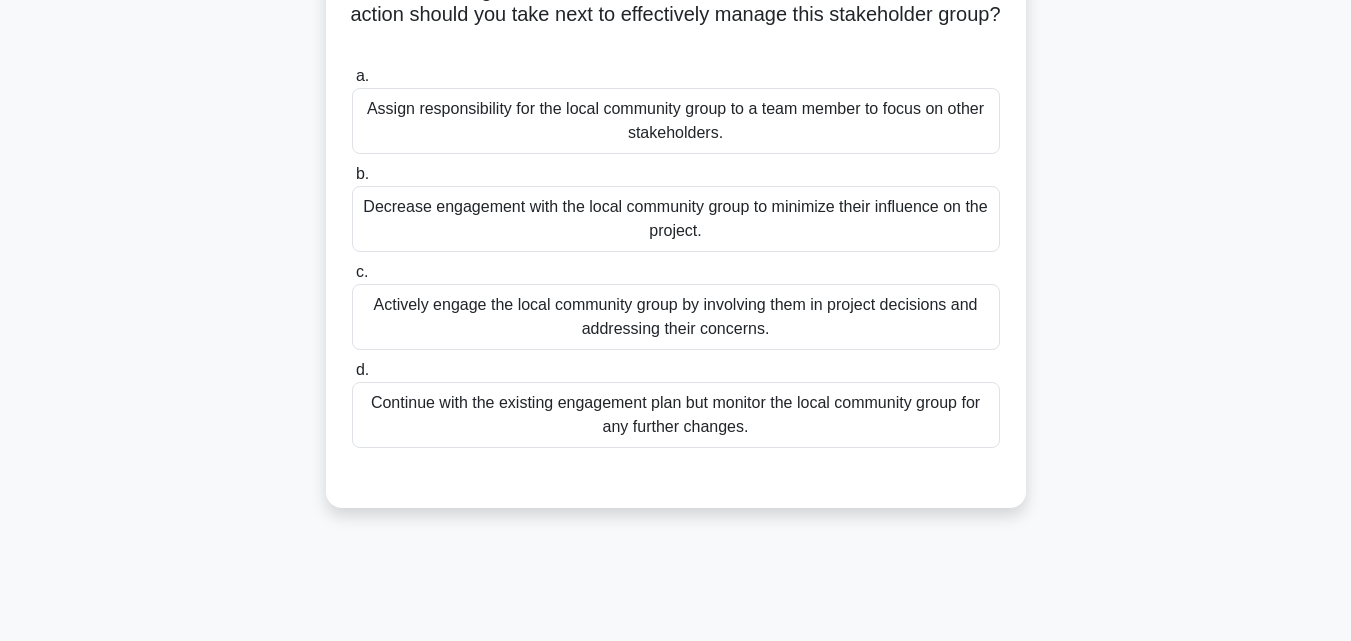 scroll, scrollTop: 239, scrollLeft: 0, axis: vertical 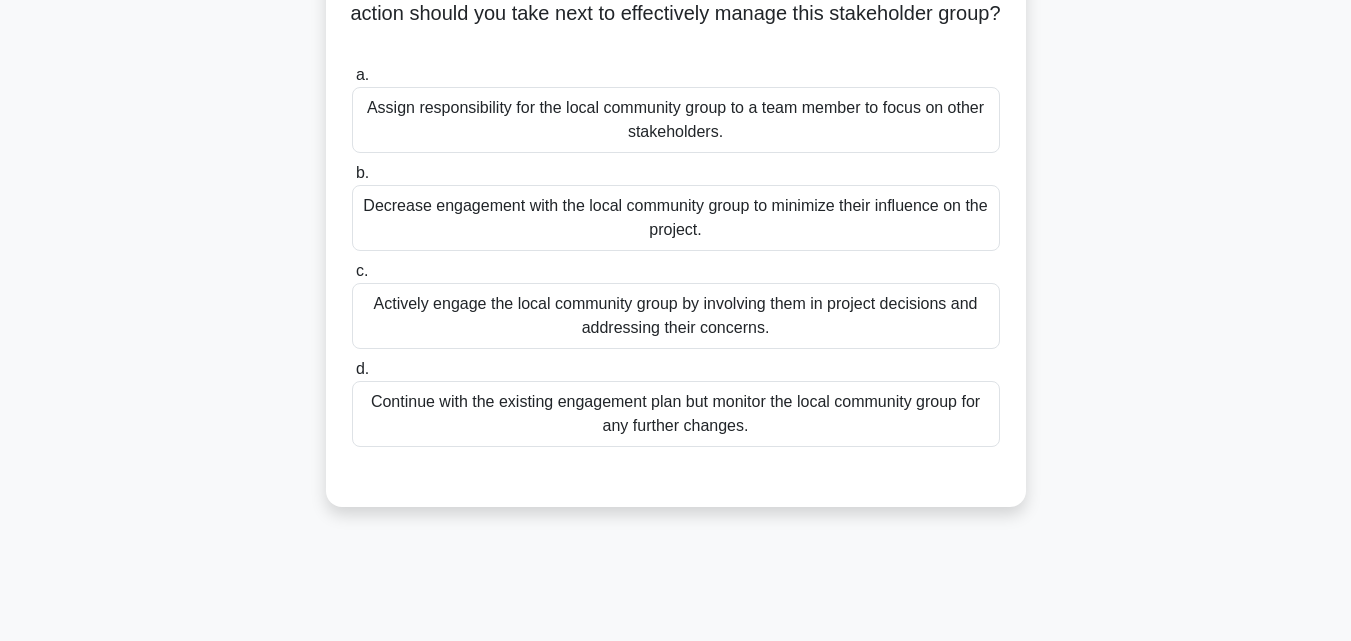 click on "Actively engage the local community group by involving them in project decisions and addressing their concerns." at bounding box center [676, 316] 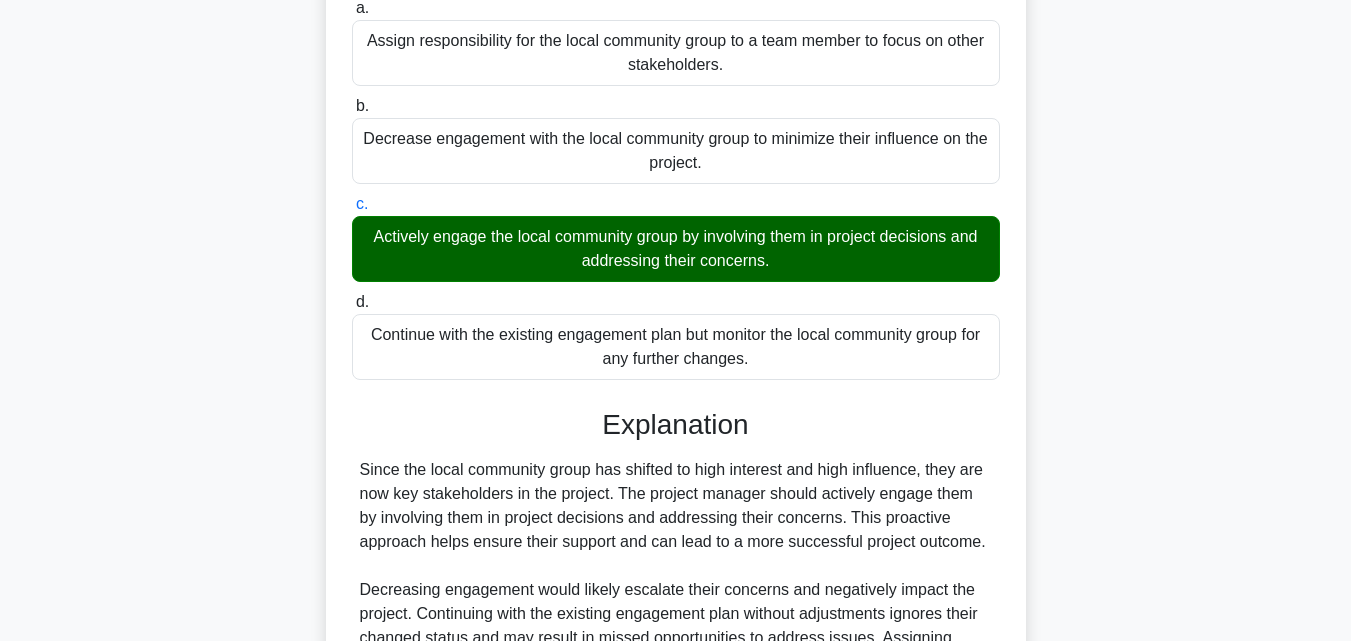 scroll, scrollTop: 545, scrollLeft: 0, axis: vertical 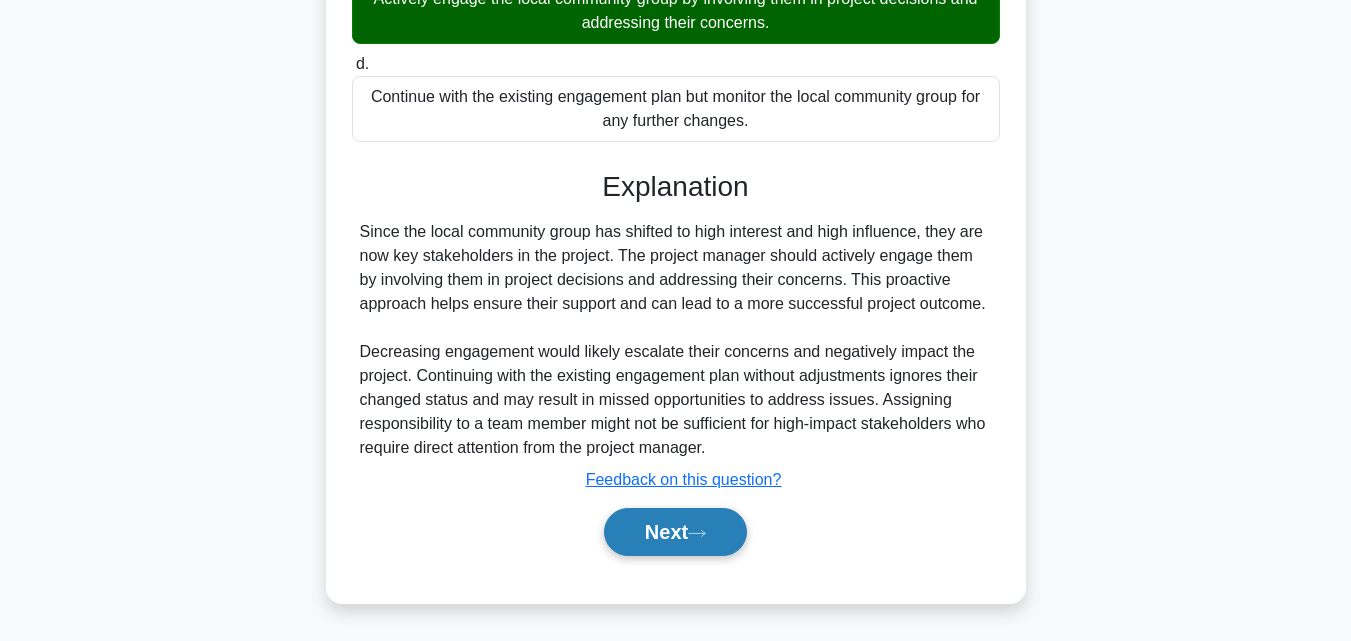click on "Next" at bounding box center (675, 532) 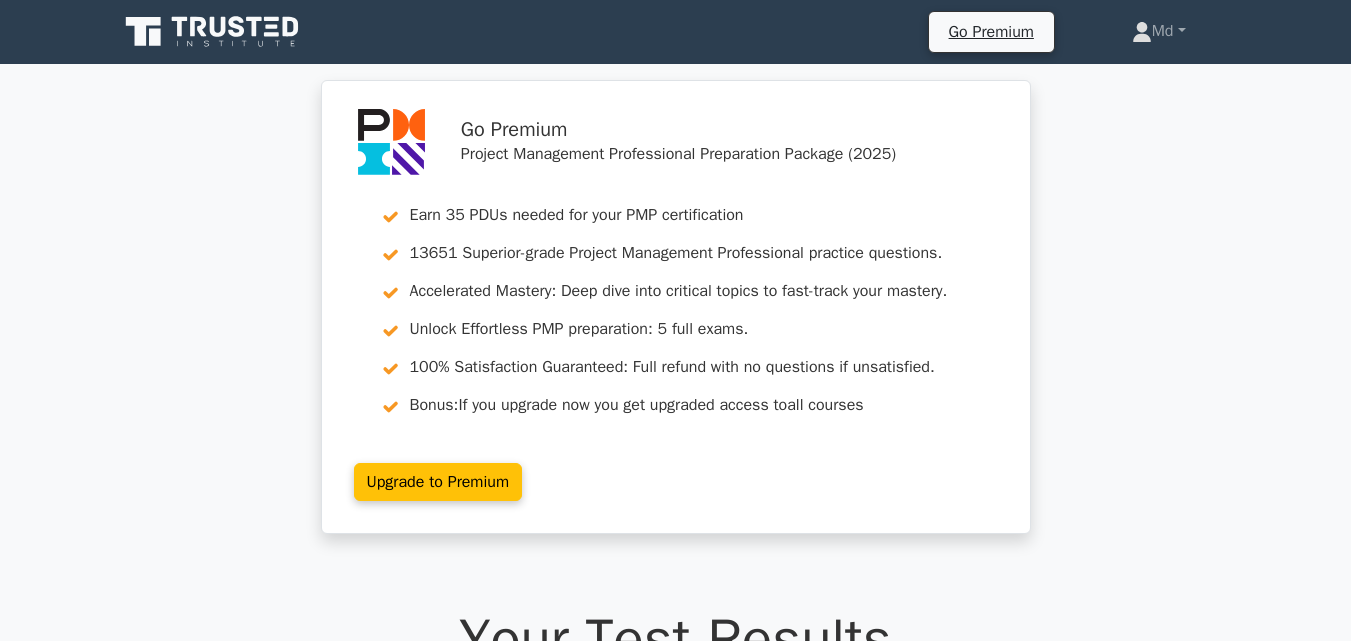scroll, scrollTop: 0, scrollLeft: 0, axis: both 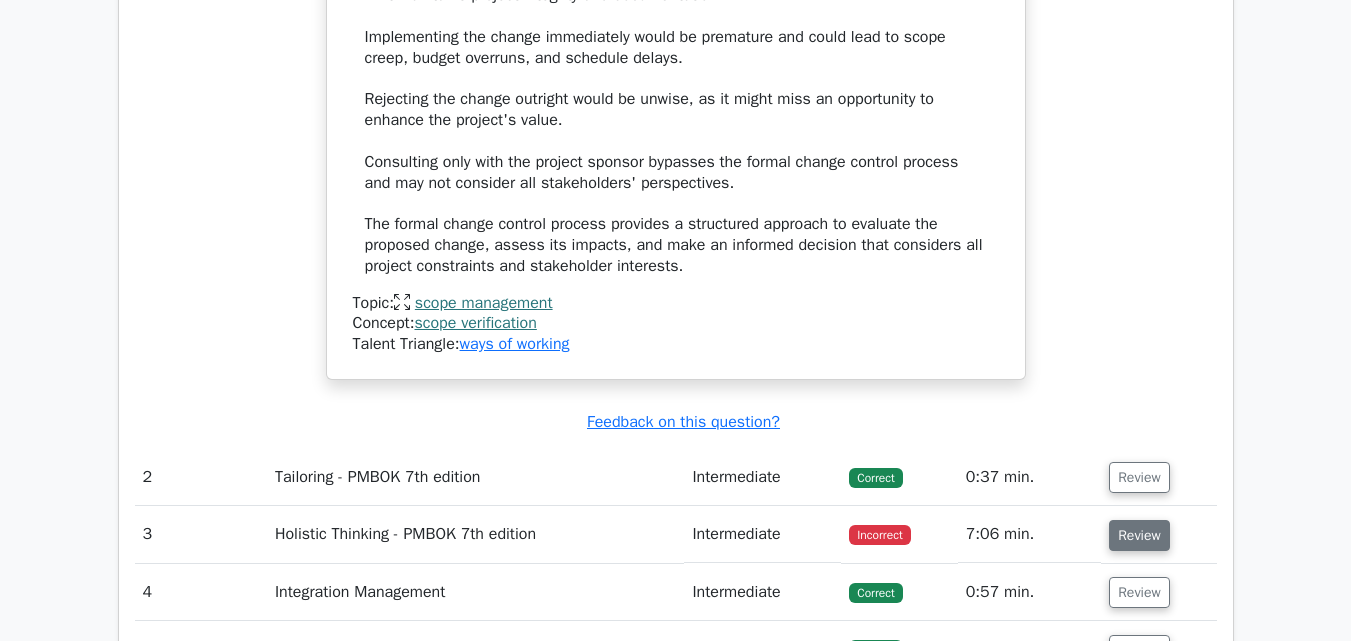 click on "Review" at bounding box center (1139, 535) 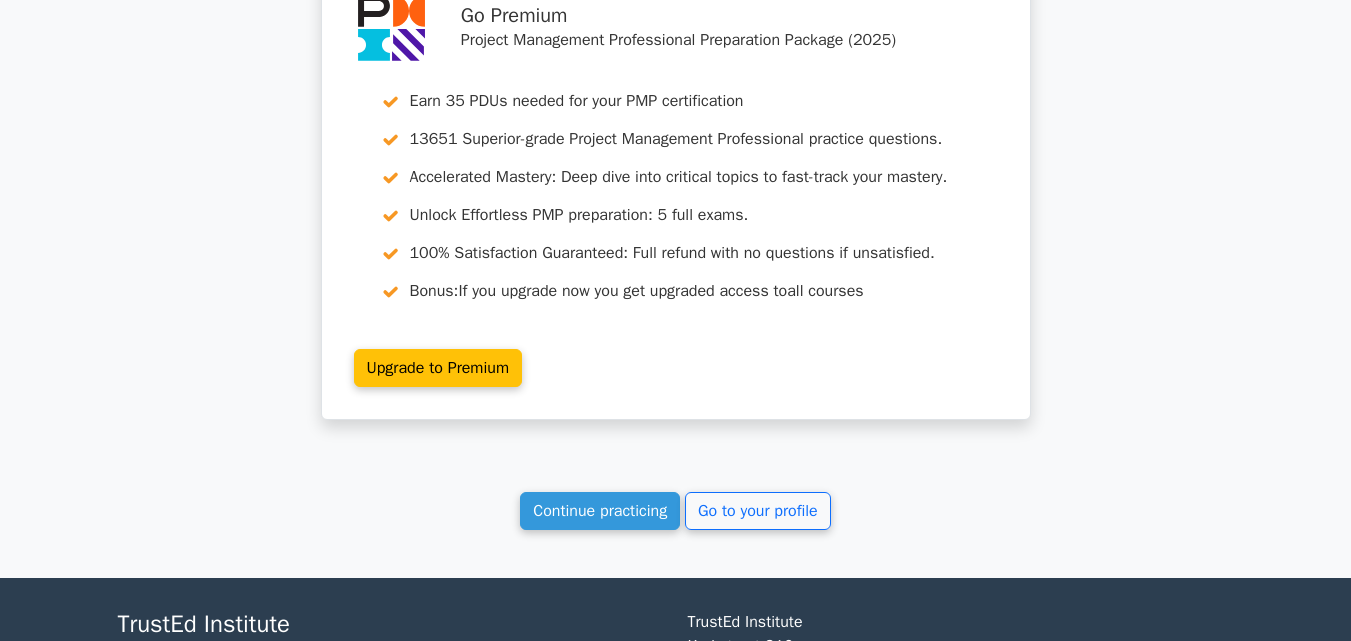 scroll, scrollTop: 3900, scrollLeft: 0, axis: vertical 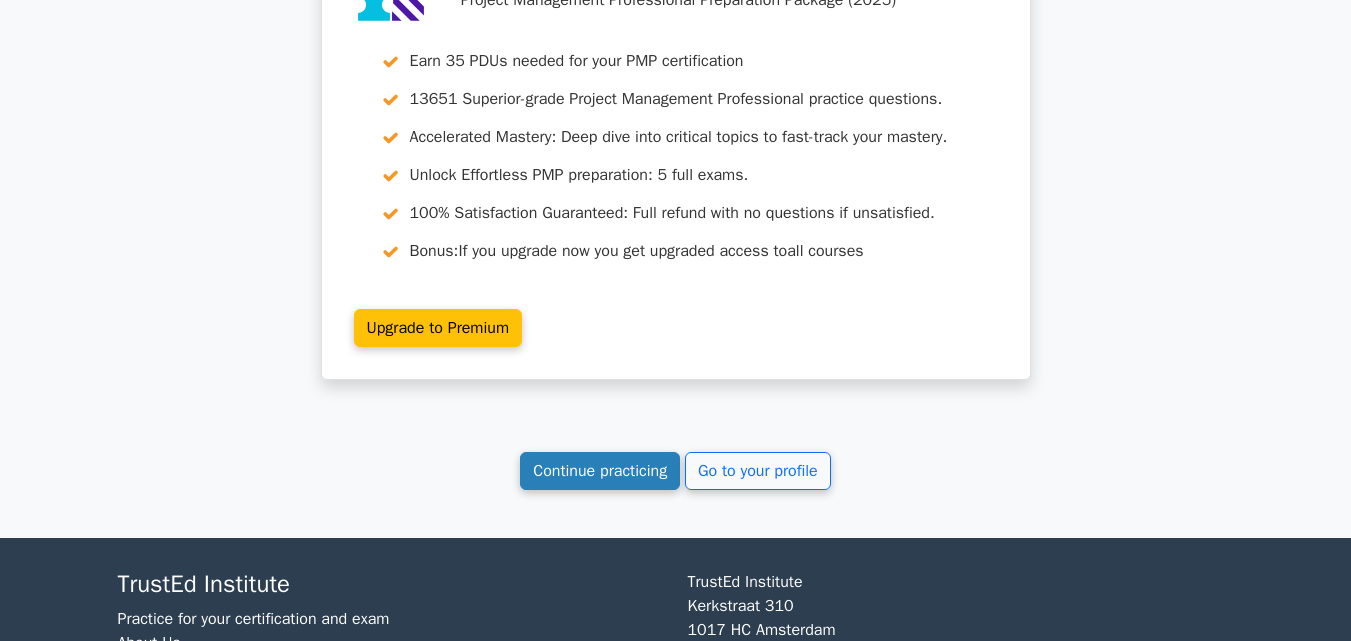 click on "Continue practicing" at bounding box center (600, 471) 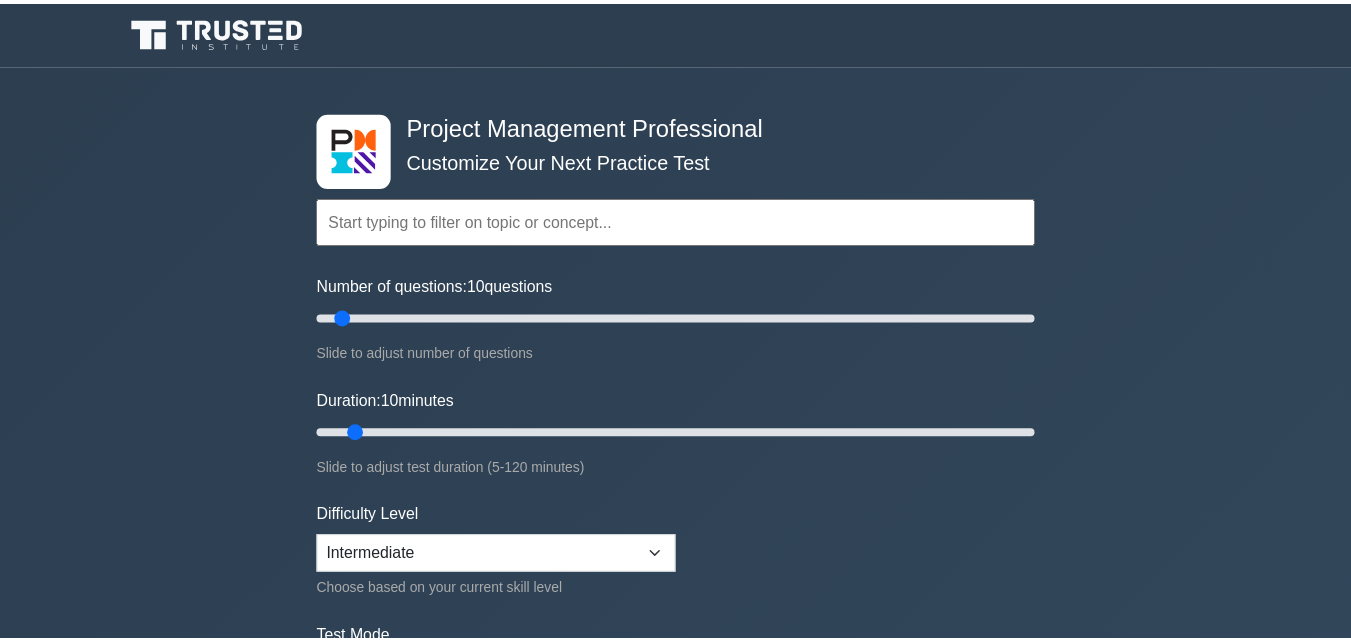 scroll, scrollTop: 0, scrollLeft: 0, axis: both 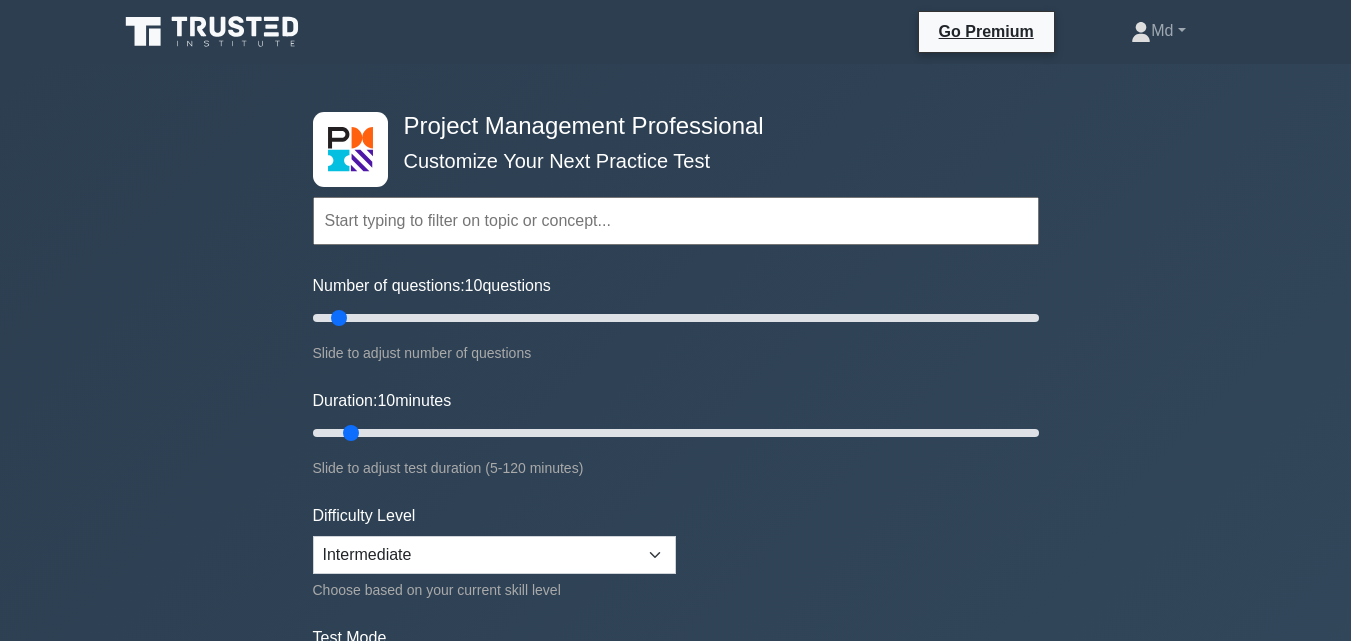 click at bounding box center (676, 221) 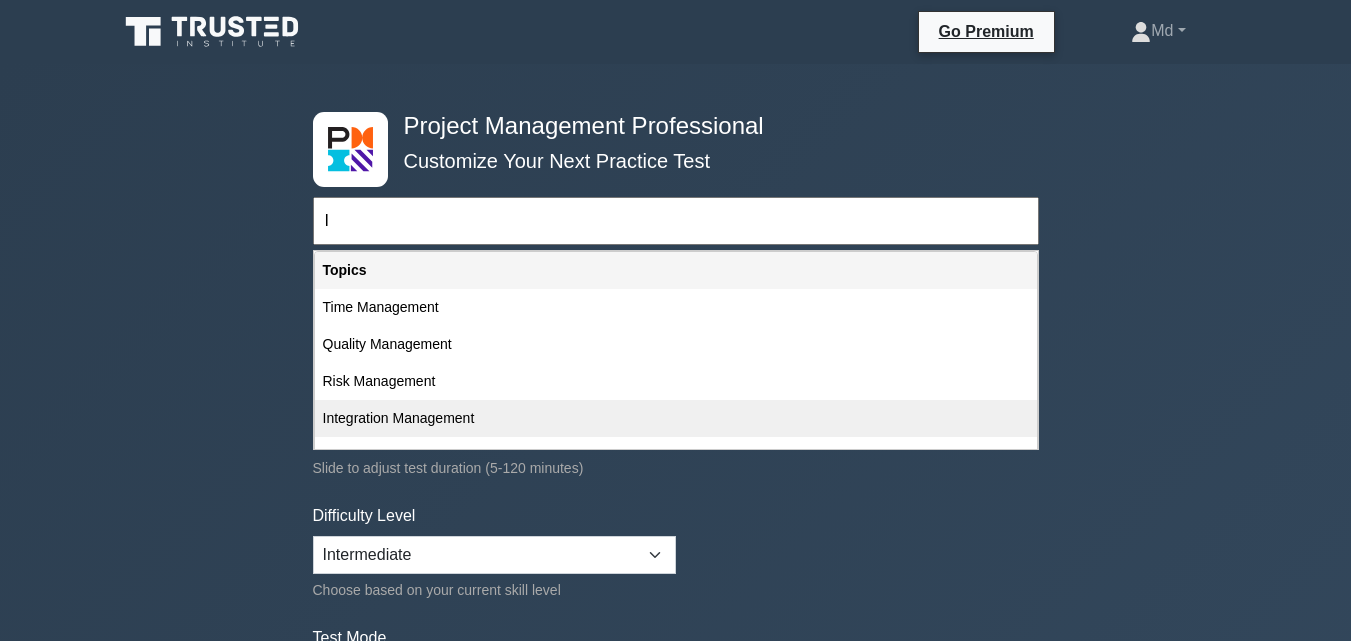 click on "Integration Management" at bounding box center [676, 418] 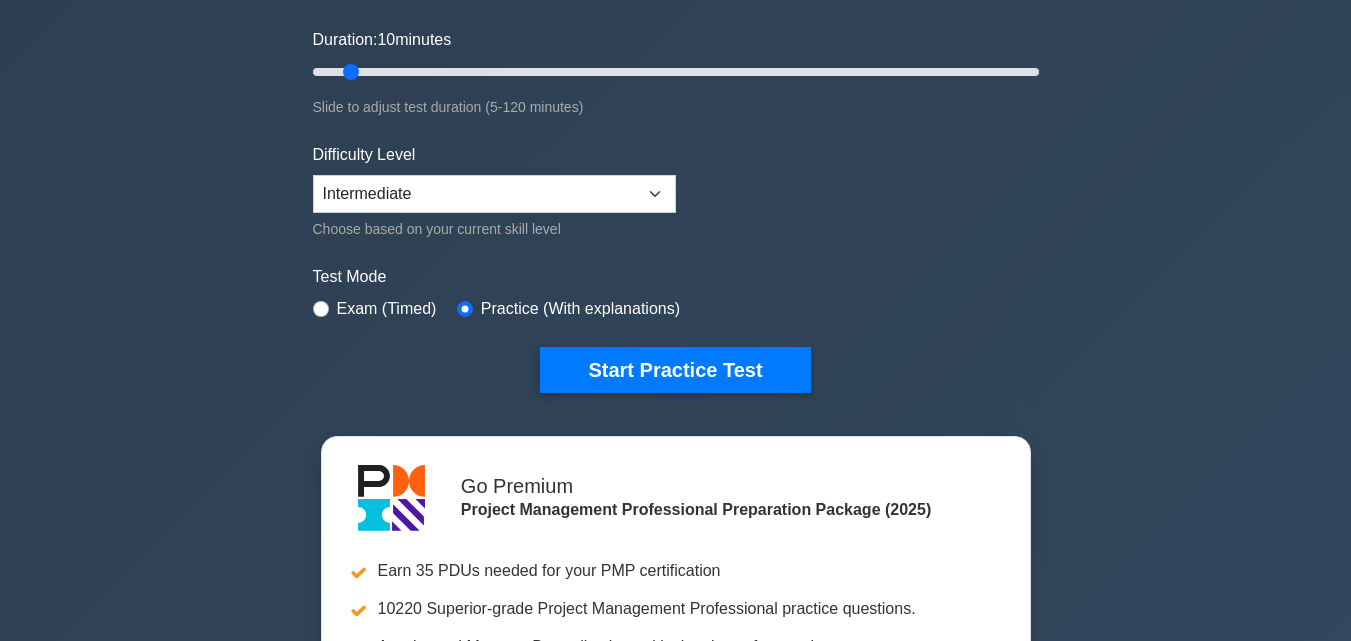 scroll, scrollTop: 400, scrollLeft: 0, axis: vertical 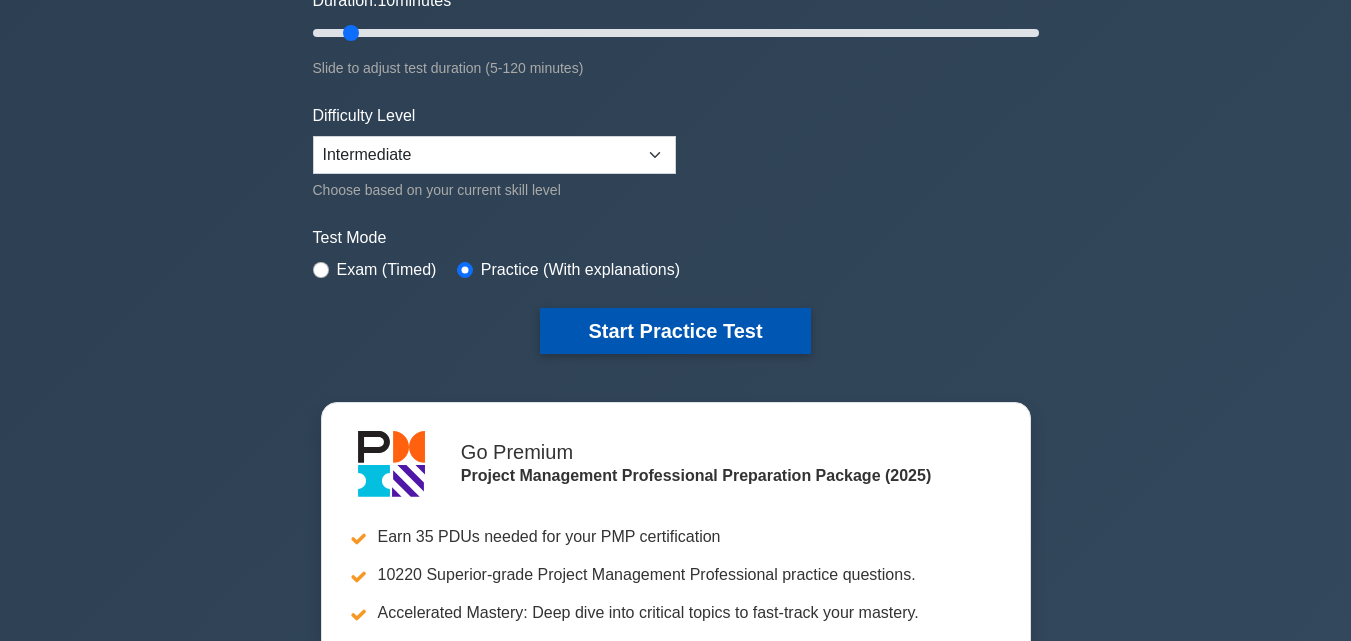 click on "Start Practice Test" at bounding box center [675, 331] 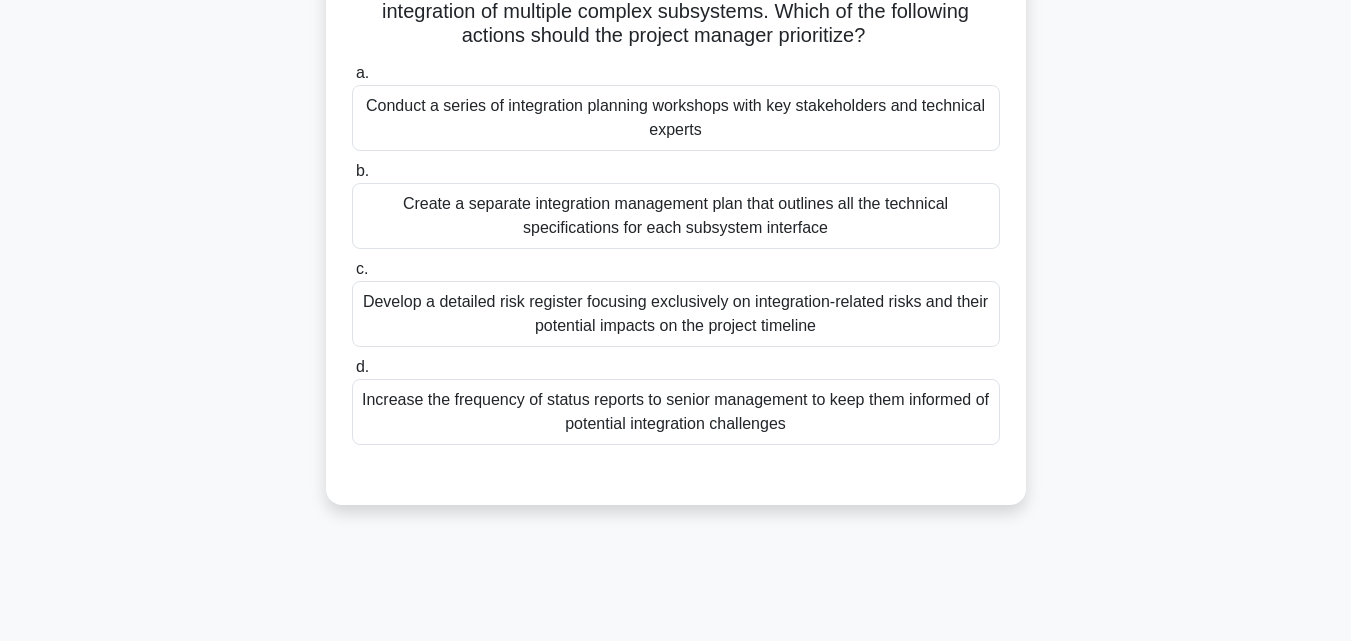 scroll, scrollTop: 200, scrollLeft: 0, axis: vertical 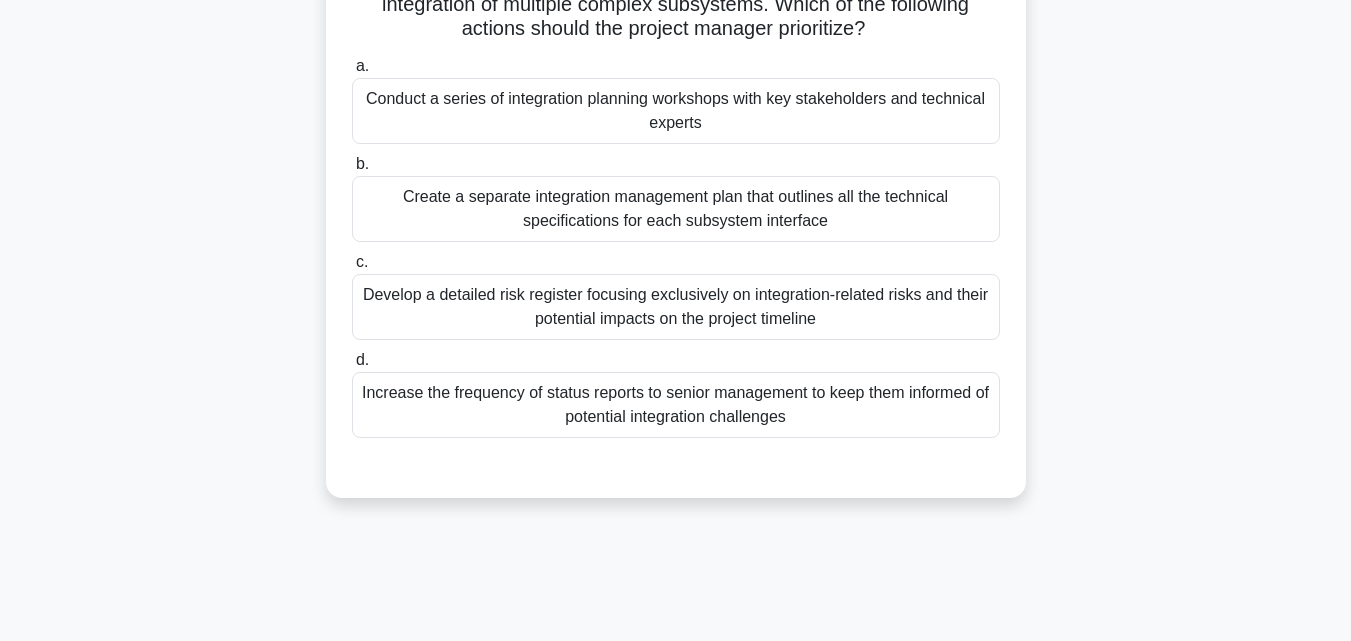 click on "Create a separate integration management plan that outlines all the technical specifications for each subsystem interface" at bounding box center (676, 209) 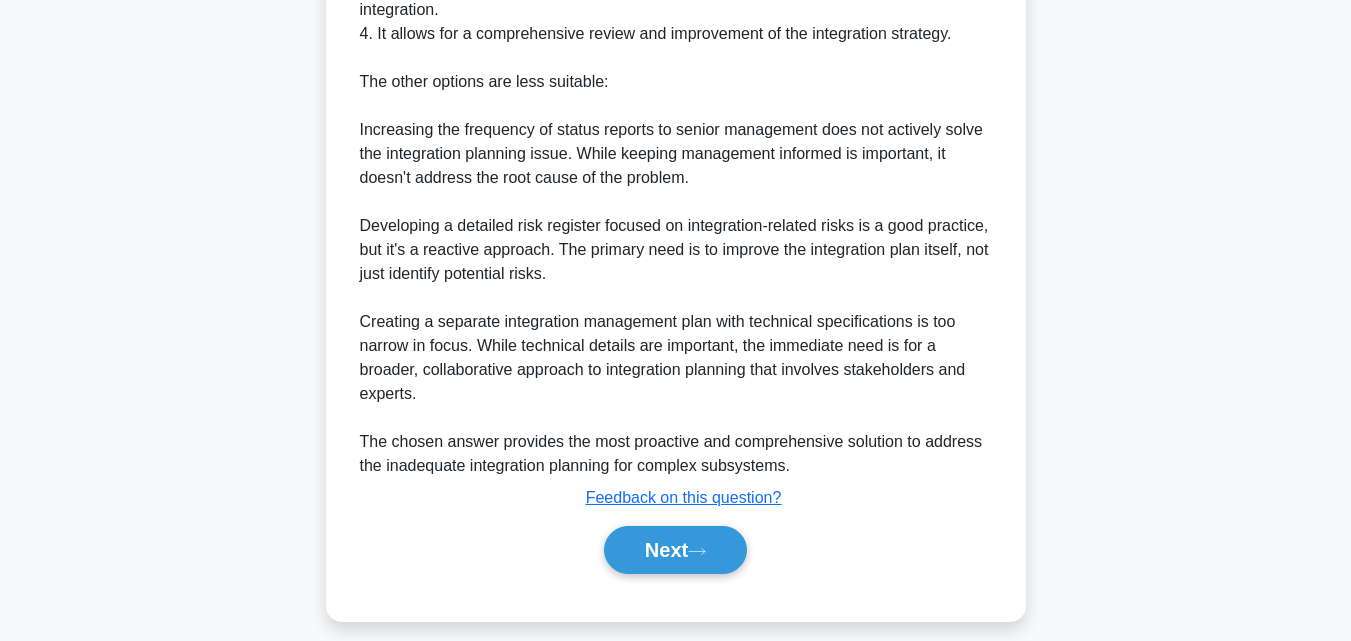 scroll, scrollTop: 955, scrollLeft: 0, axis: vertical 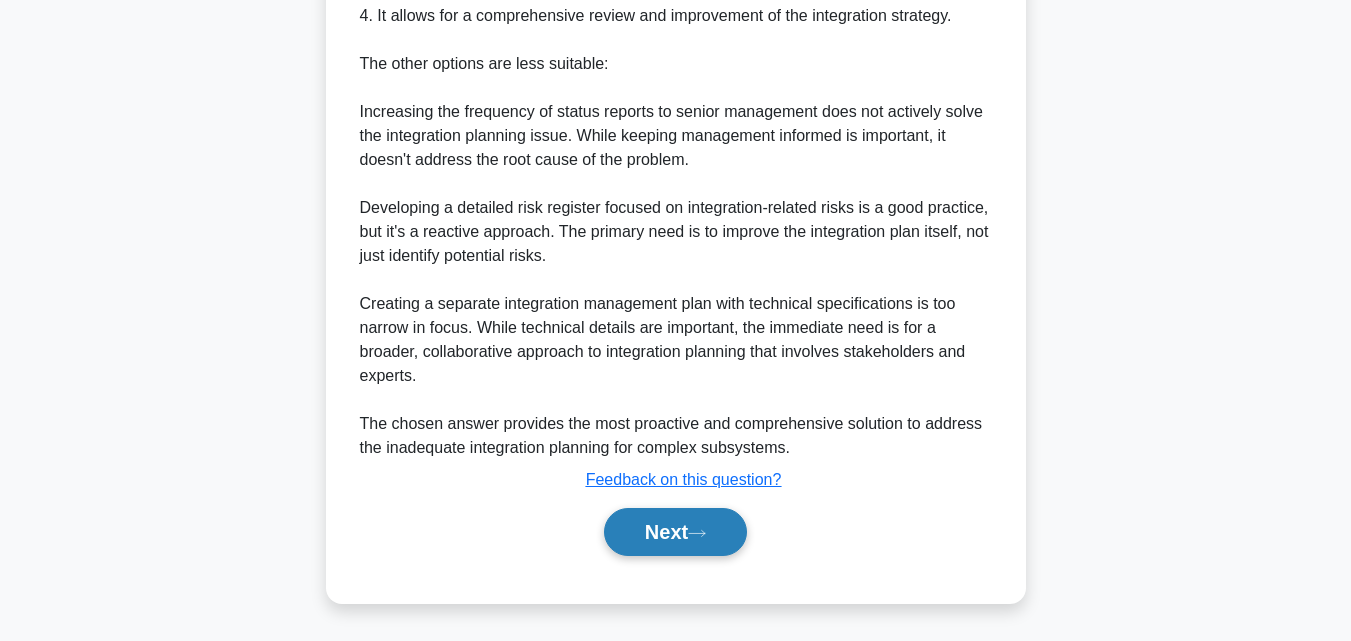 click on "Next" at bounding box center (675, 532) 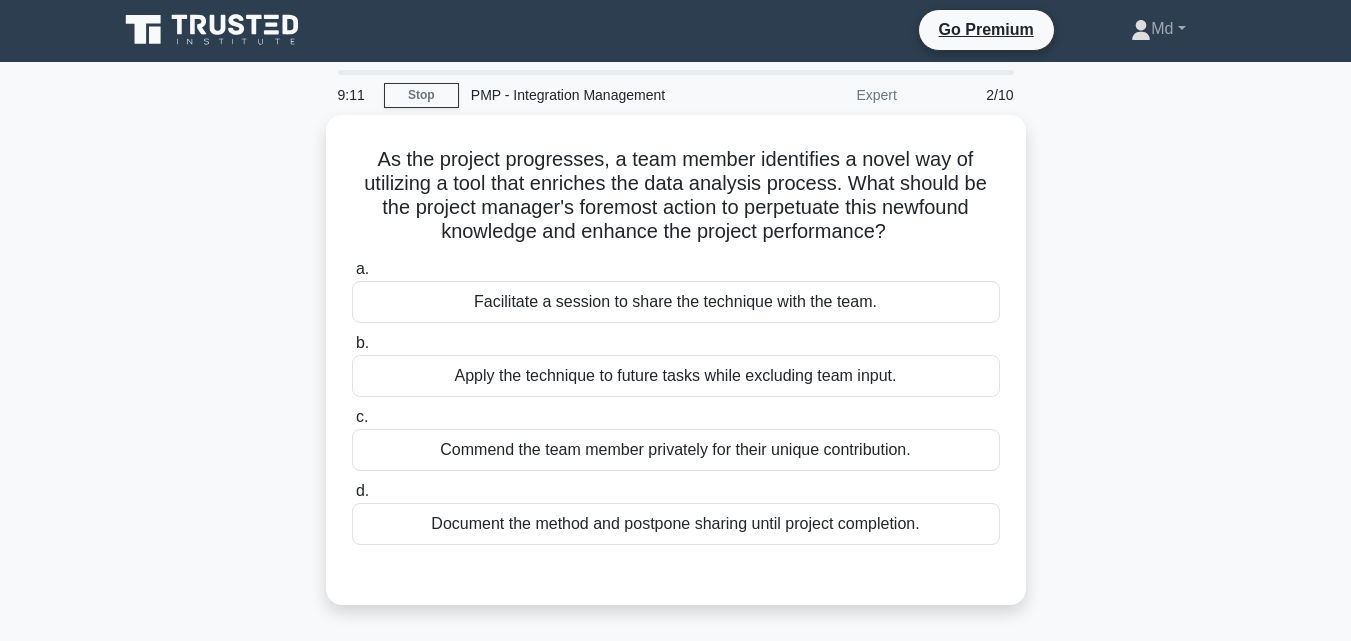 scroll, scrollTop: 0, scrollLeft: 0, axis: both 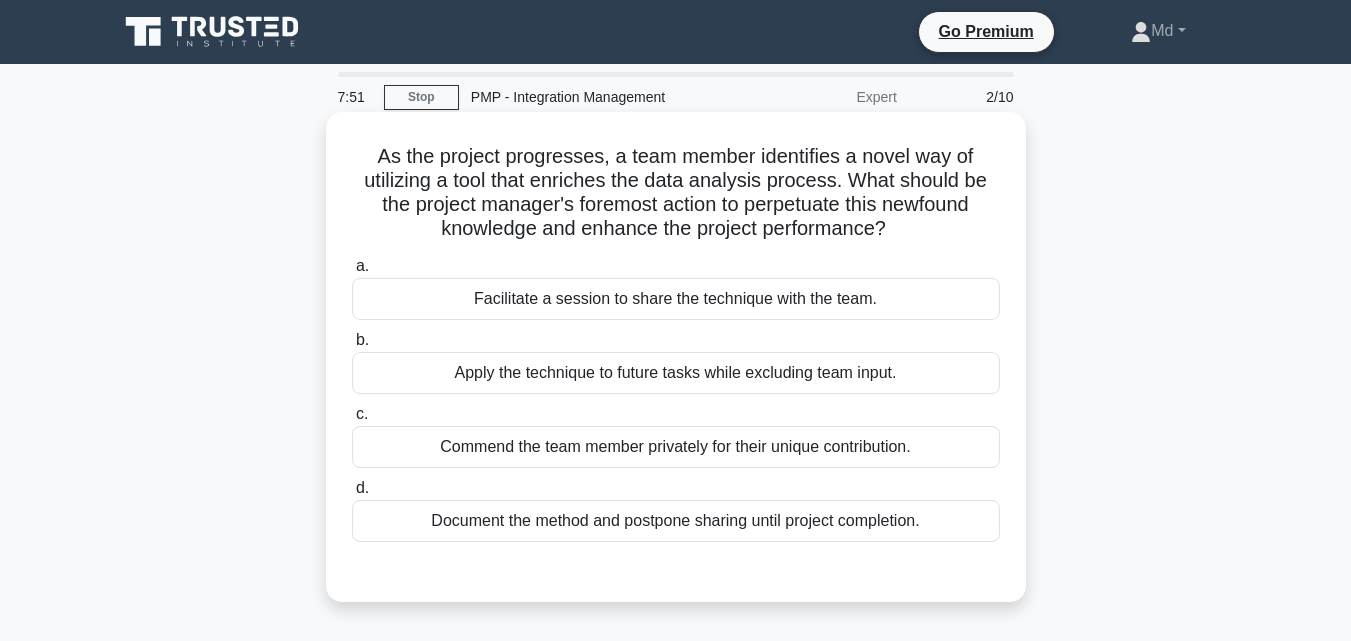 click on "Facilitate a session to share the technique with the team." at bounding box center [676, 299] 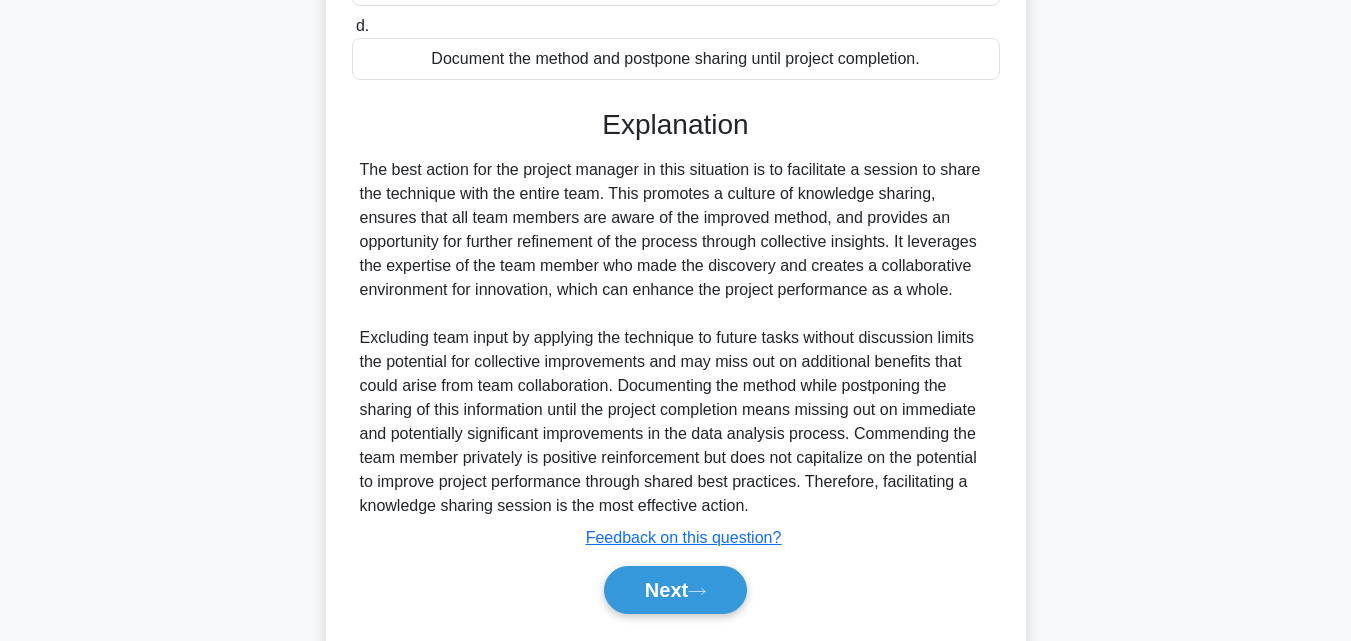 scroll, scrollTop: 521, scrollLeft: 0, axis: vertical 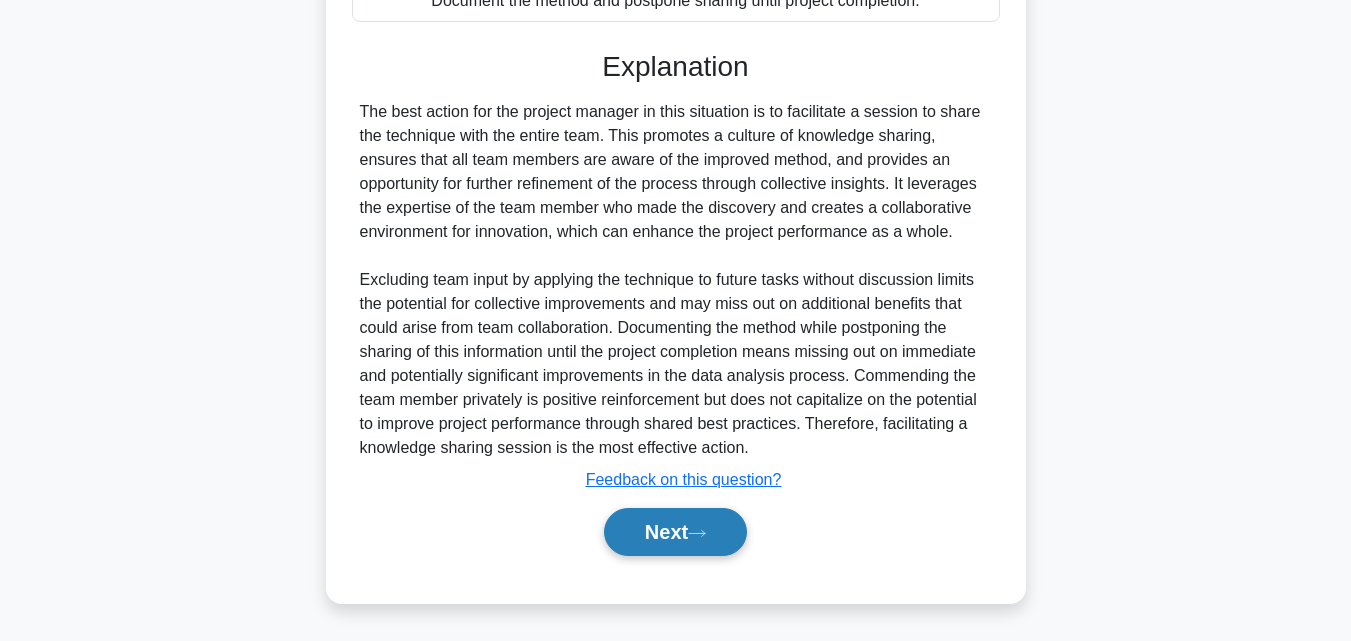 click on "Next" at bounding box center [675, 532] 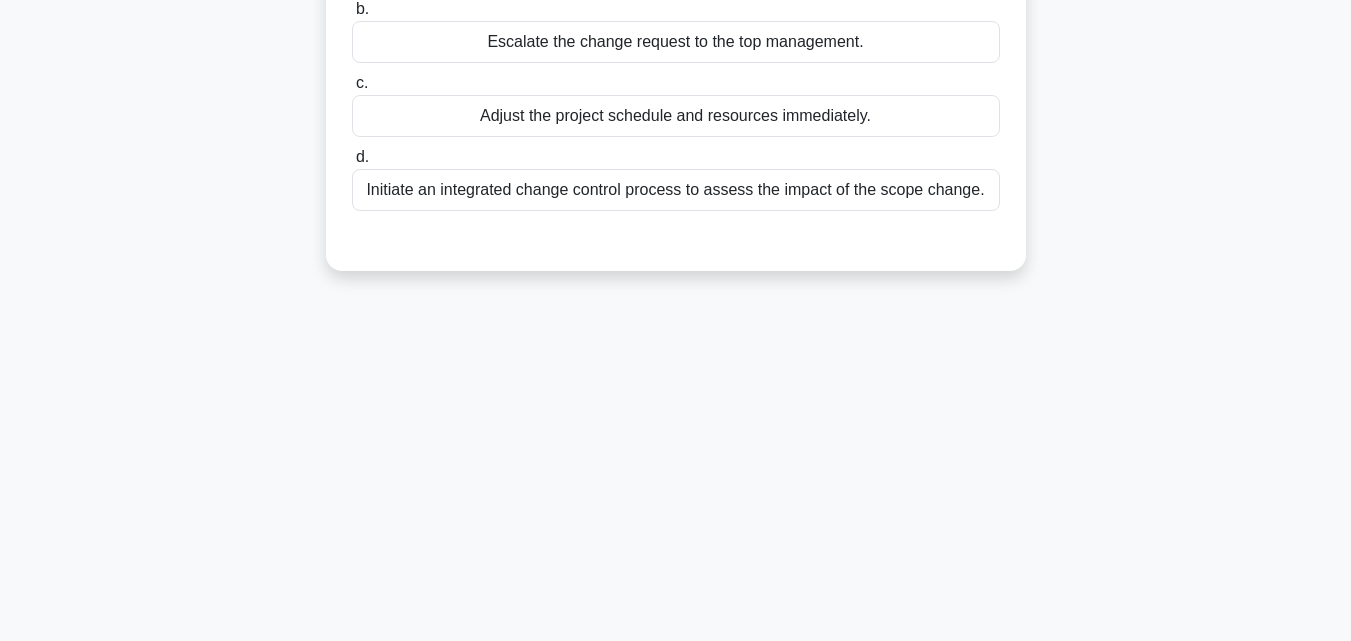 scroll, scrollTop: 39, scrollLeft: 0, axis: vertical 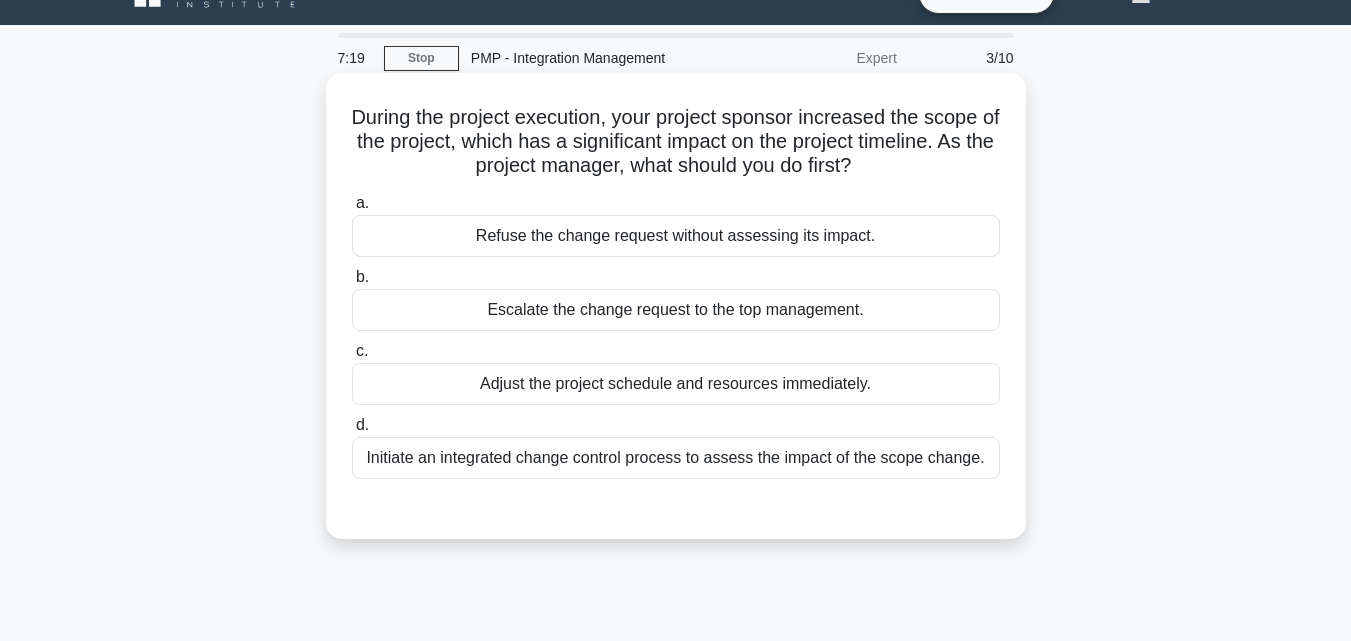 click on "Initiate an integrated change control process to assess the impact of the scope change." at bounding box center (676, 458) 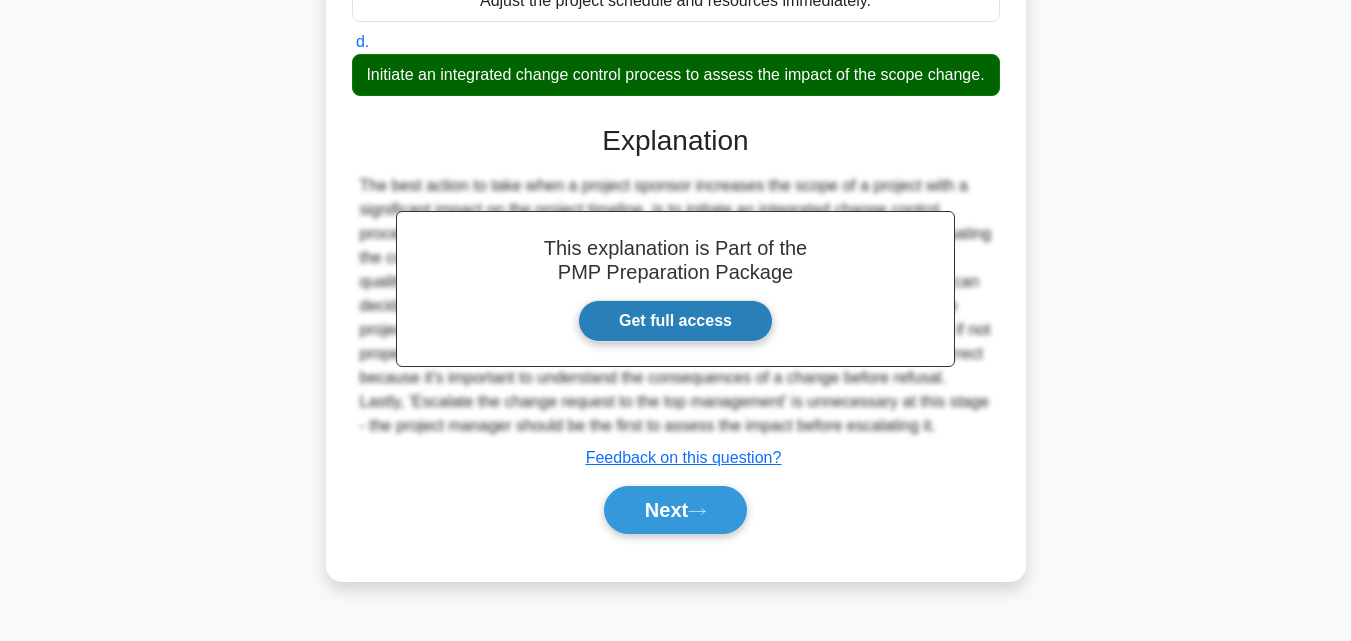 scroll, scrollTop: 439, scrollLeft: 0, axis: vertical 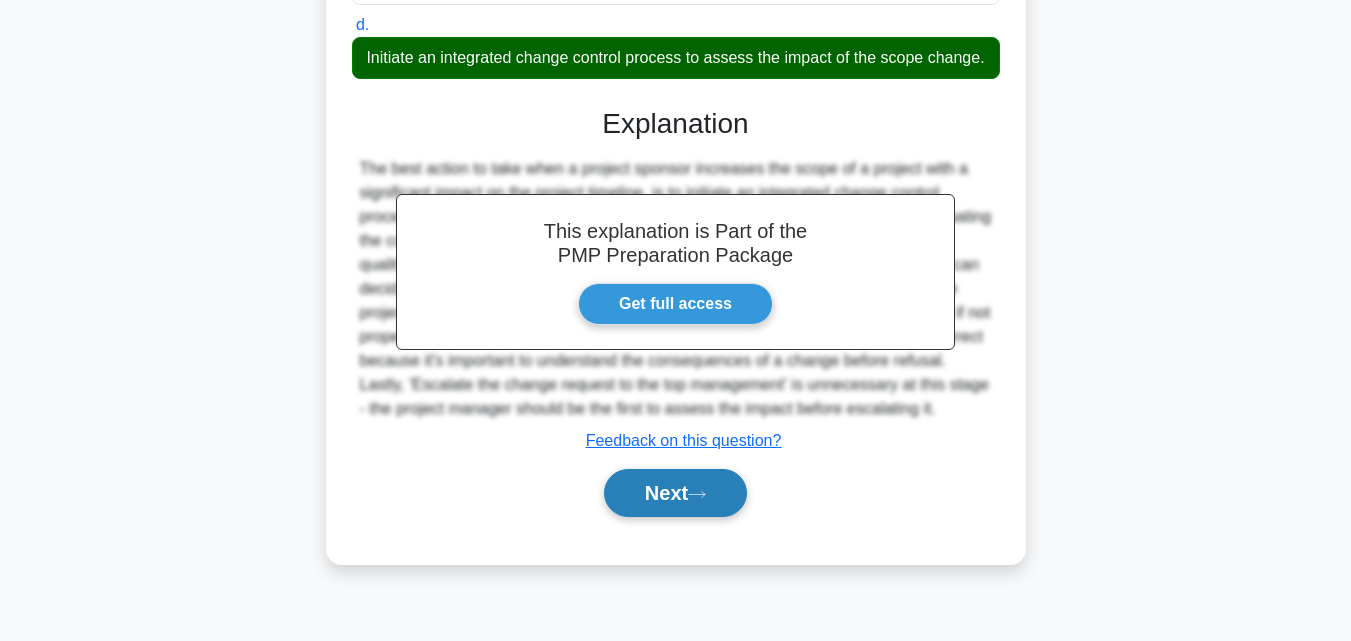 click on "Next" at bounding box center (675, 493) 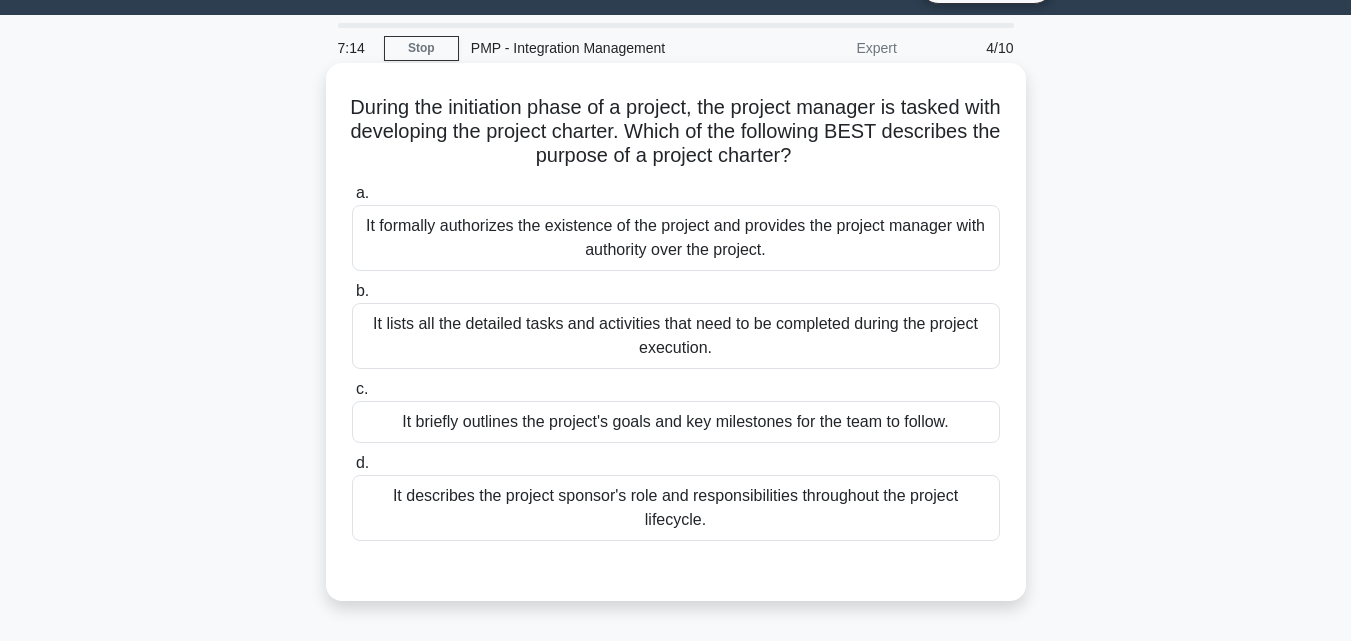 scroll, scrollTop: 39, scrollLeft: 0, axis: vertical 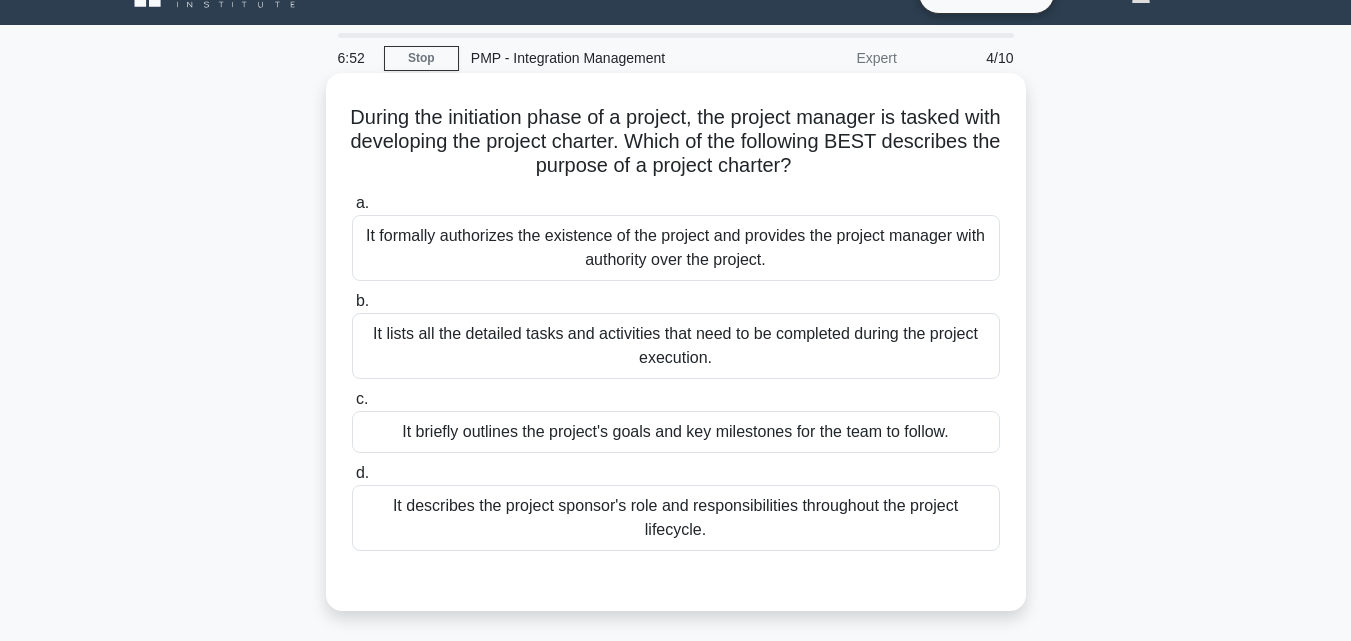 click on "It formally authorizes the existence of the project and provides the project manager with authority over the project." at bounding box center (676, 248) 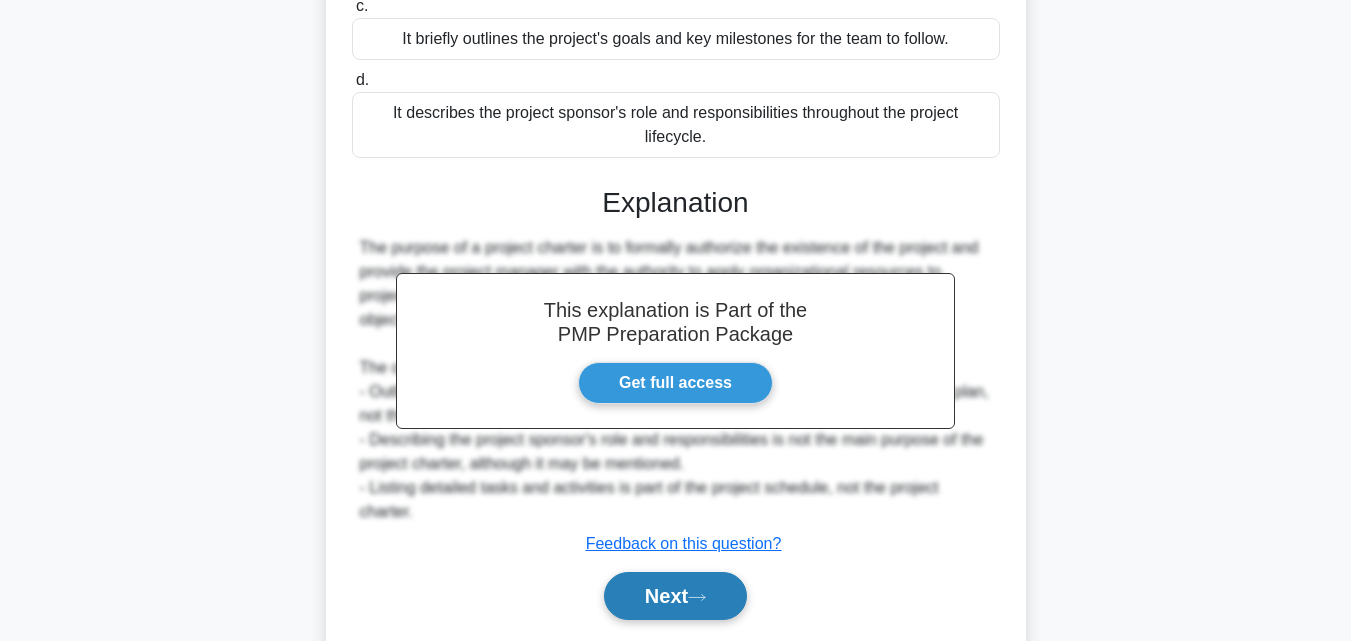 scroll, scrollTop: 439, scrollLeft: 0, axis: vertical 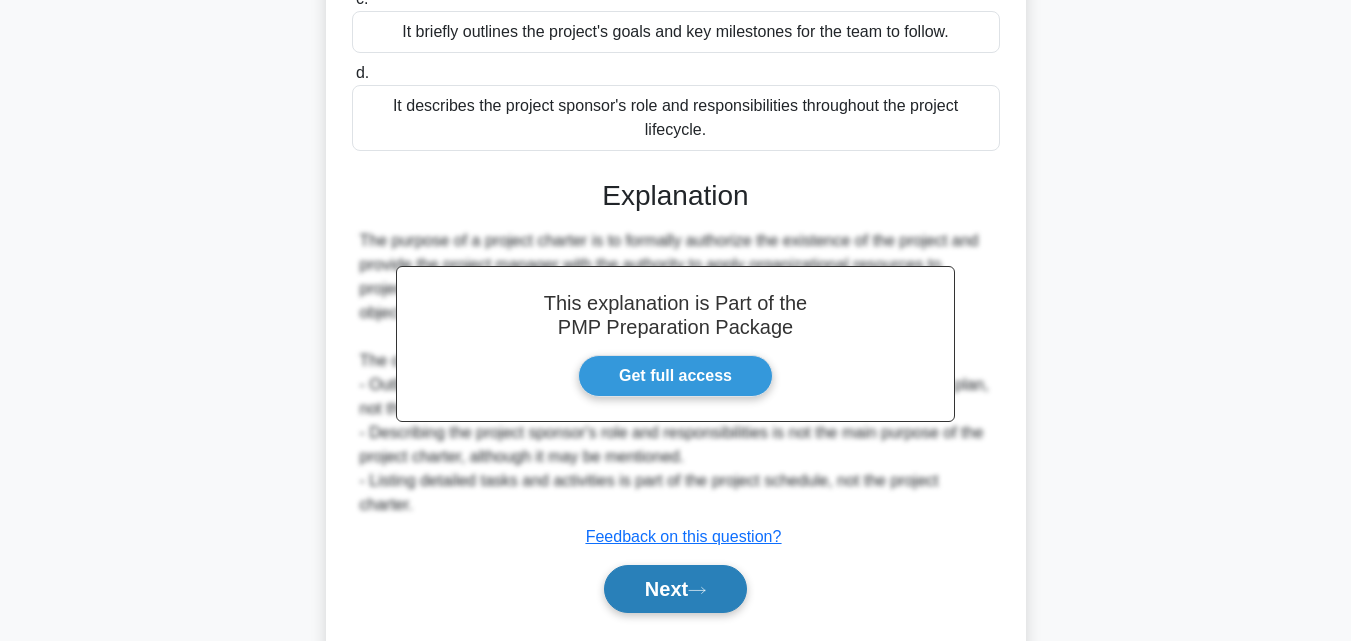 click on "Next" at bounding box center [675, 589] 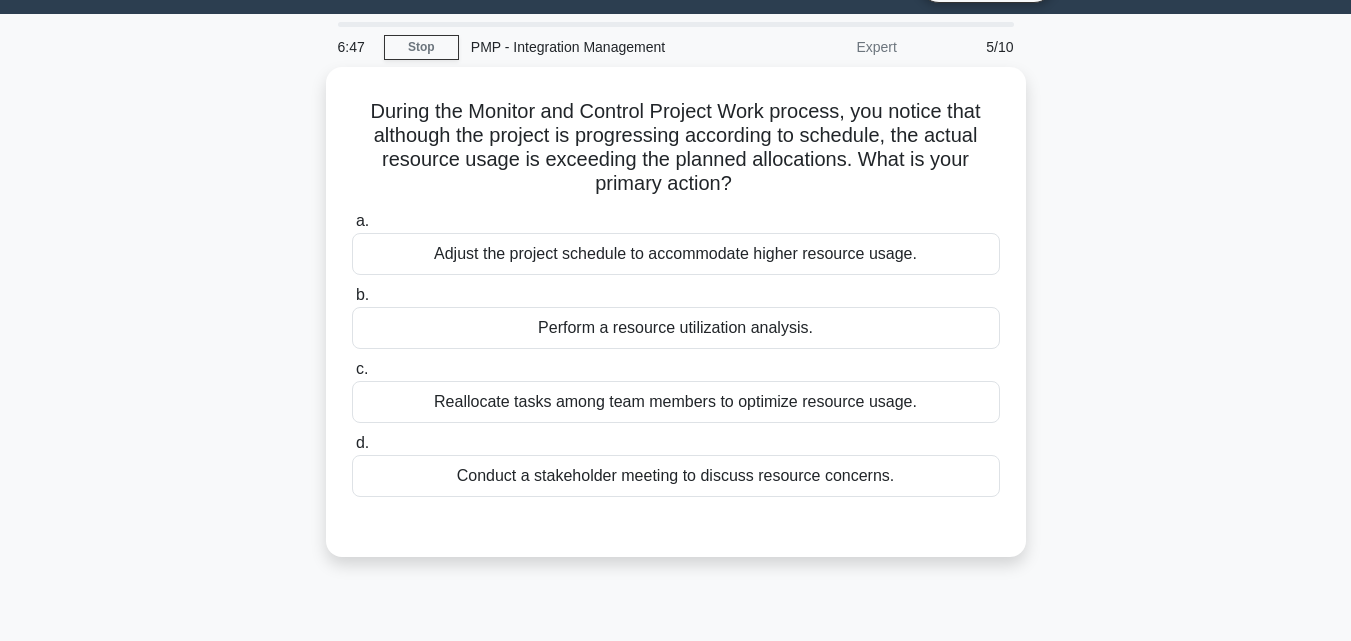 scroll, scrollTop: 39, scrollLeft: 0, axis: vertical 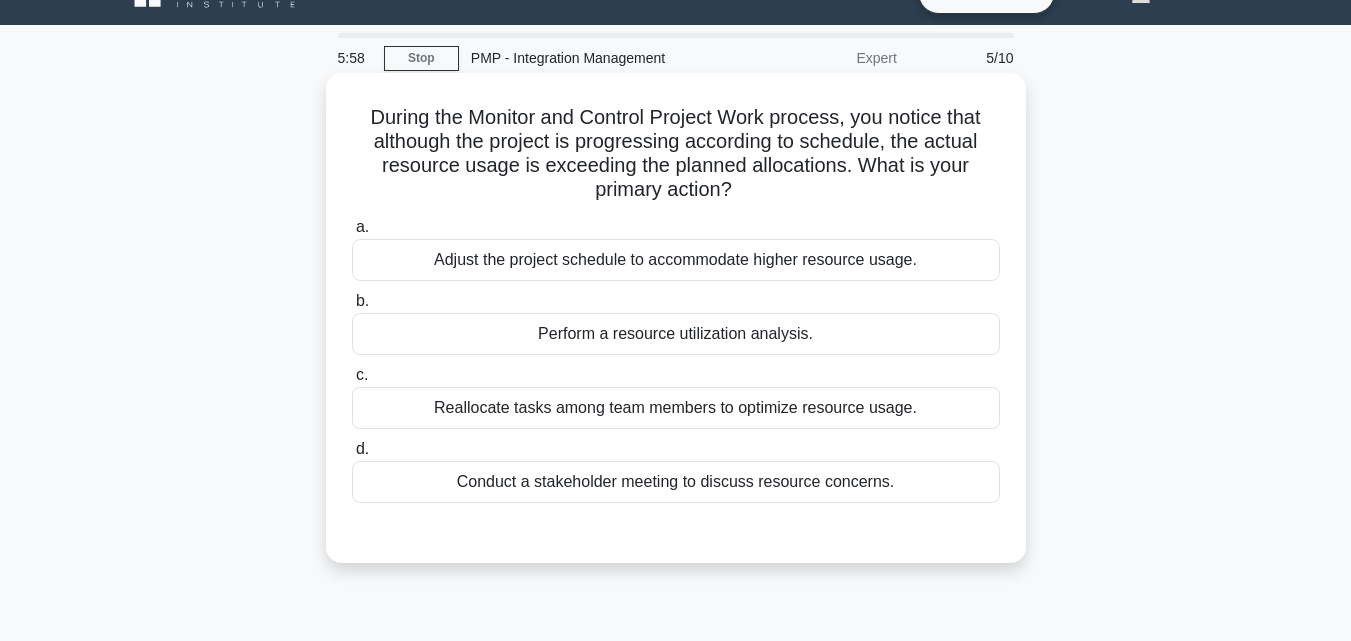click on "Perform a resource utilization analysis." at bounding box center (676, 334) 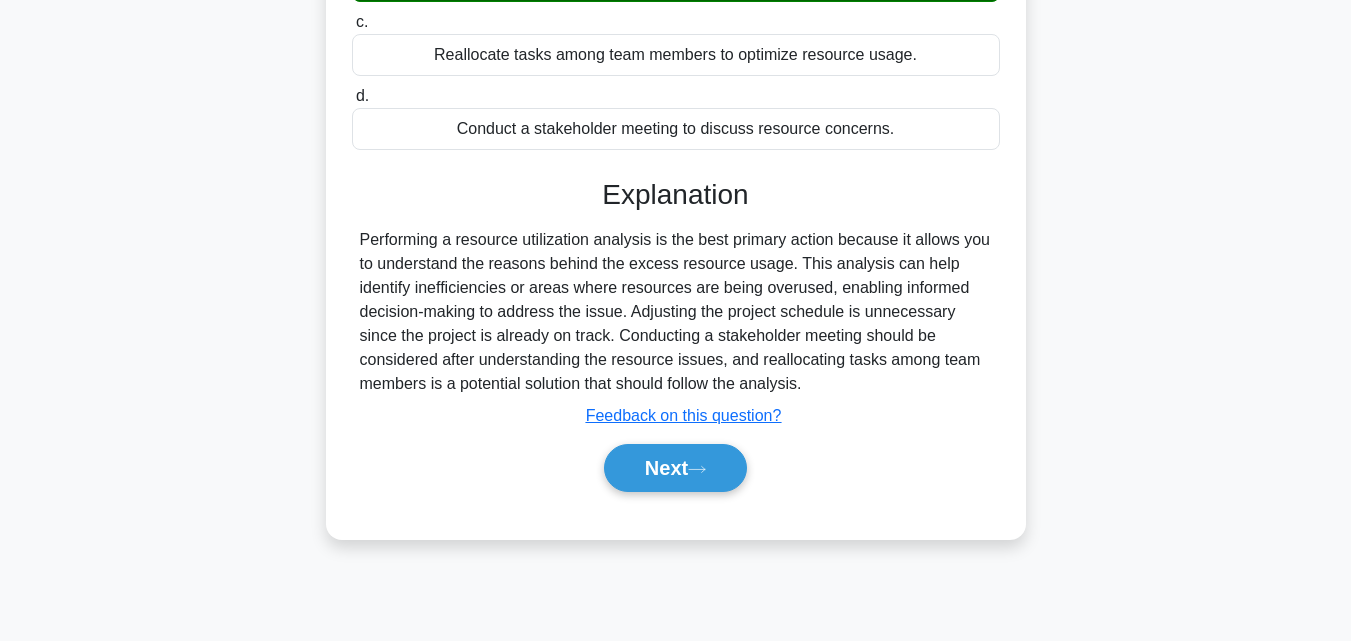 scroll, scrollTop: 439, scrollLeft: 0, axis: vertical 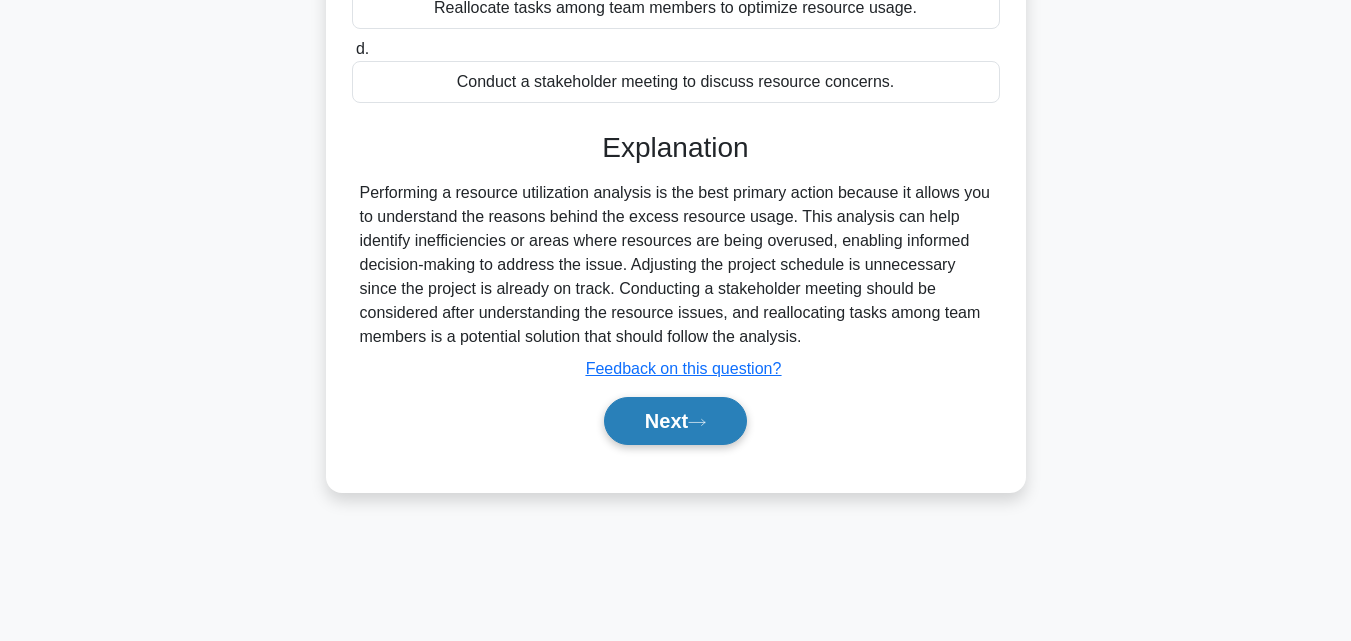 click on "Next" at bounding box center (675, 421) 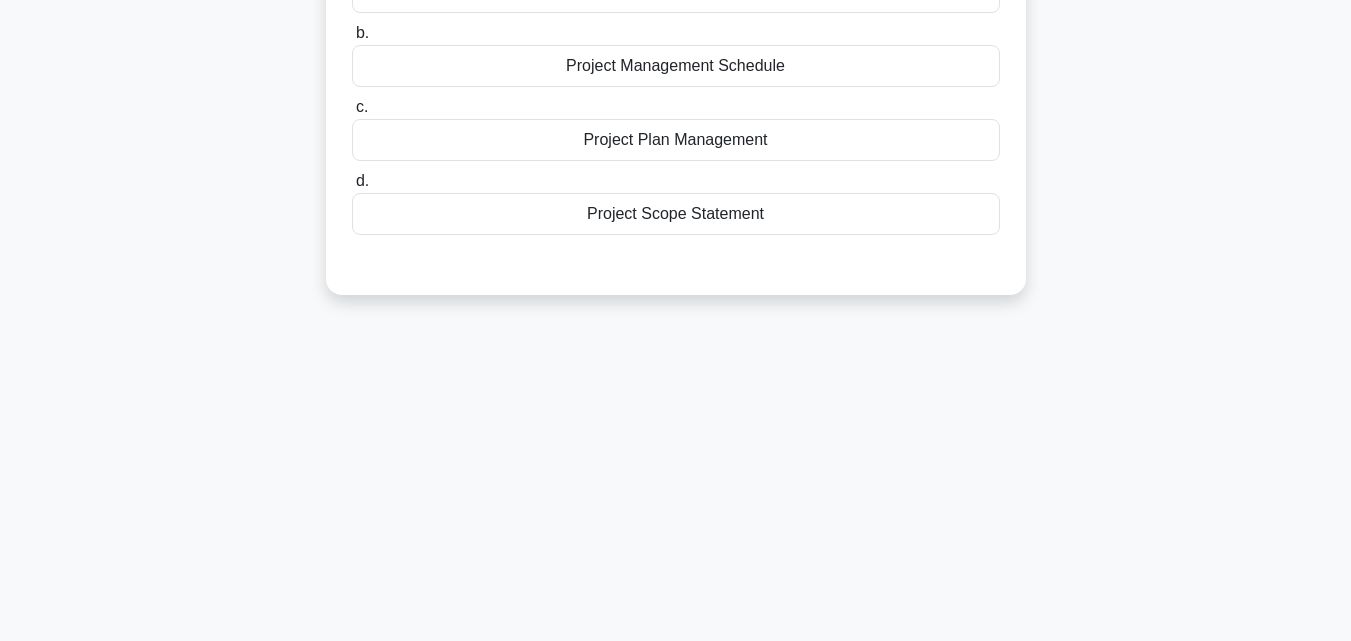 scroll, scrollTop: 39, scrollLeft: 0, axis: vertical 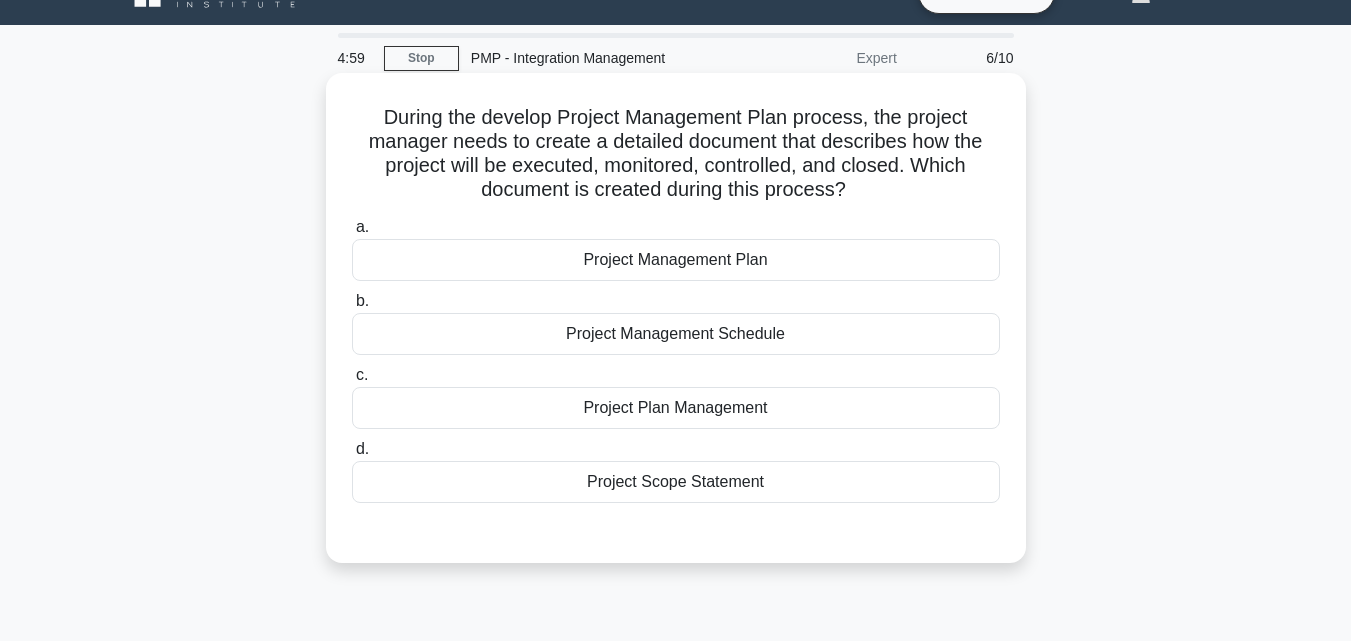 click on "Project Plan Management" at bounding box center (676, 408) 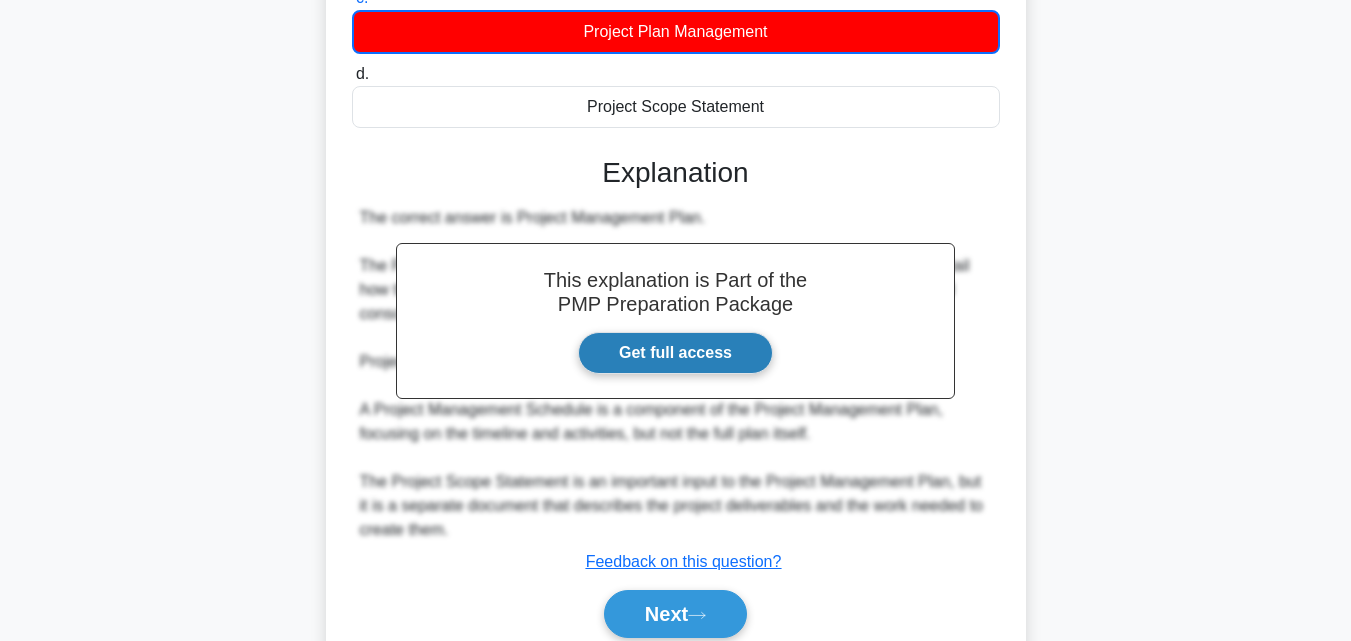 scroll, scrollTop: 439, scrollLeft: 0, axis: vertical 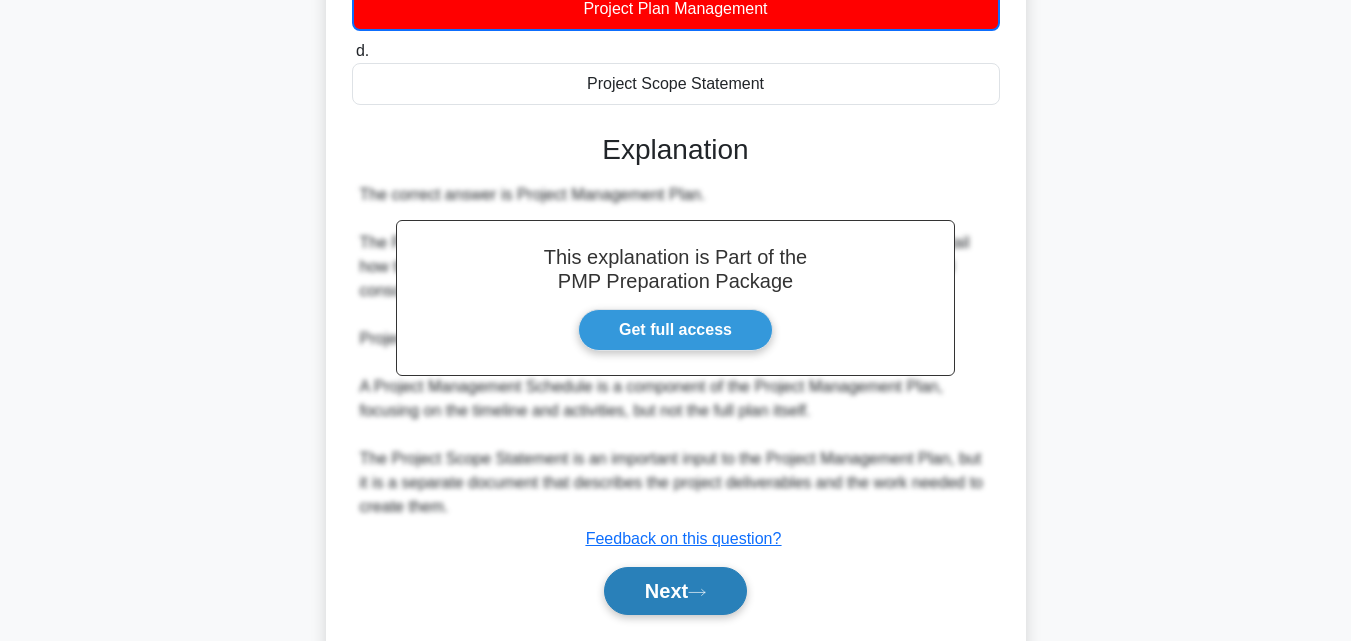 click on "Next" at bounding box center (675, 591) 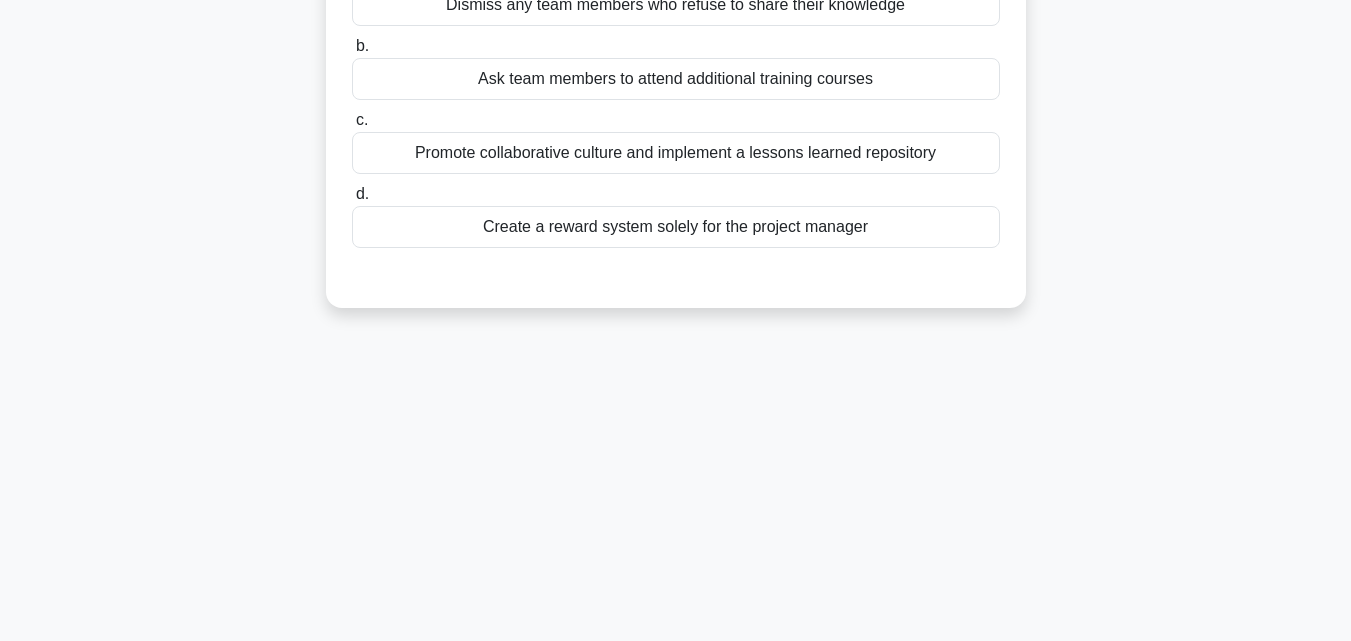scroll, scrollTop: 39, scrollLeft: 0, axis: vertical 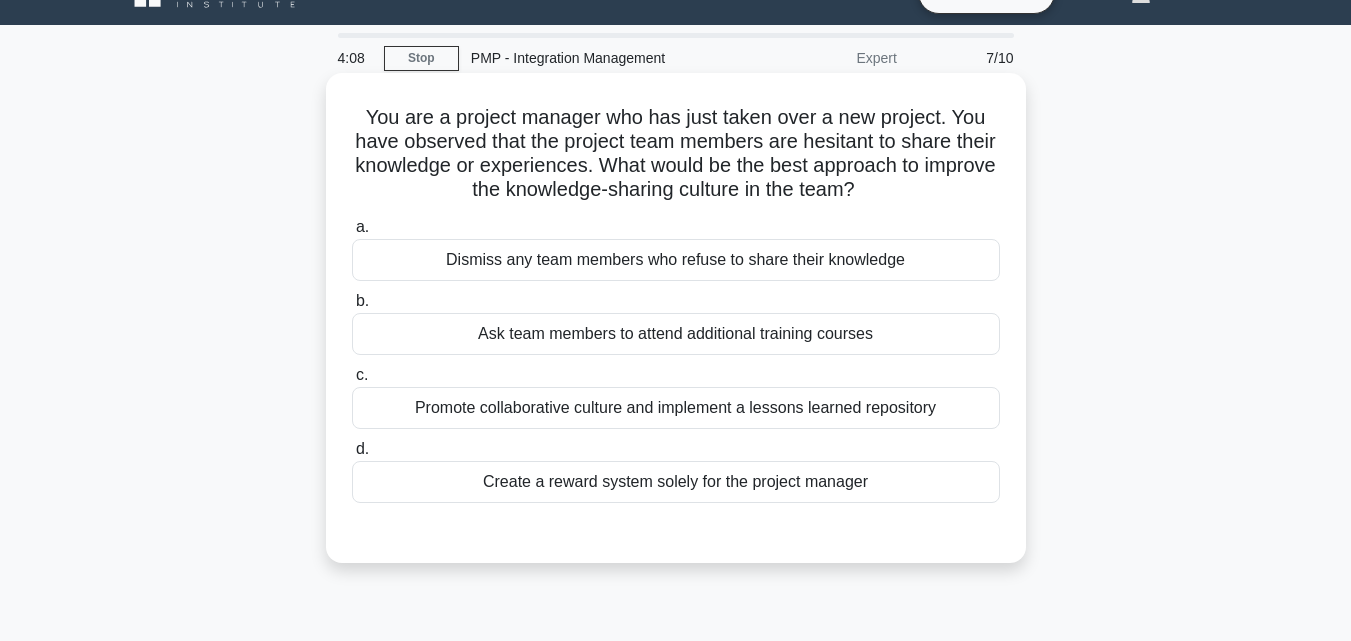 click on "Ask team members to attend additional training courses" at bounding box center [676, 334] 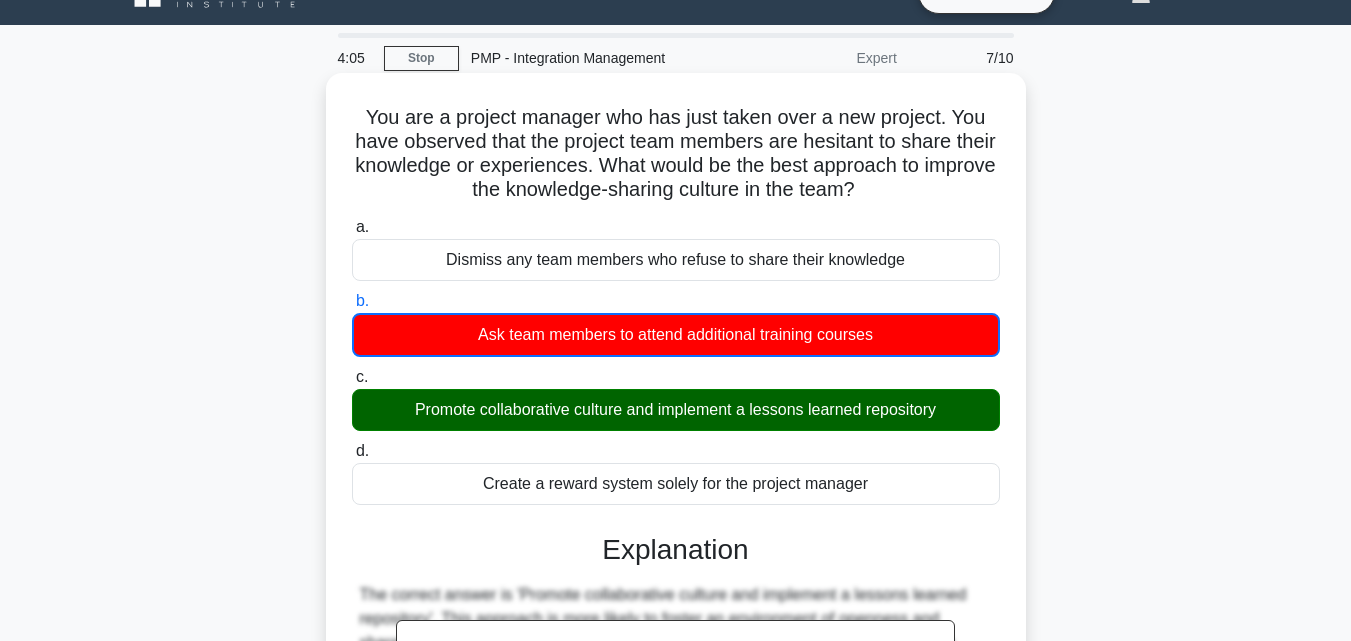 click on "Promote collaborative culture and implement a lessons learned repository" at bounding box center (676, 410) 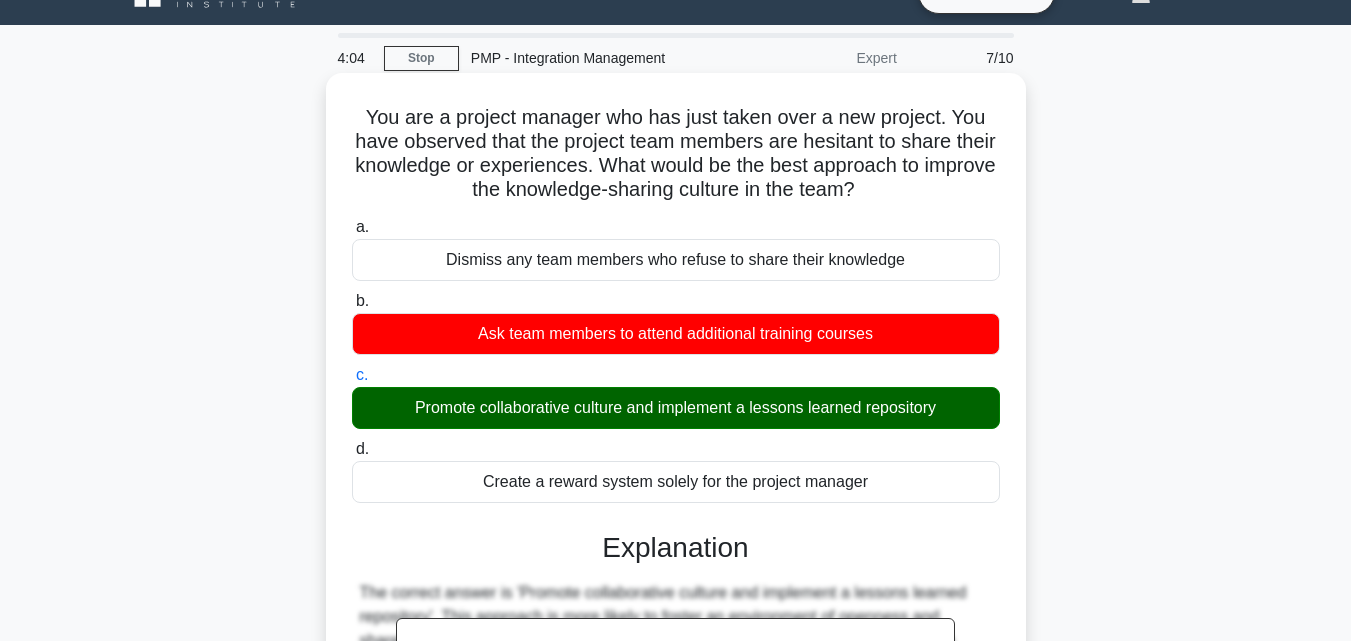 click on "Promote collaborative culture and implement a lessons learned repository" at bounding box center [676, 408] 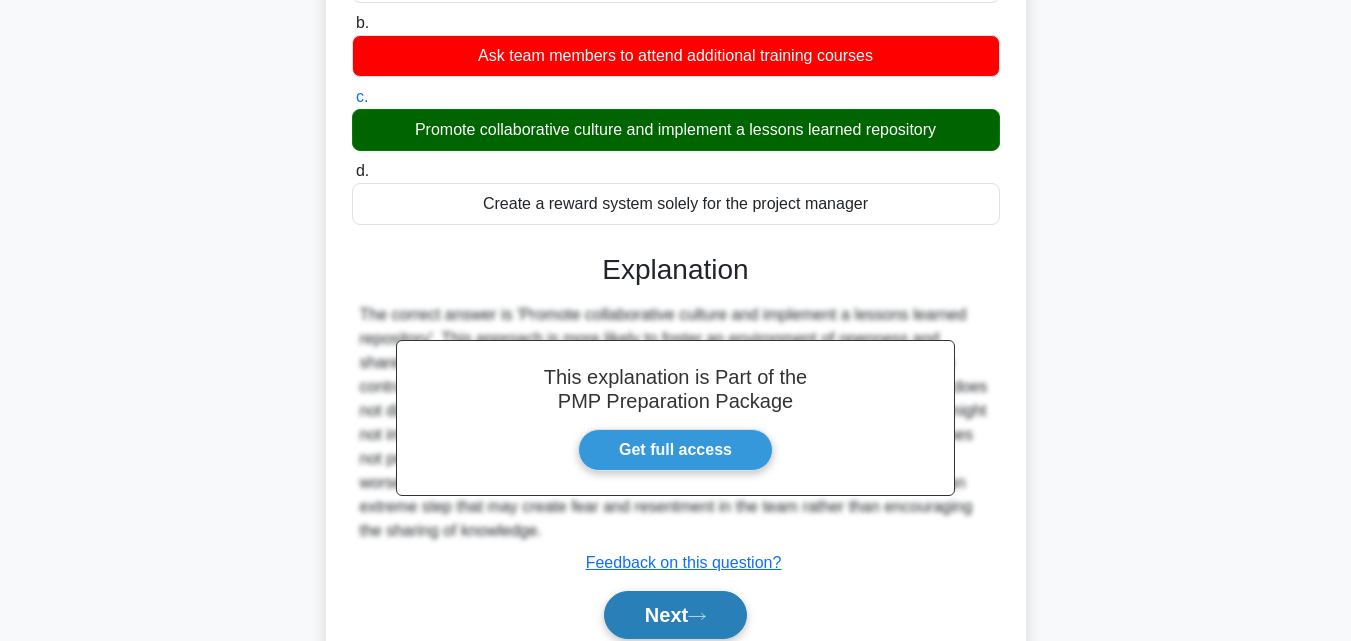 scroll, scrollTop: 339, scrollLeft: 0, axis: vertical 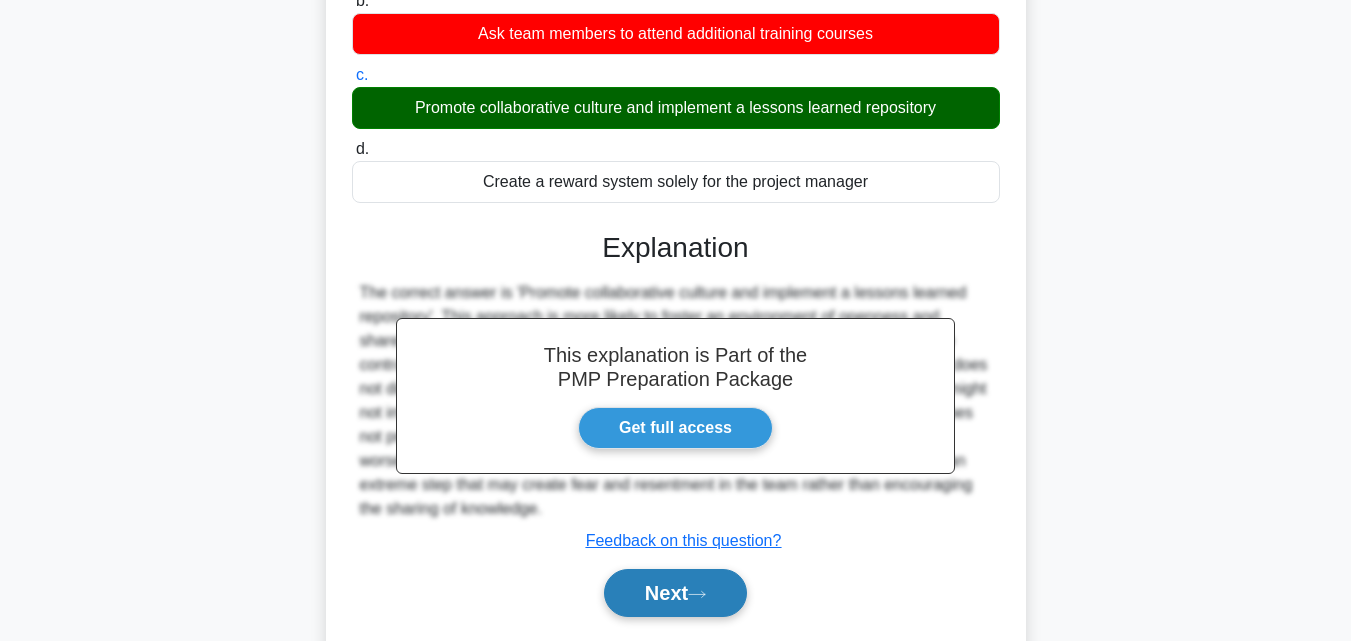 click on "Next" at bounding box center [675, 593] 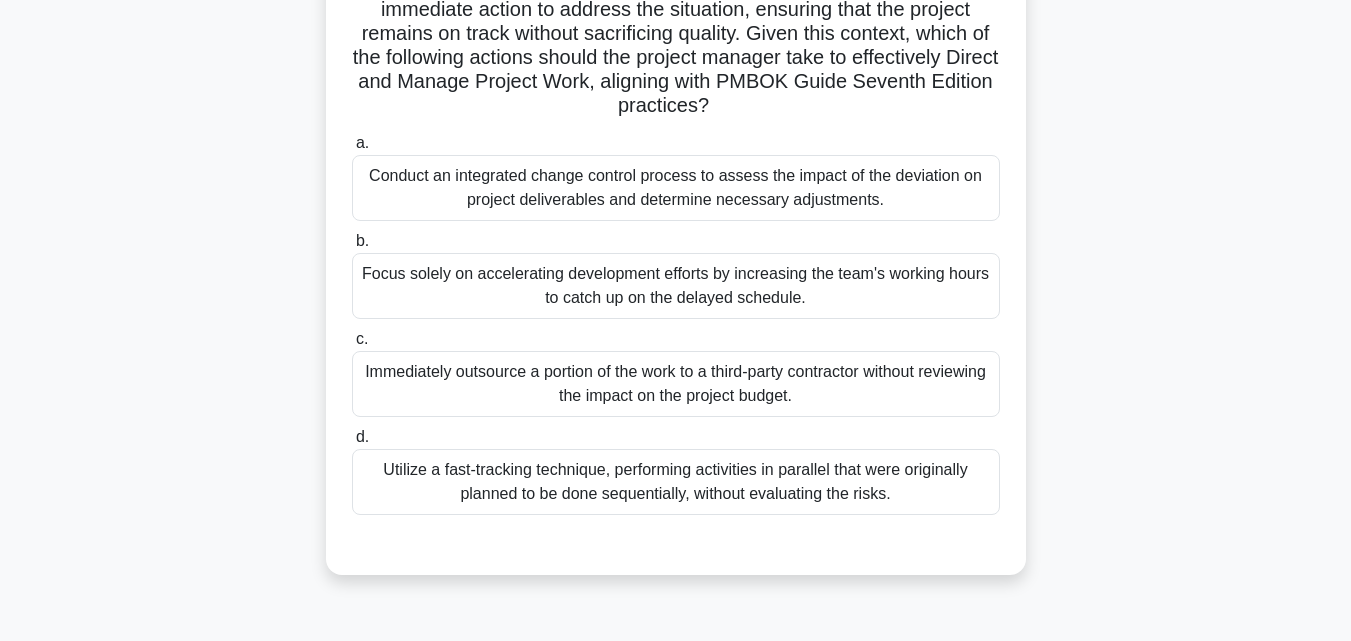 click on "Conduct an integrated change control process to assess the impact of the deviation on project deliverables and determine necessary adjustments." at bounding box center [676, 188] 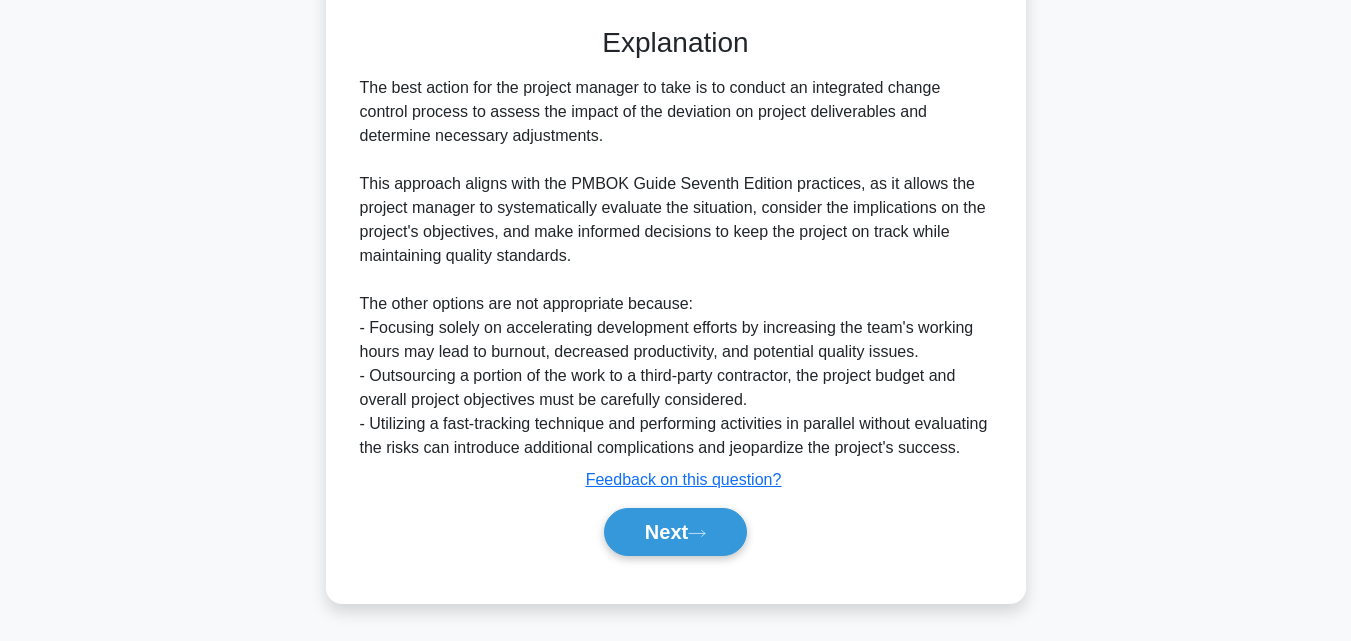 scroll, scrollTop: 881, scrollLeft: 0, axis: vertical 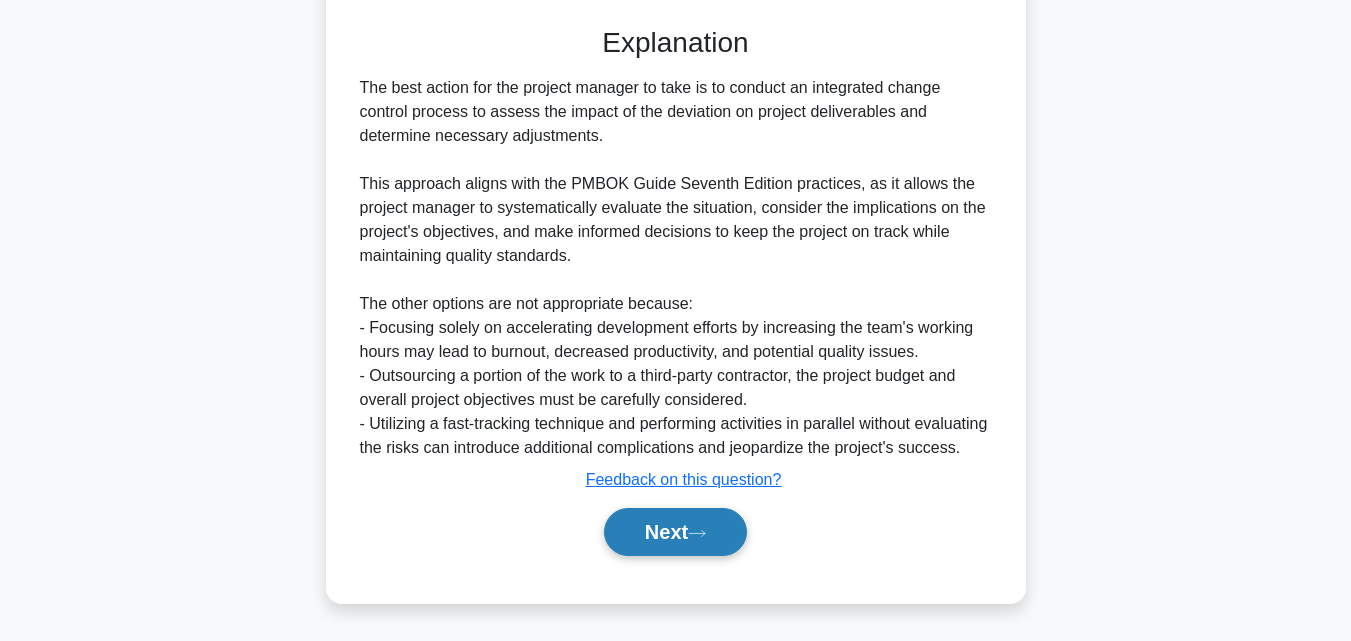 click on "Next" at bounding box center [675, 532] 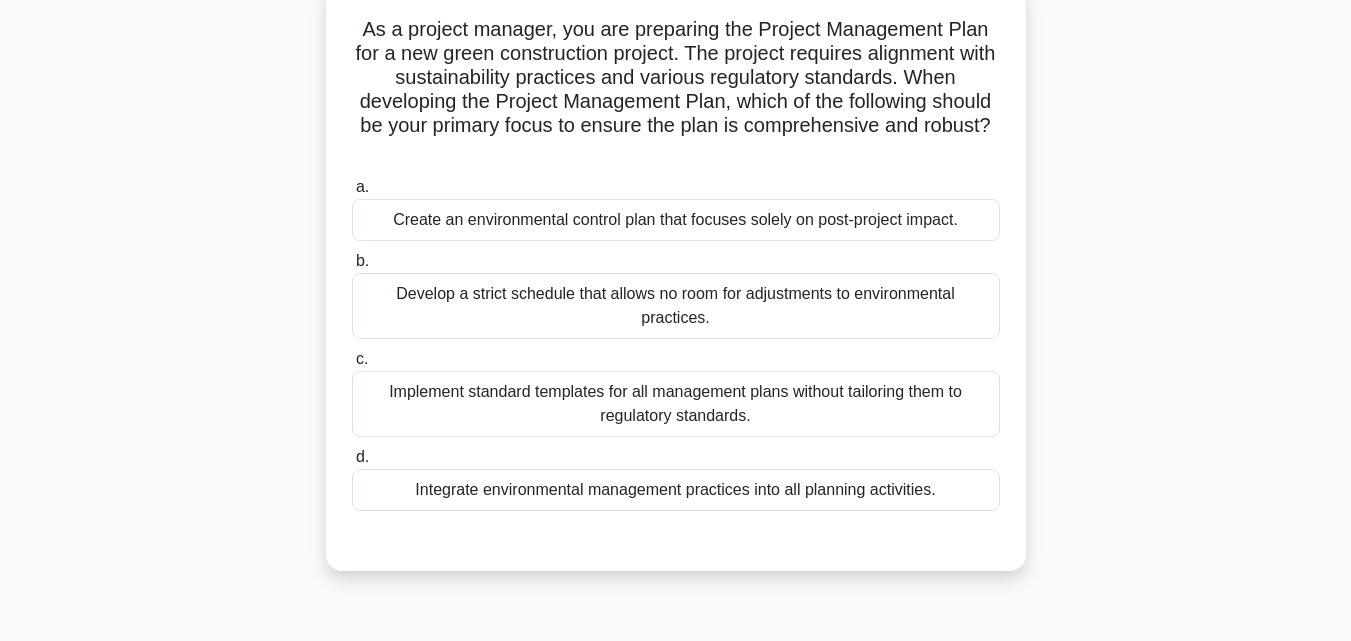 scroll, scrollTop: 200, scrollLeft: 0, axis: vertical 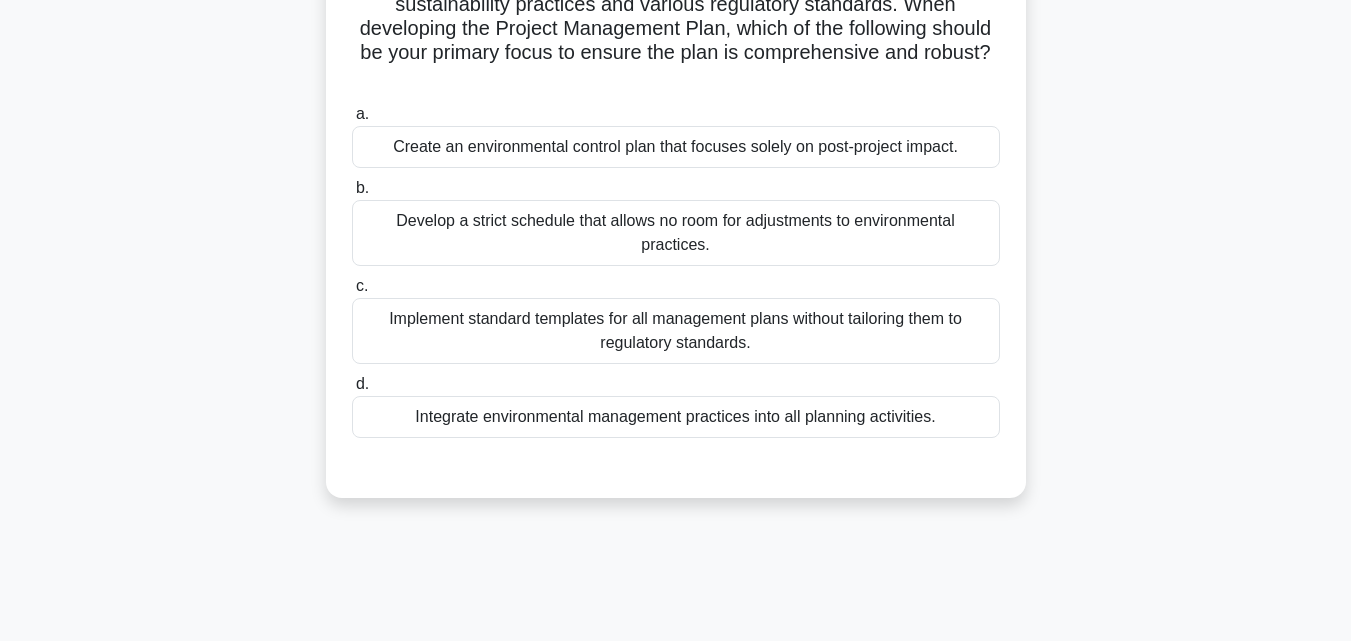 click on "Integrate environmental management practices into all planning activities." at bounding box center [676, 417] 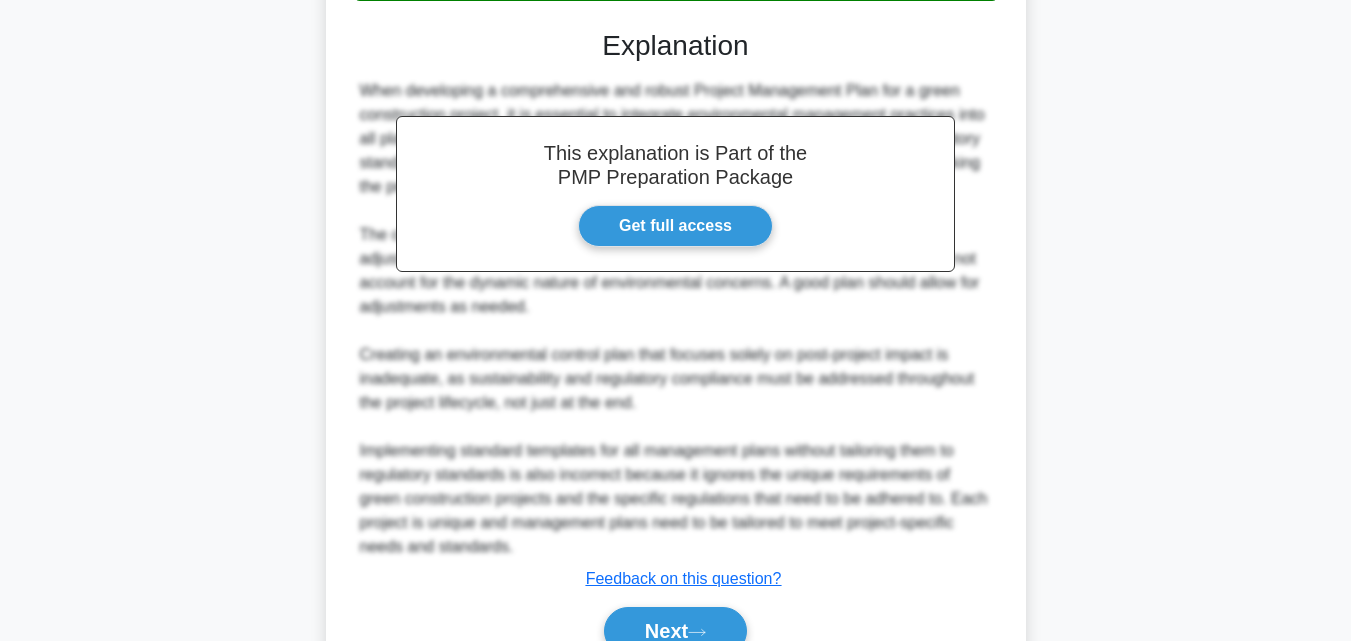 scroll, scrollTop: 737, scrollLeft: 0, axis: vertical 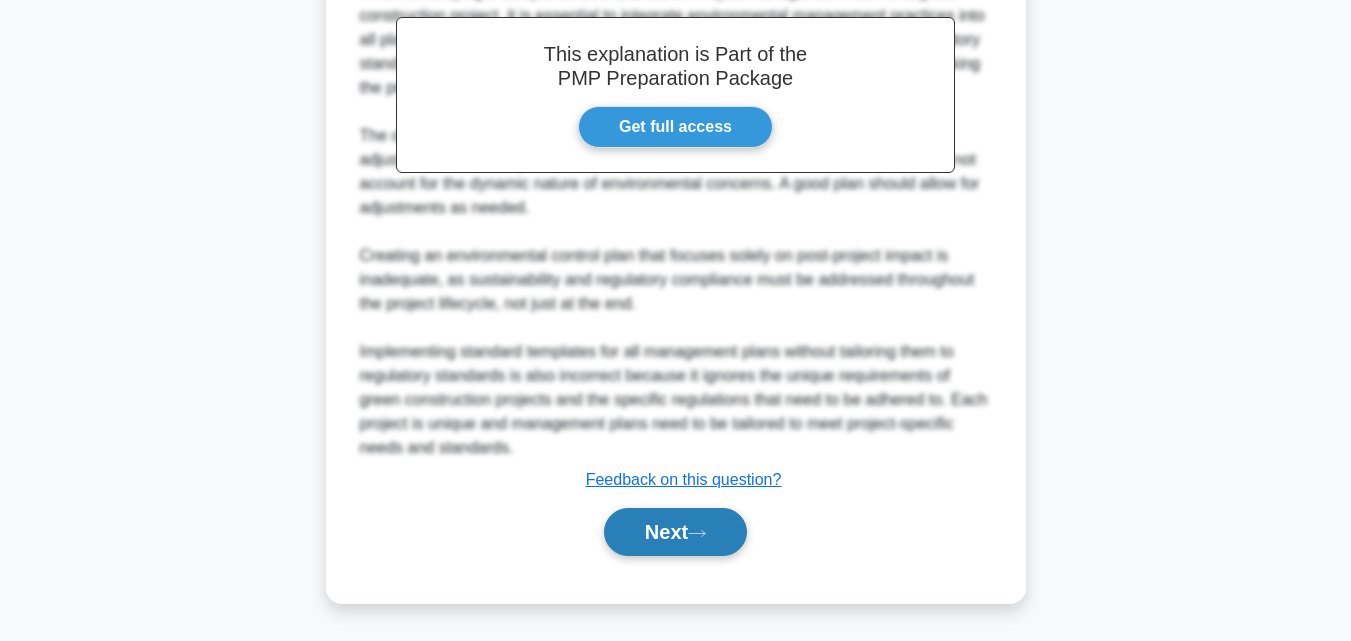 click on "Next" at bounding box center [675, 532] 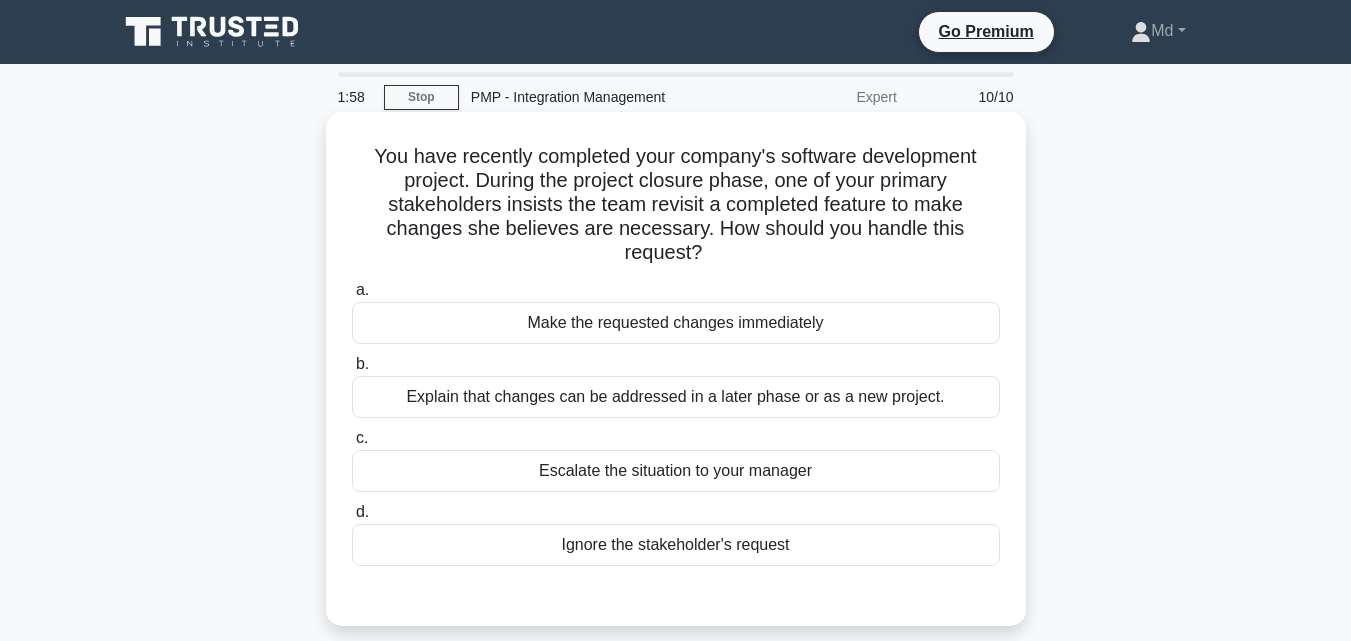 scroll, scrollTop: 100, scrollLeft: 0, axis: vertical 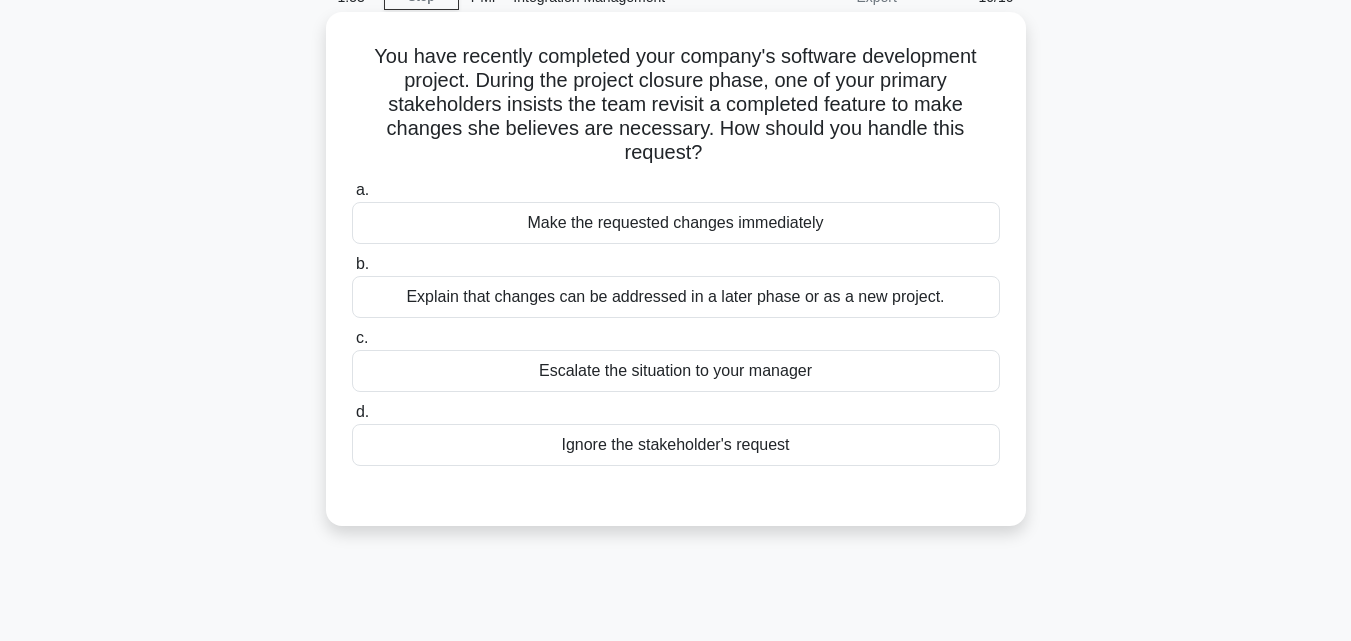 click on "Escalate the situation to your manager" at bounding box center [676, 371] 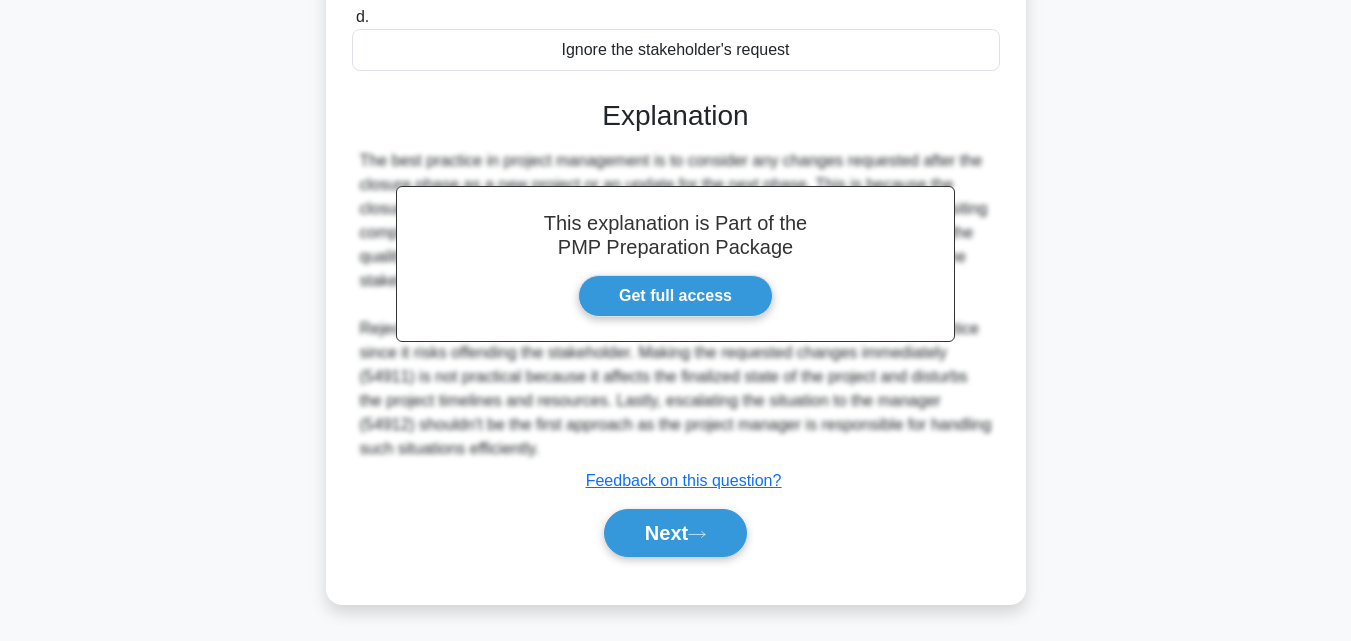scroll, scrollTop: 499, scrollLeft: 0, axis: vertical 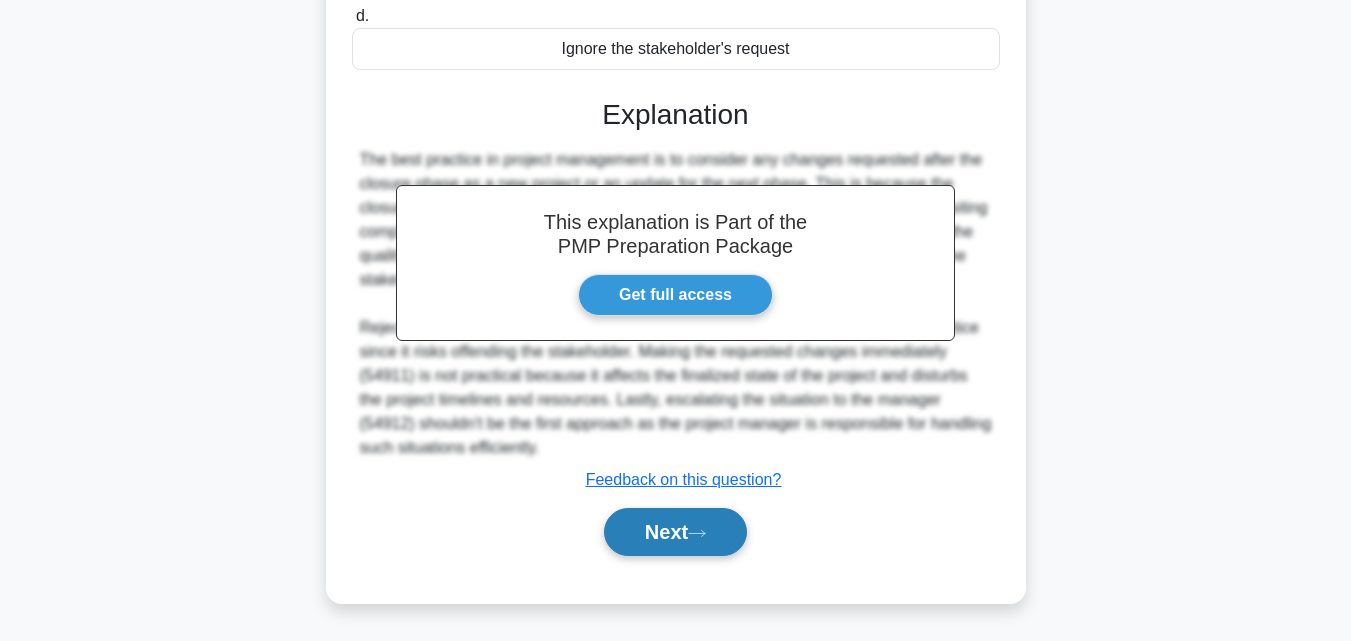 click on "Next" at bounding box center (675, 532) 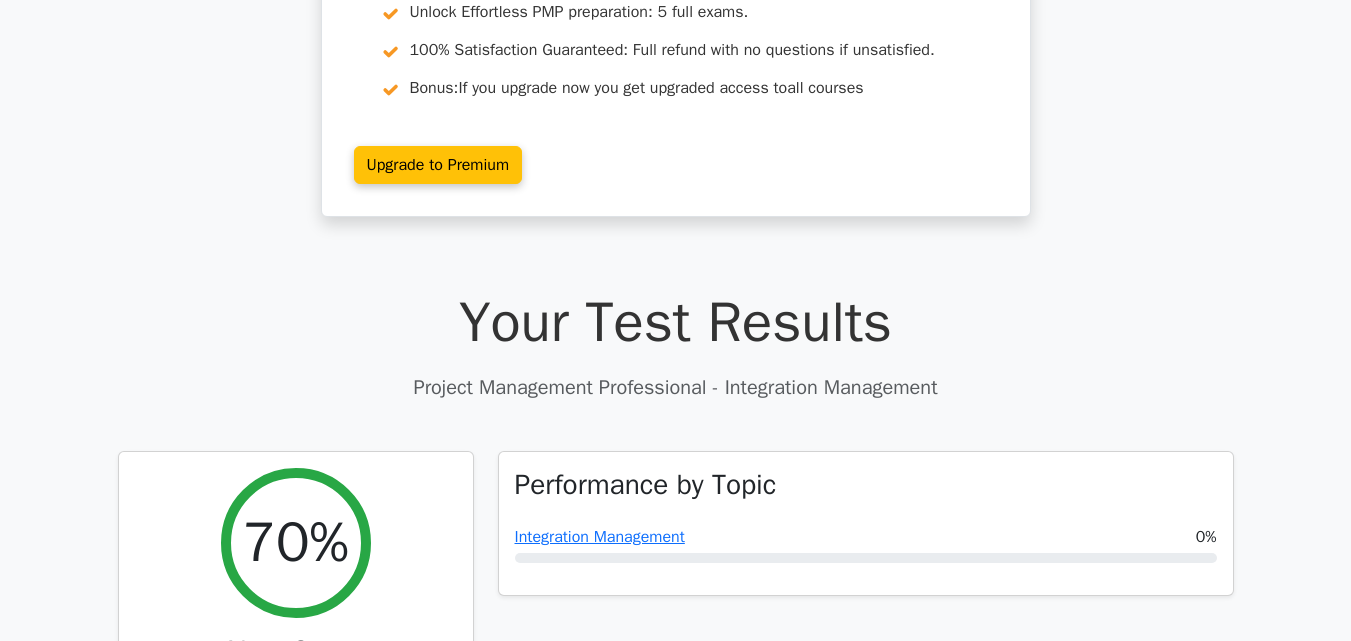 scroll, scrollTop: 400, scrollLeft: 0, axis: vertical 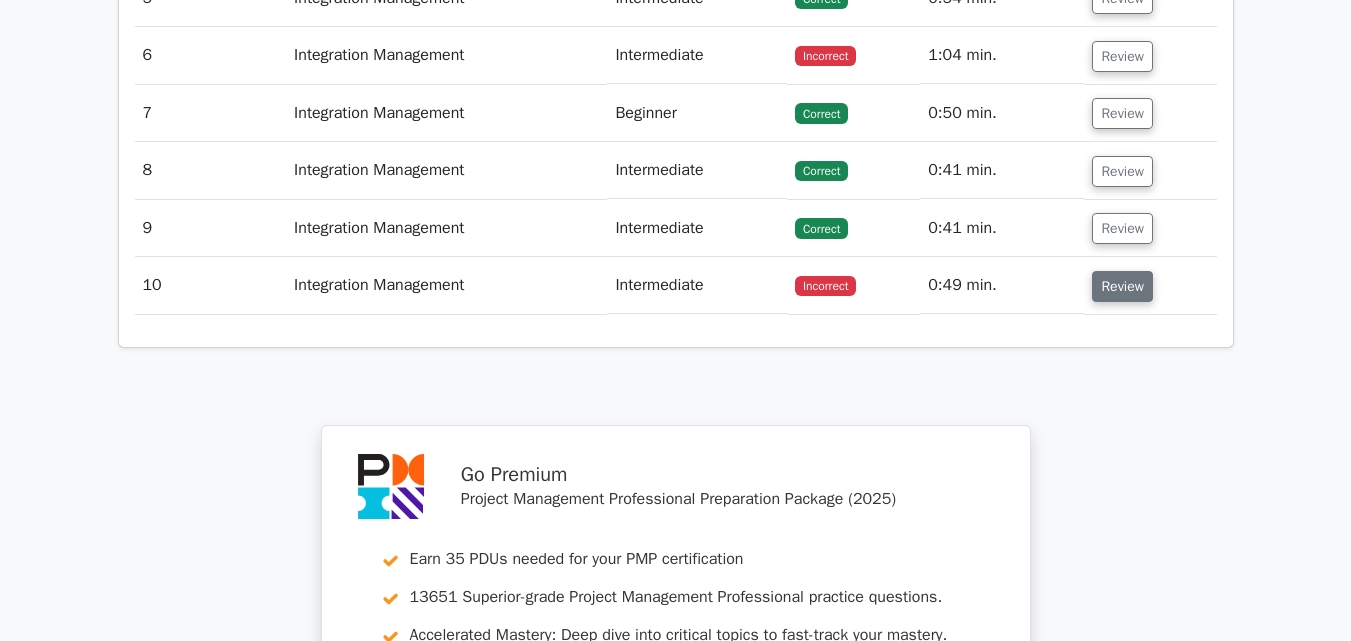 click on "Review" at bounding box center [1122, 286] 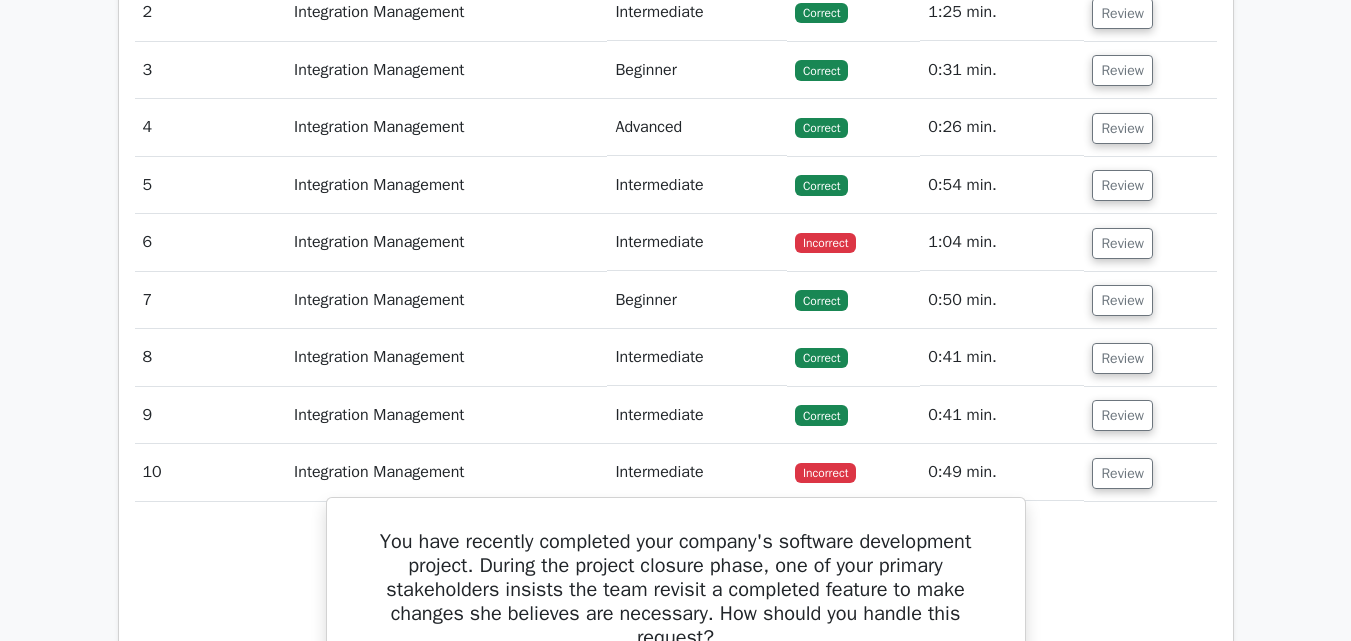 scroll, scrollTop: 2800, scrollLeft: 0, axis: vertical 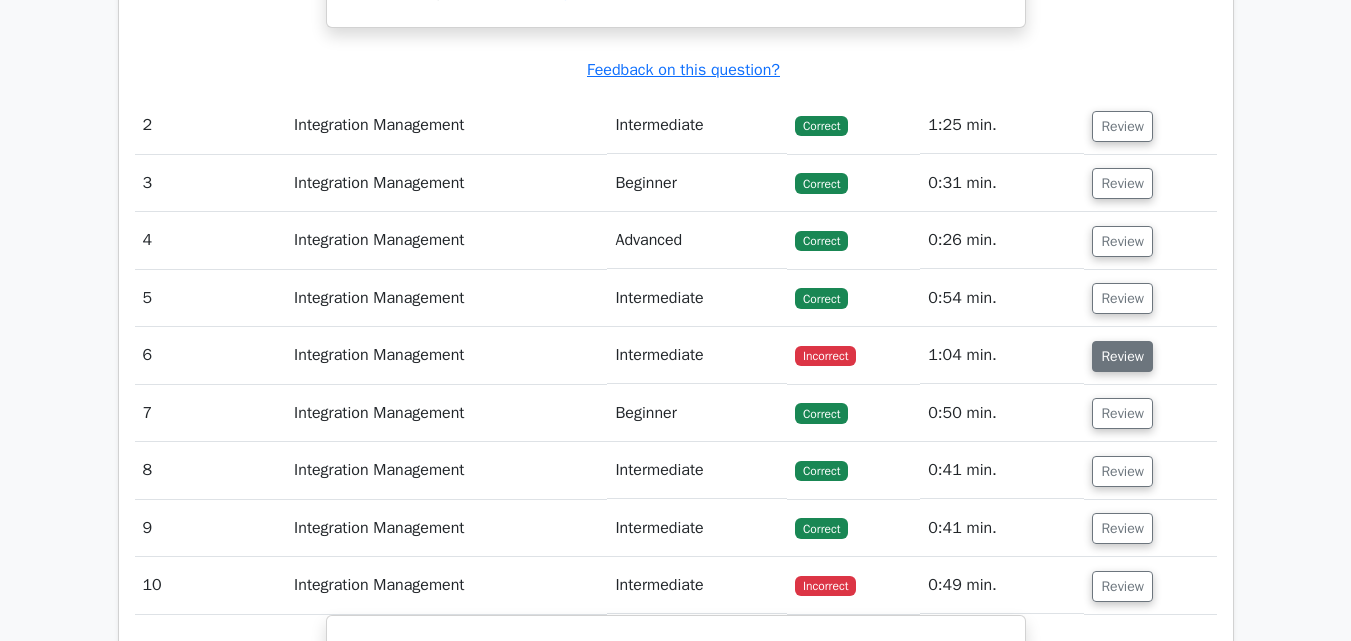 click on "Review" at bounding box center [1122, 356] 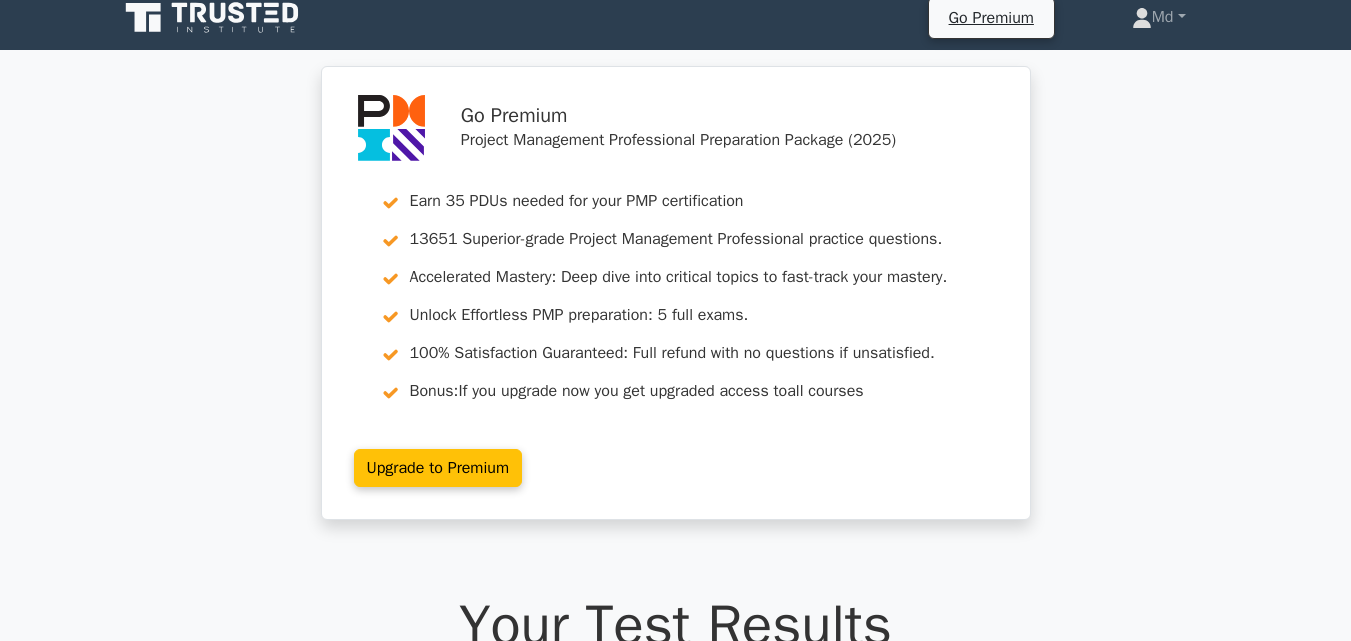 scroll, scrollTop: 0, scrollLeft: 0, axis: both 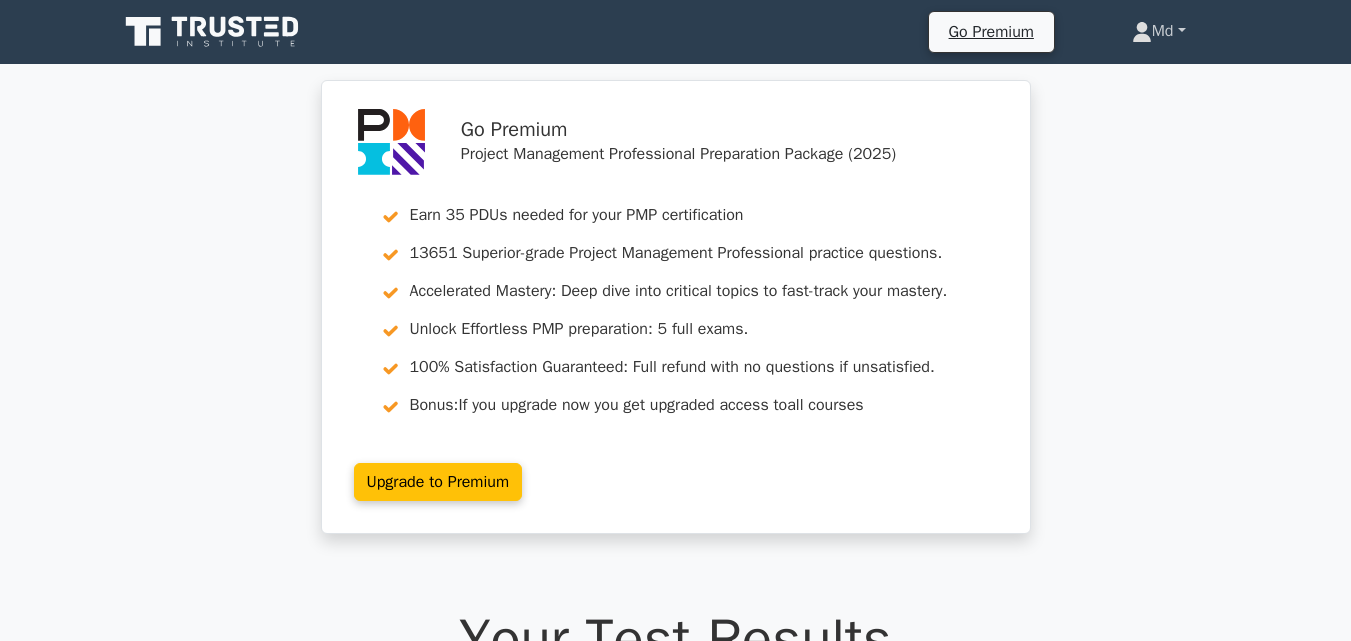 click on "Md" at bounding box center (1159, 31) 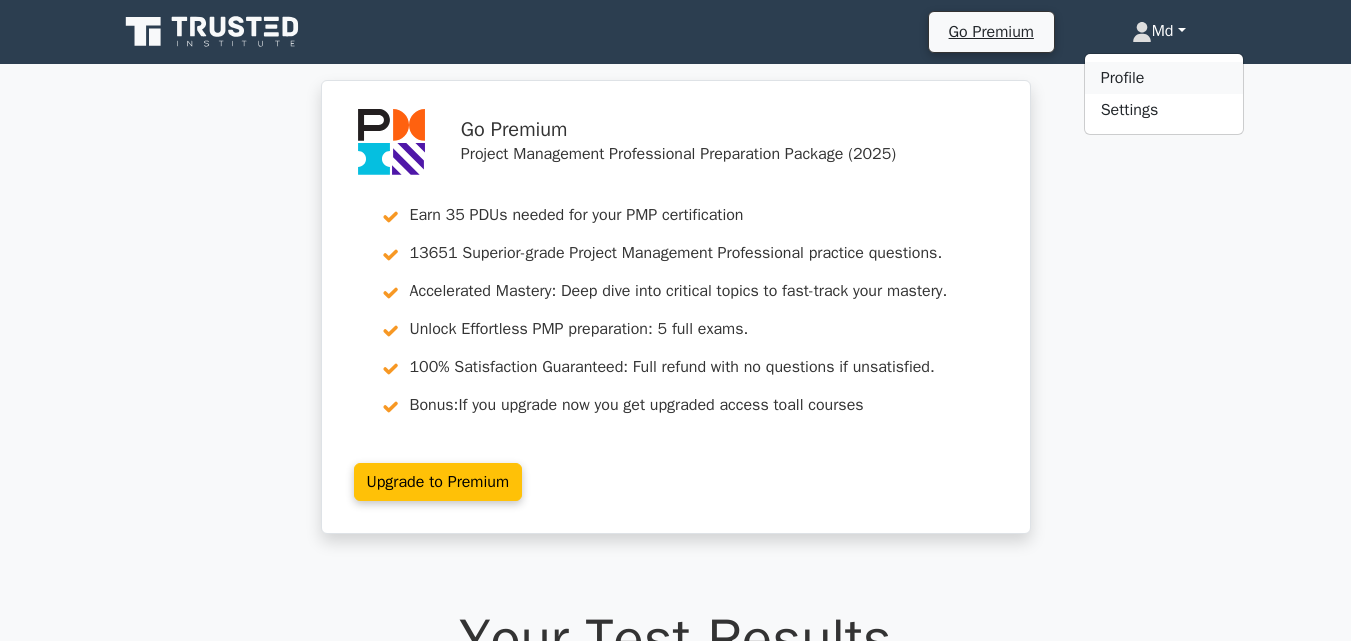 click on "Profile" at bounding box center [1164, 78] 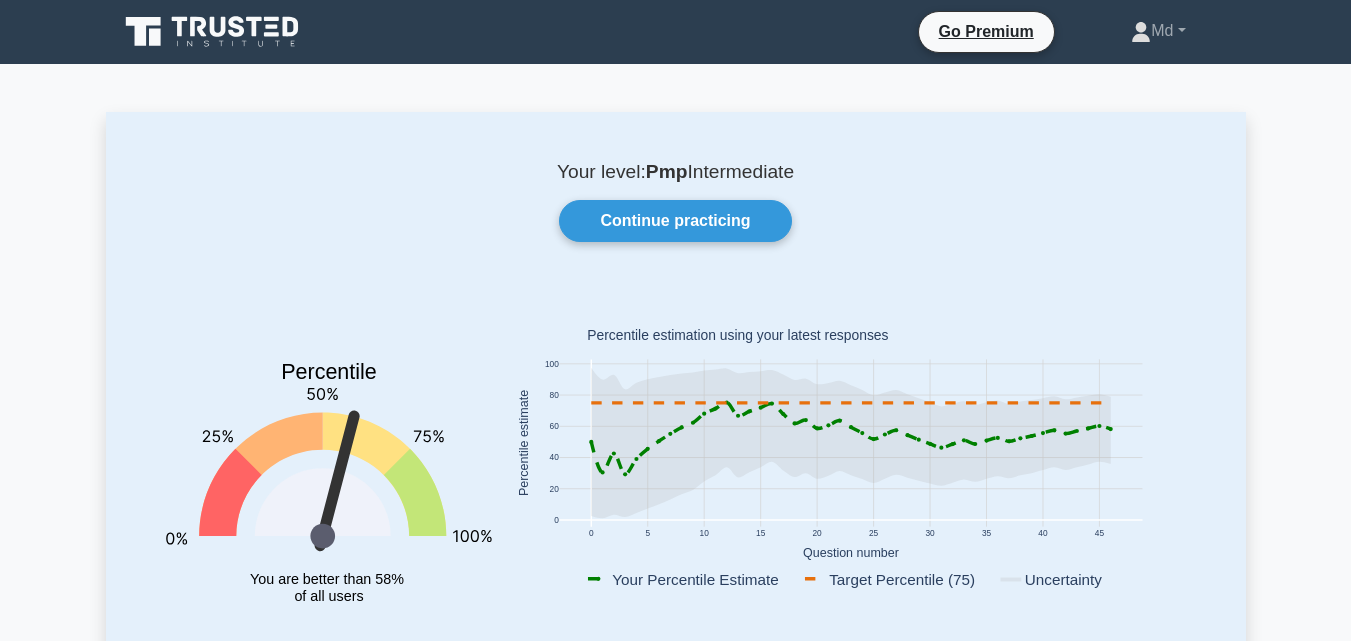 scroll, scrollTop: 0, scrollLeft: 0, axis: both 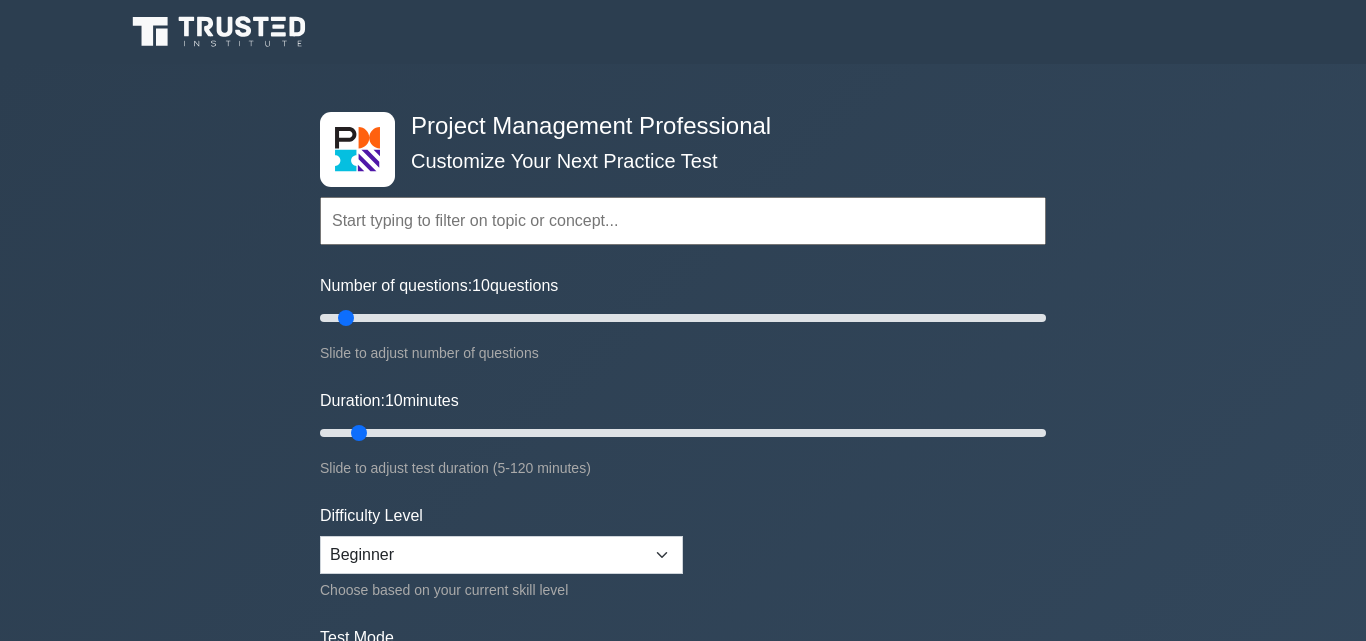 select on "beginner" 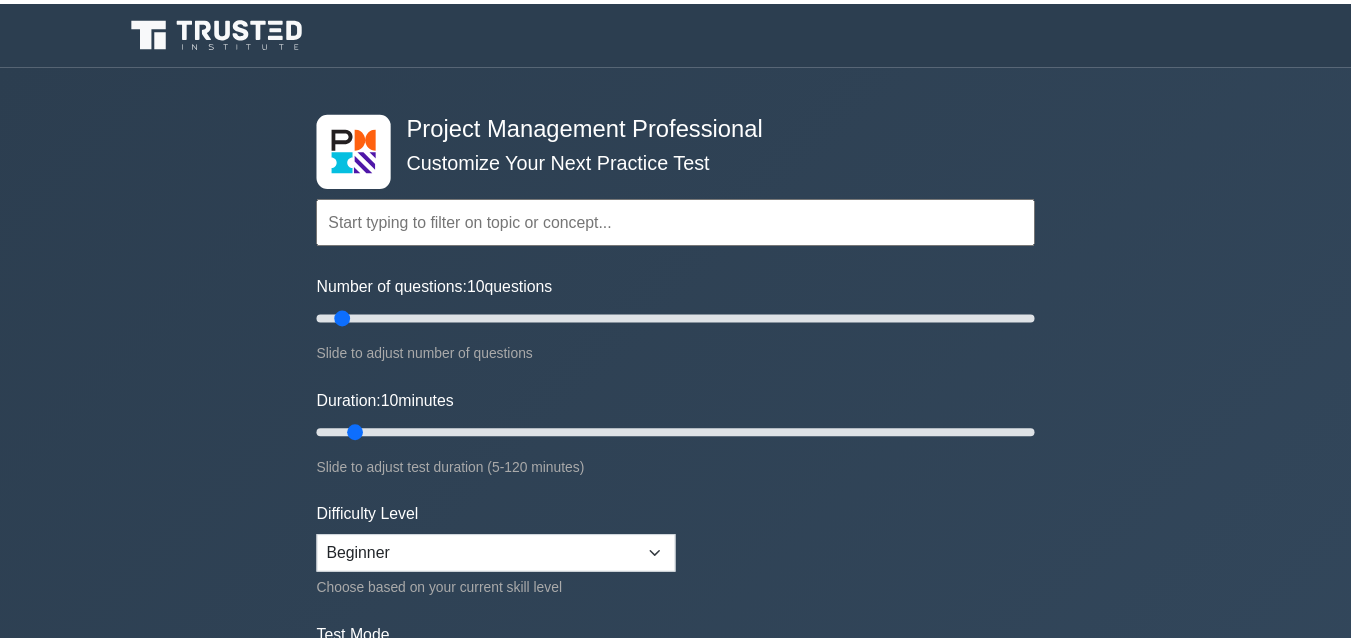 scroll, scrollTop: 400, scrollLeft: 0, axis: vertical 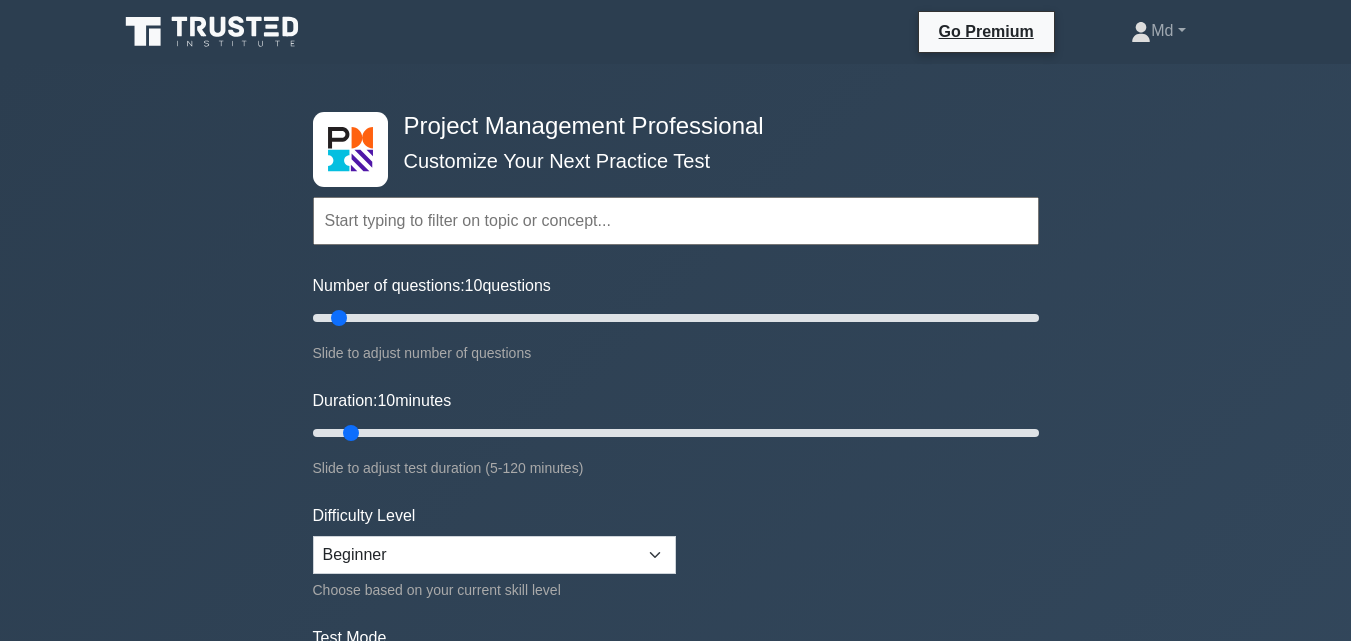 select on "beginner" 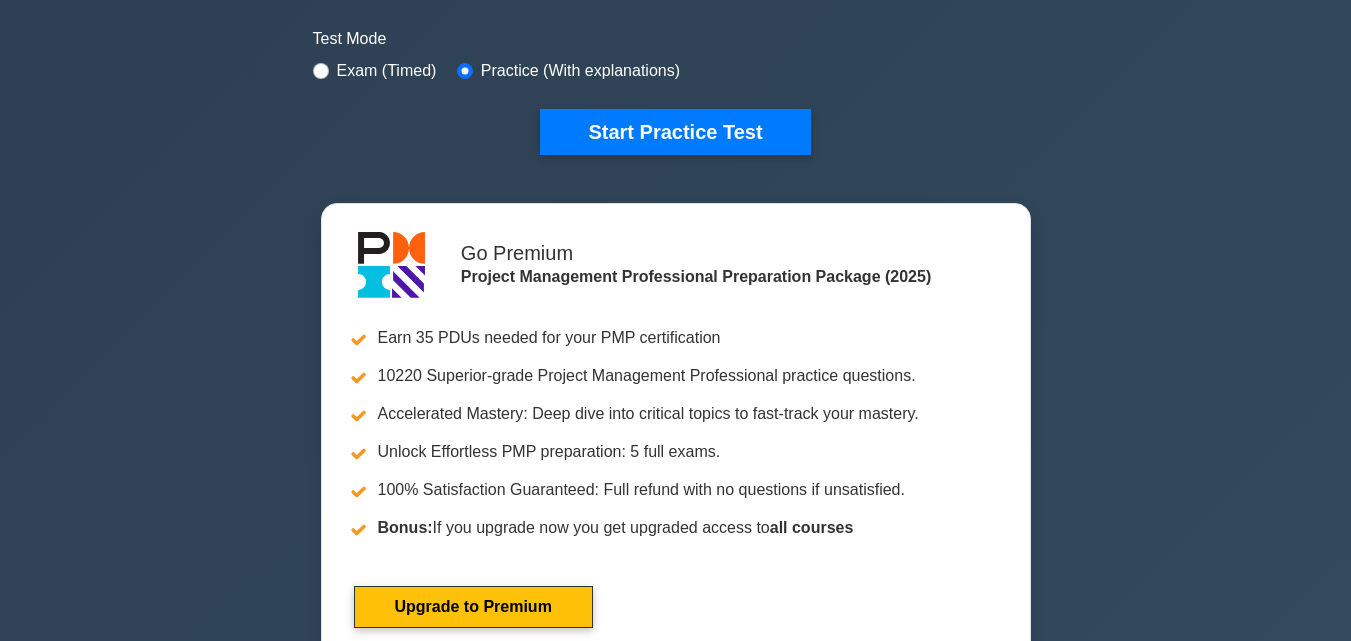scroll, scrollTop: 0, scrollLeft: 0, axis: both 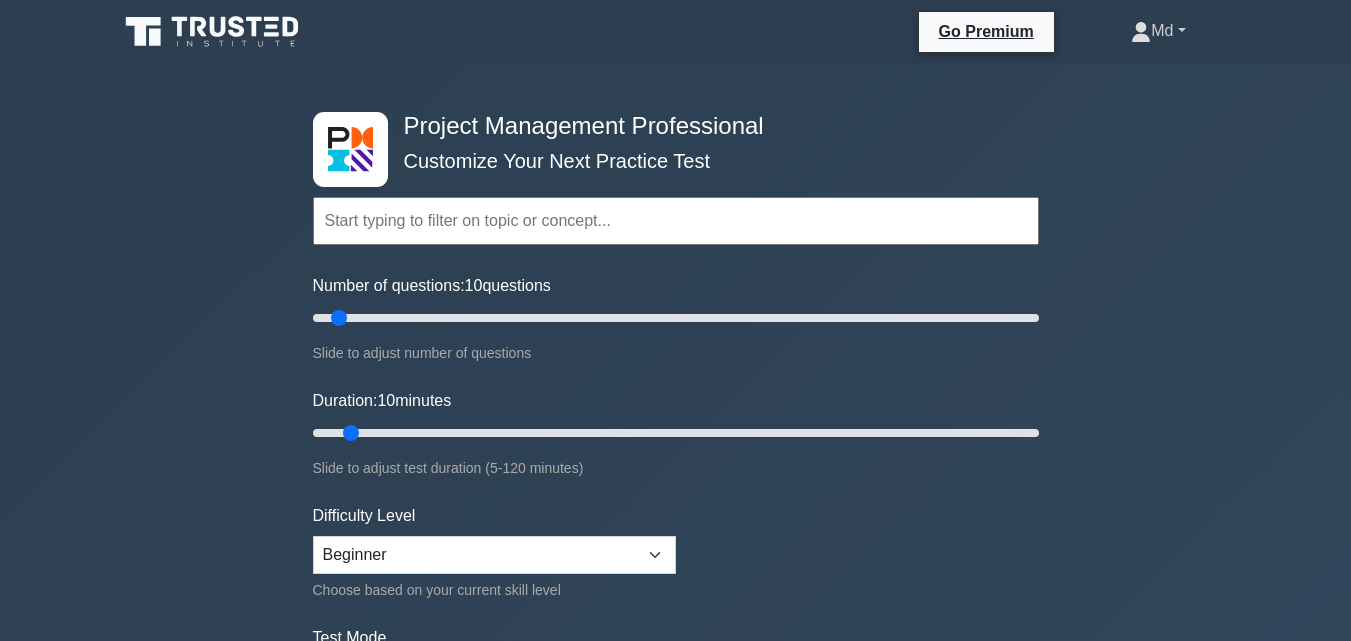 click on "Md" at bounding box center [1158, 31] 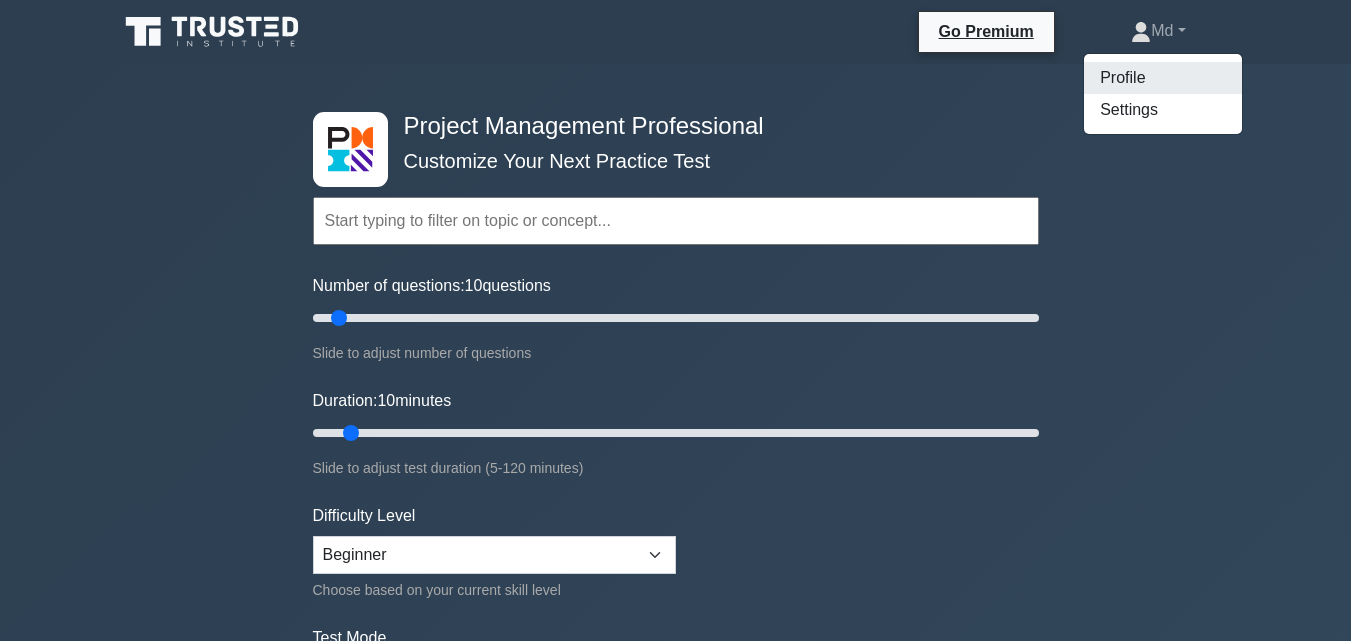 click on "Profile" at bounding box center [1163, 78] 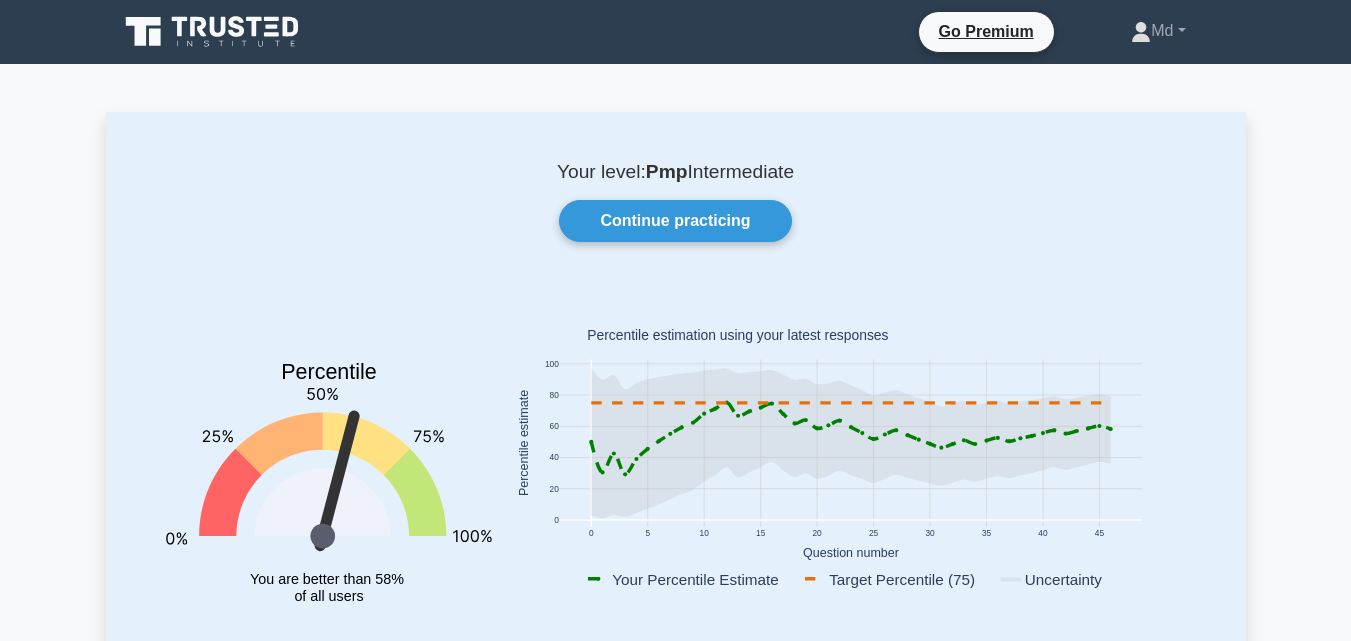 scroll, scrollTop: 0, scrollLeft: 0, axis: both 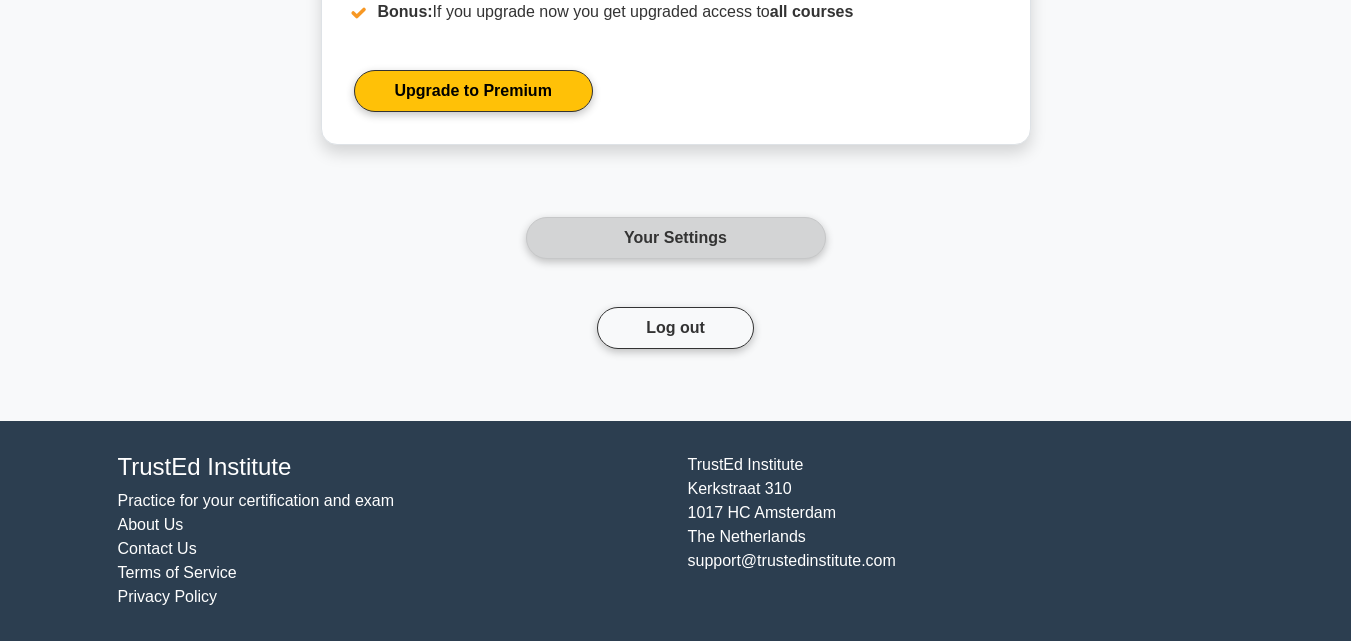 click on "Your Settings" at bounding box center (676, 238) 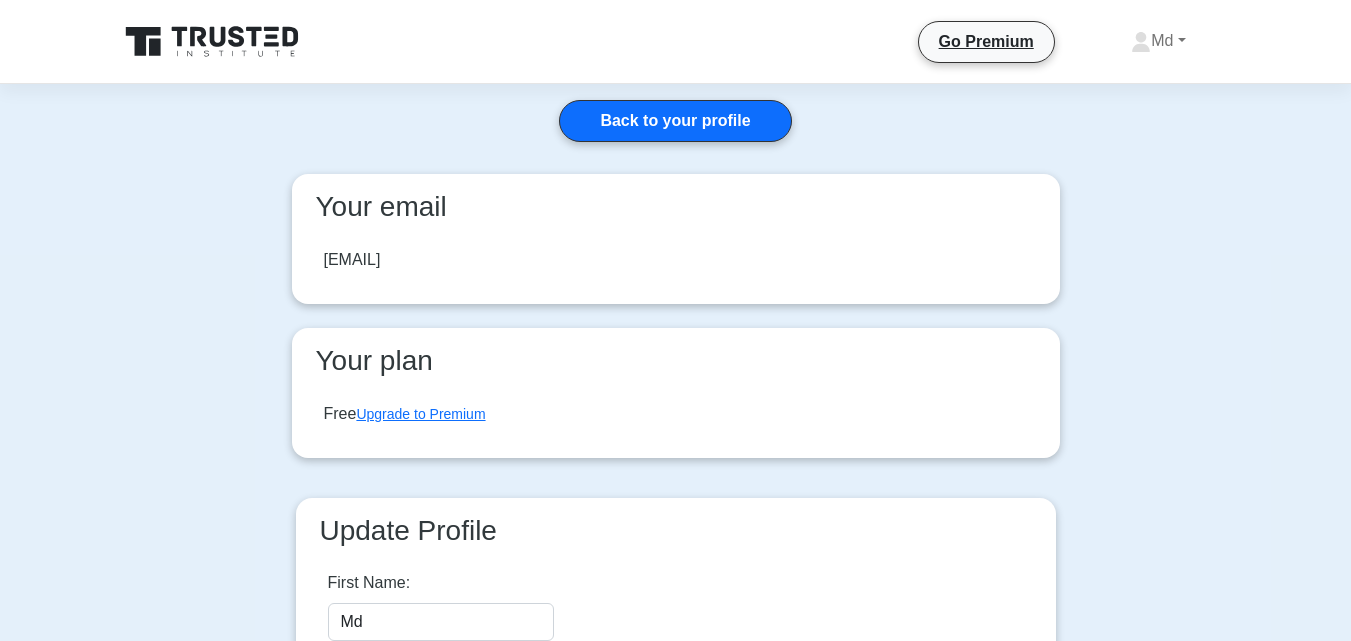 scroll, scrollTop: 0, scrollLeft: 0, axis: both 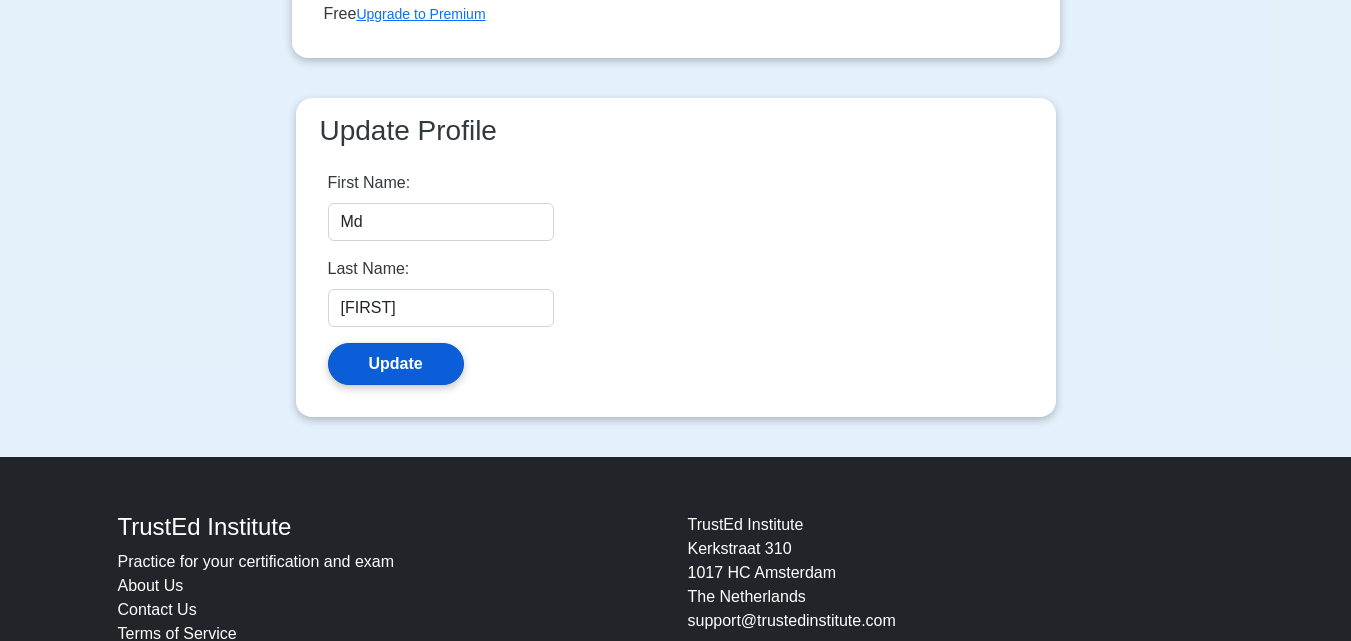 click on "Update" at bounding box center [396, 364] 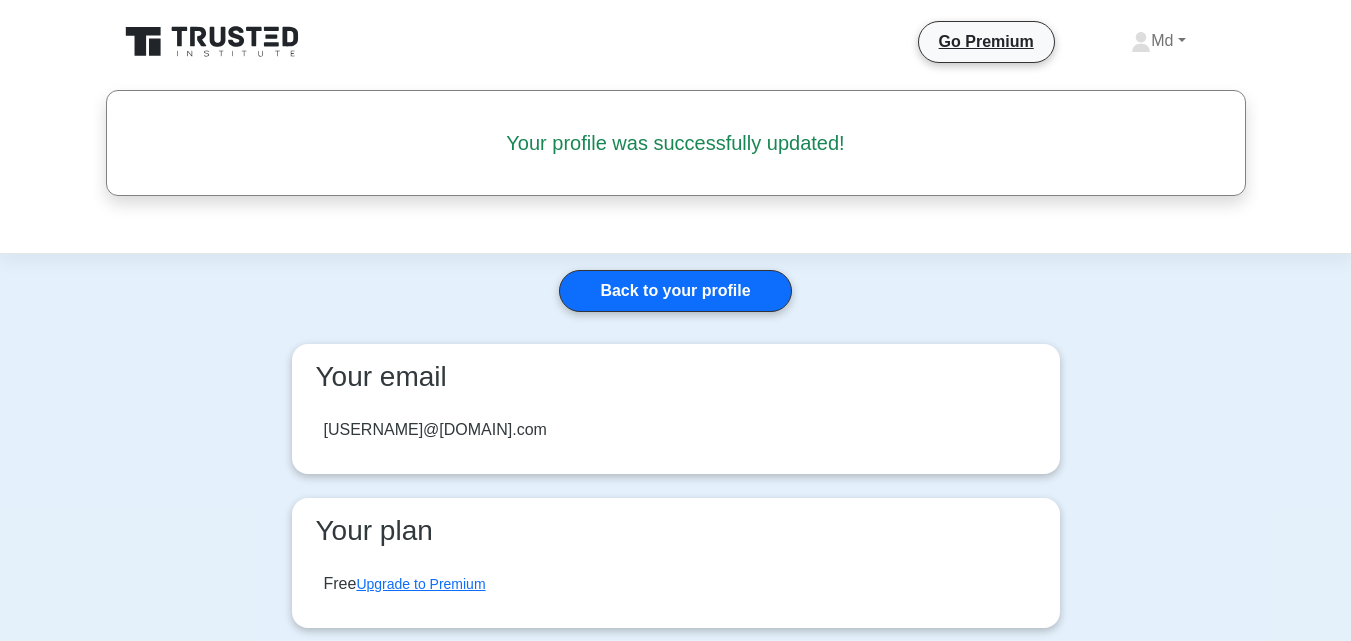 scroll, scrollTop: 0, scrollLeft: 0, axis: both 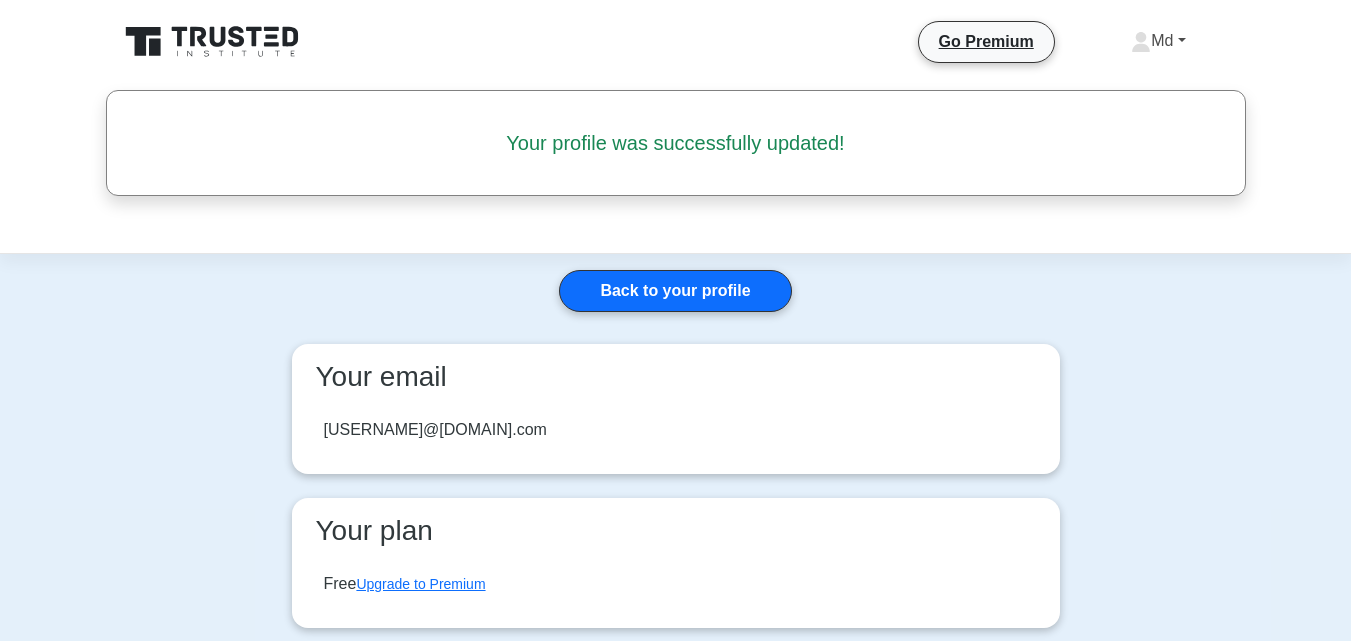 click on "Md" at bounding box center [1158, 41] 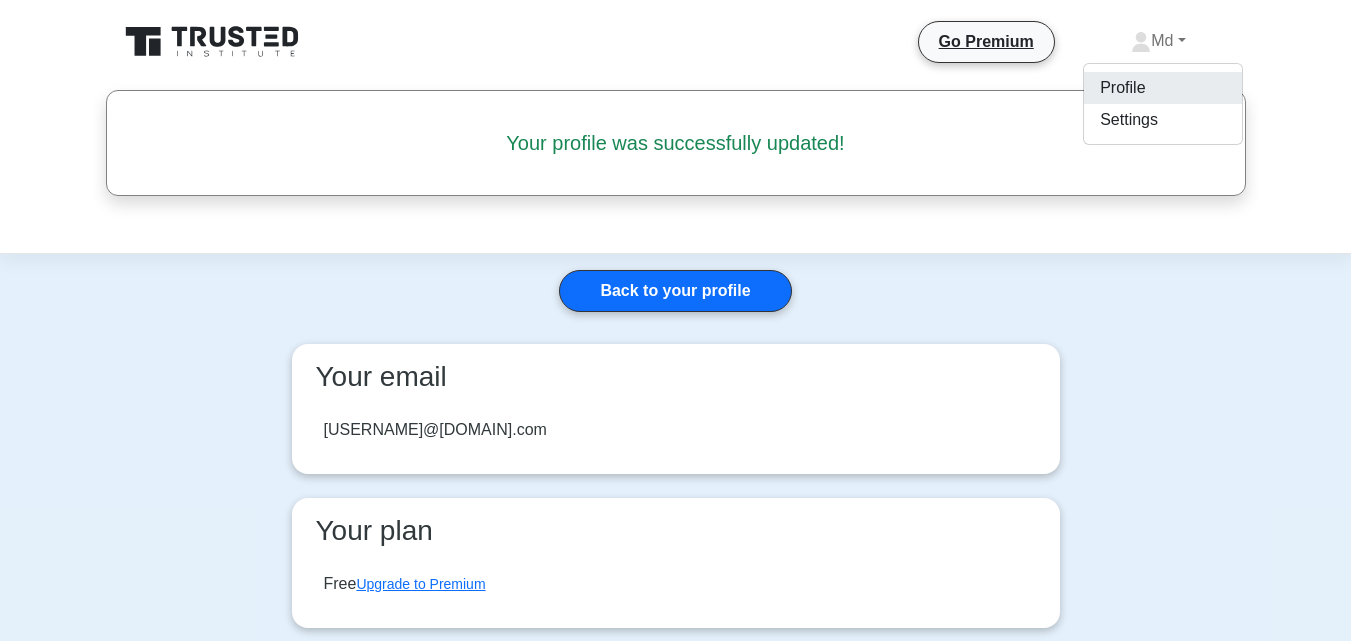 click on "Profile" at bounding box center (1163, 88) 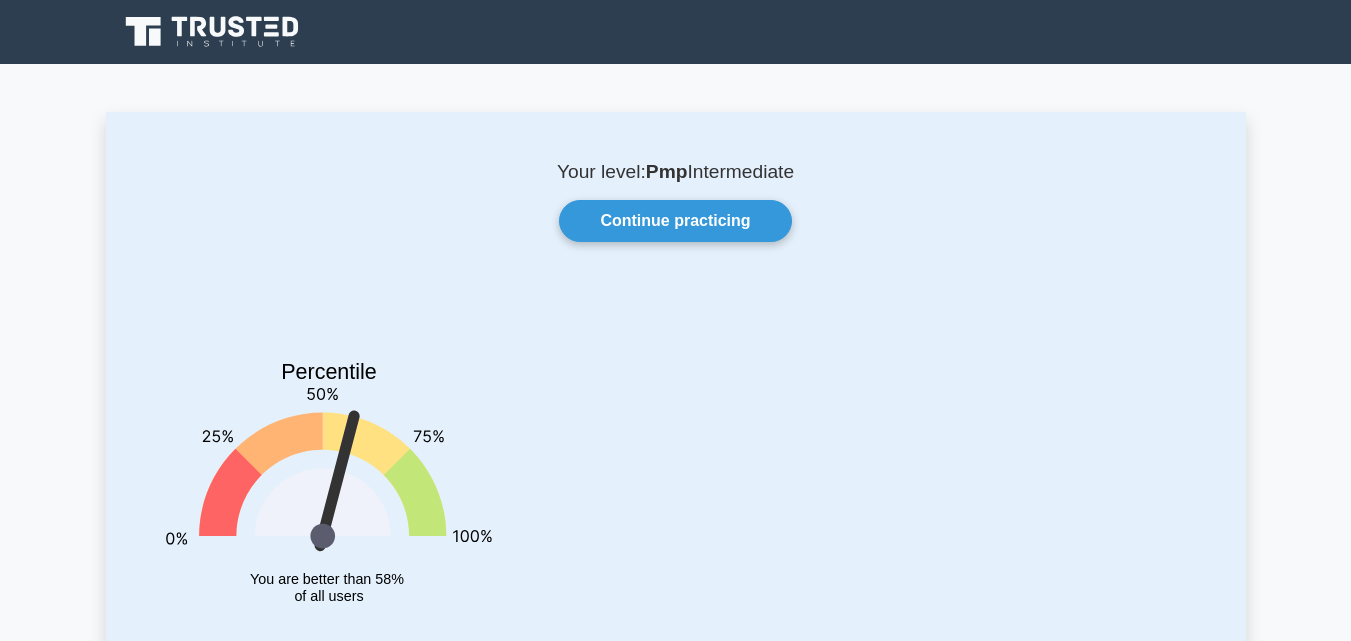 scroll, scrollTop: 0, scrollLeft: 0, axis: both 